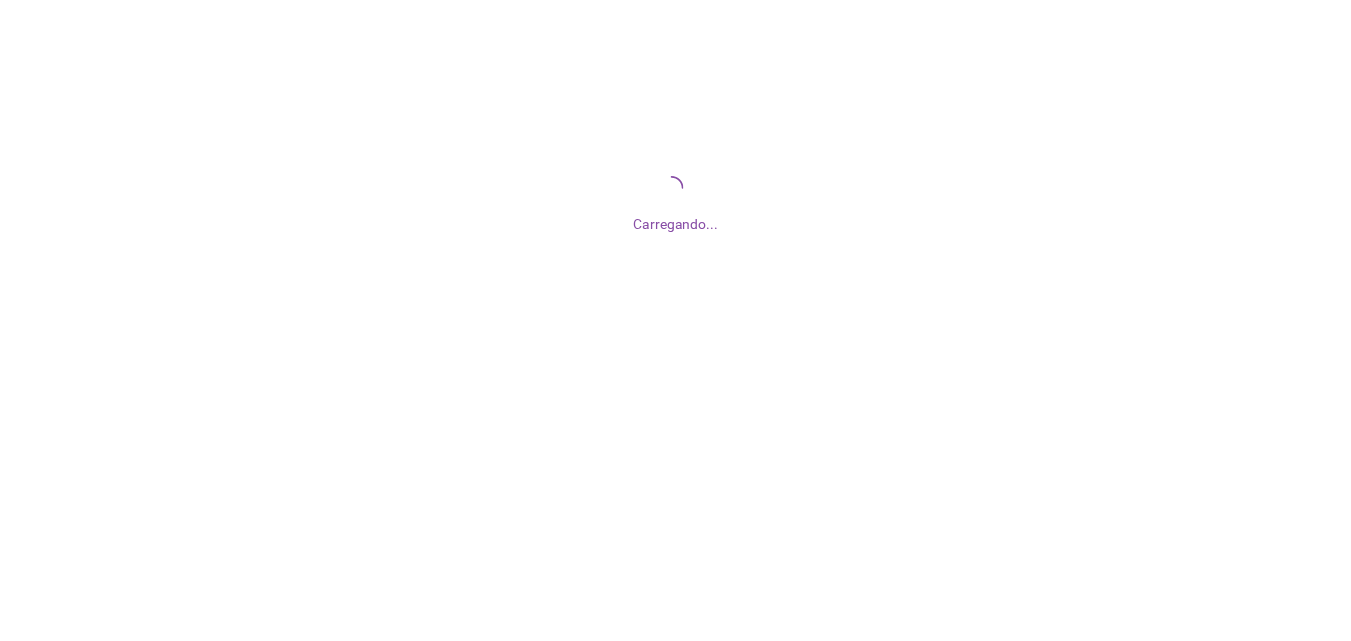 scroll, scrollTop: 0, scrollLeft: 0, axis: both 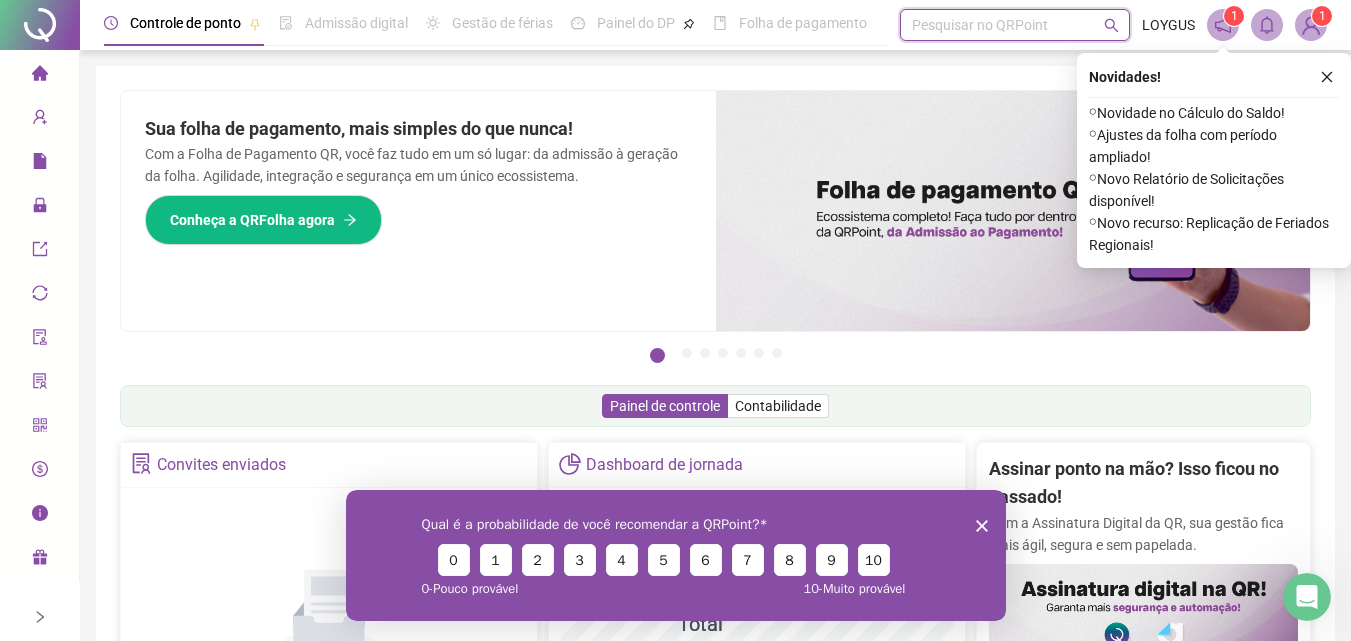 click at bounding box center [914, 25] 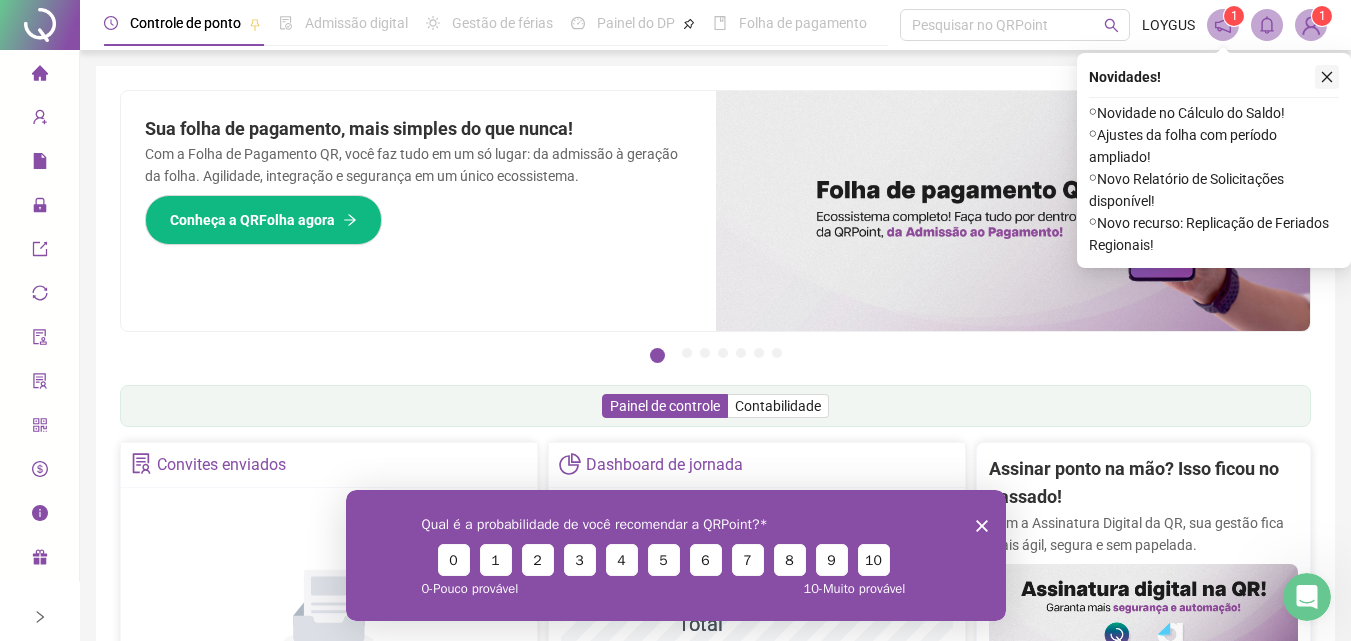 click 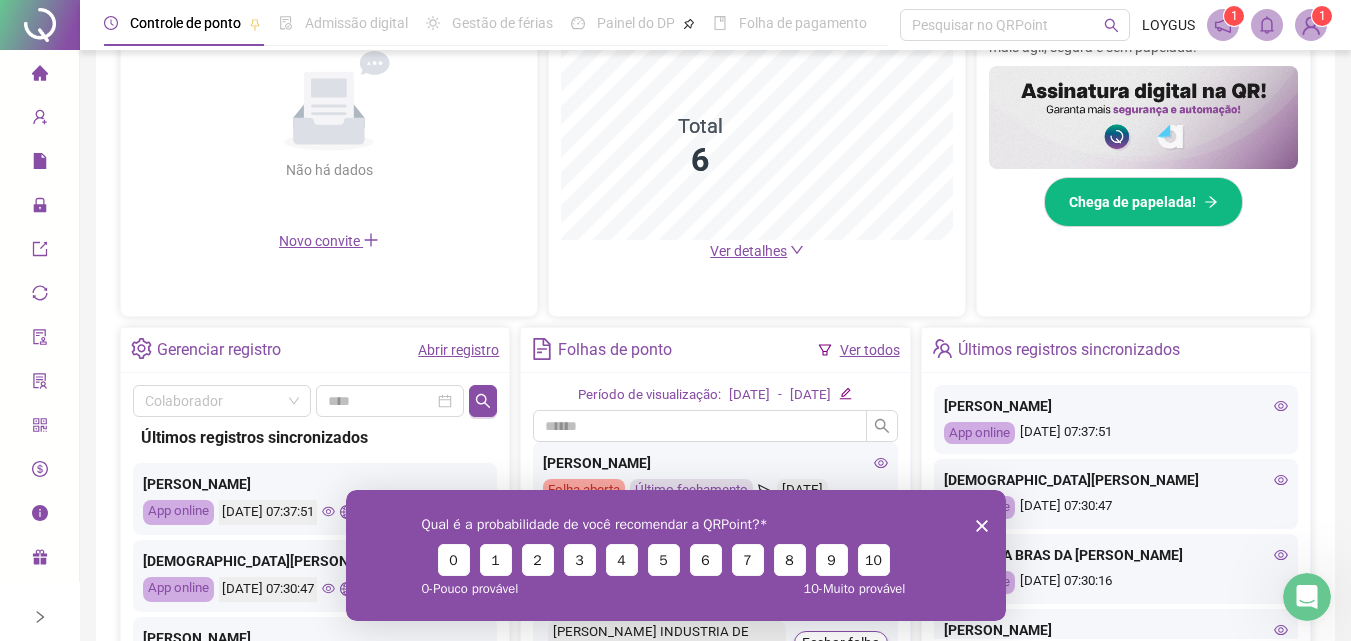 scroll, scrollTop: 500, scrollLeft: 0, axis: vertical 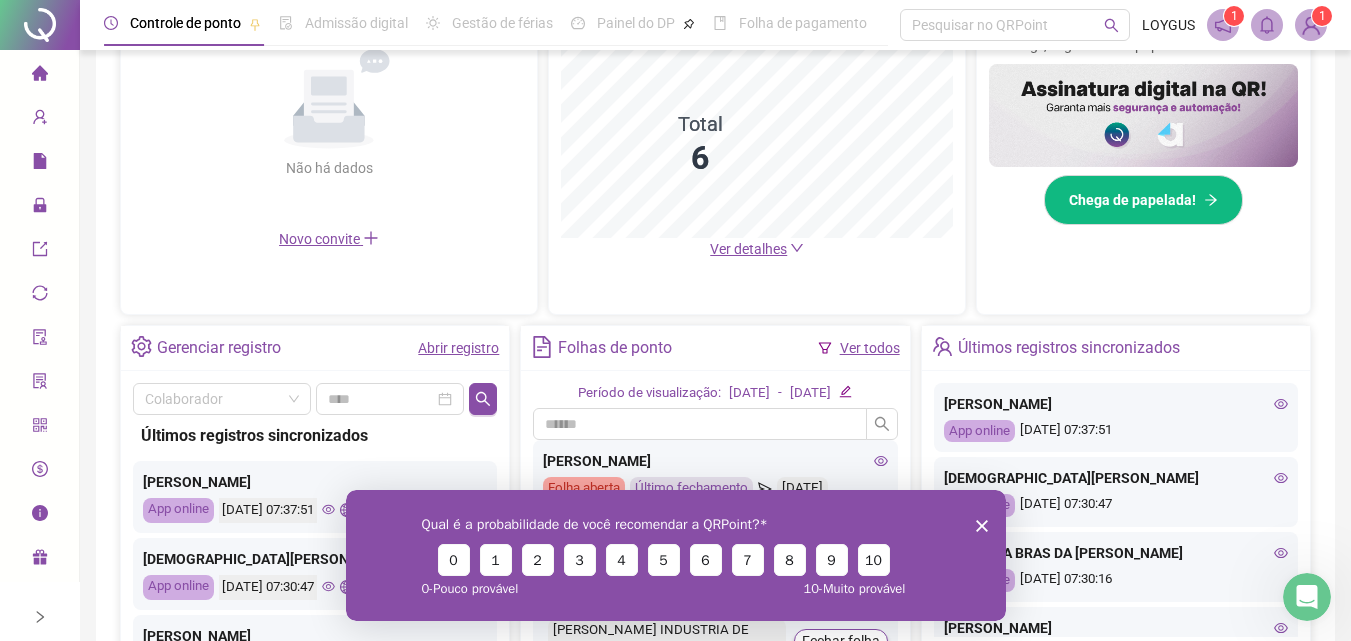 click 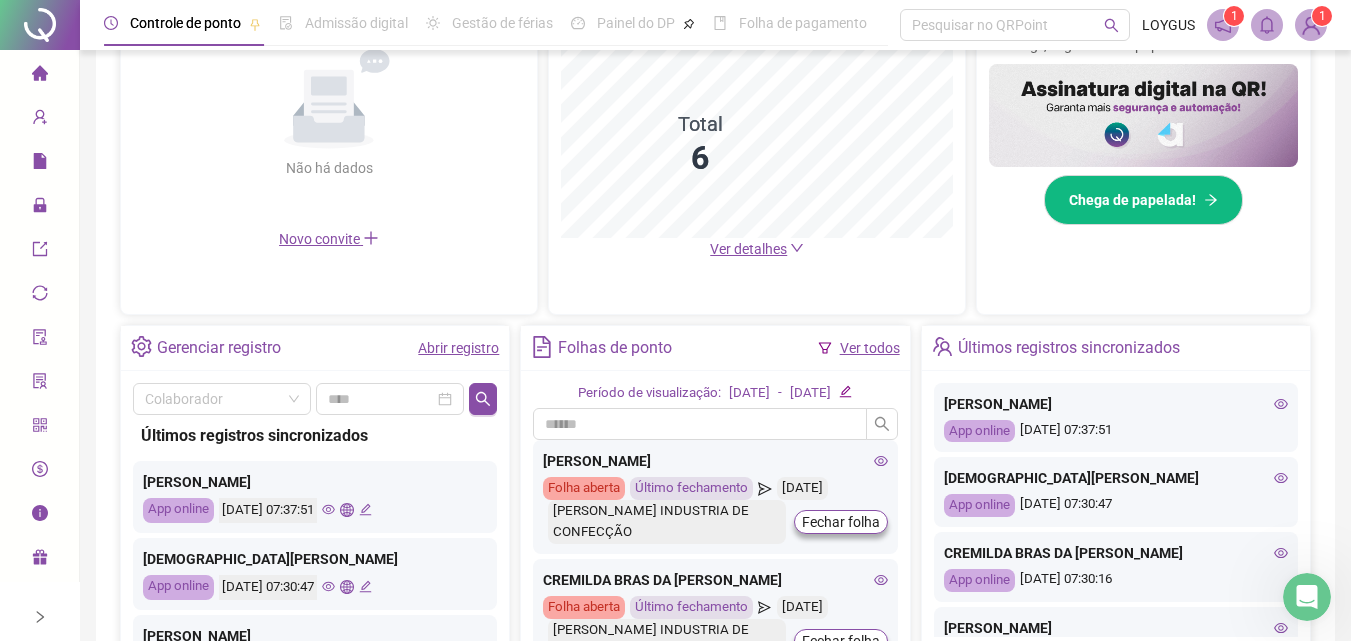 click on "Ver todos" at bounding box center (870, 348) 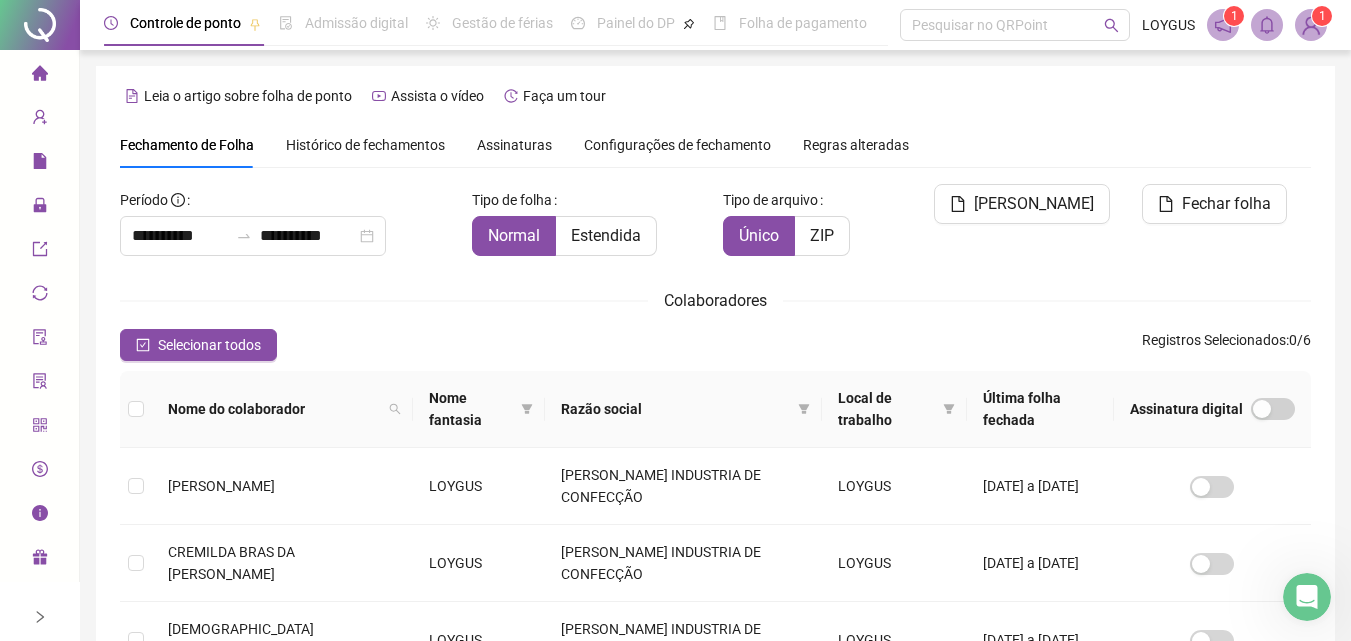 scroll, scrollTop: 89, scrollLeft: 0, axis: vertical 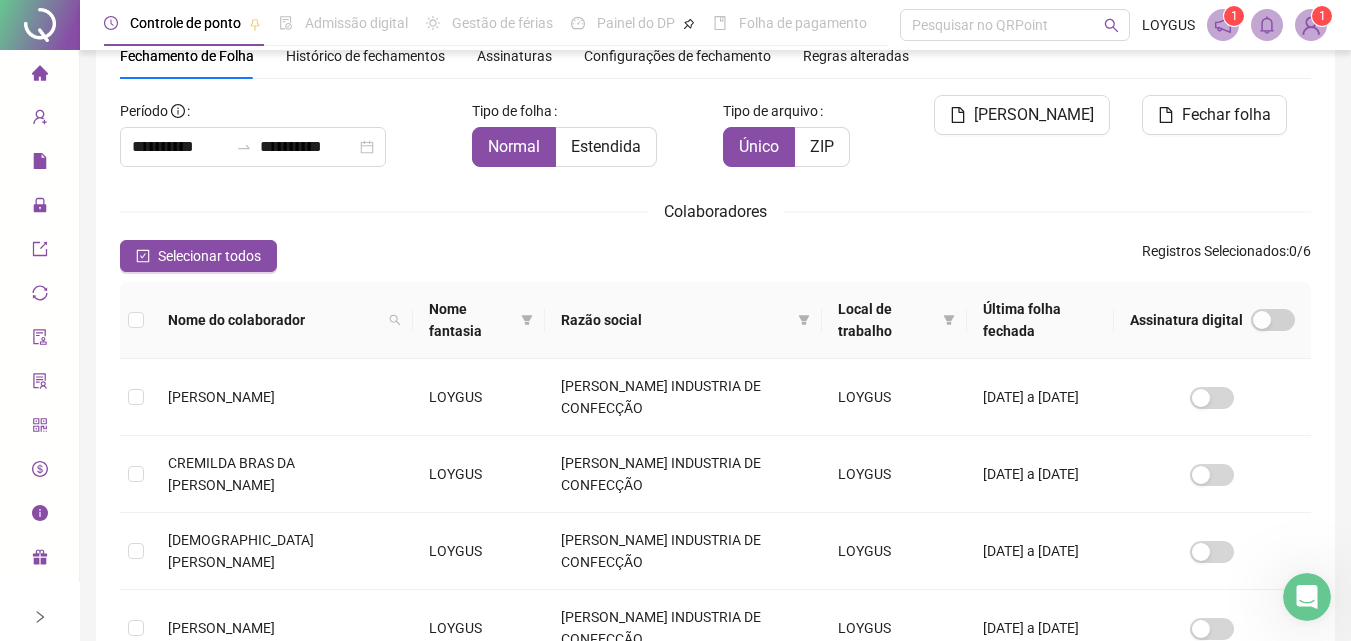 click 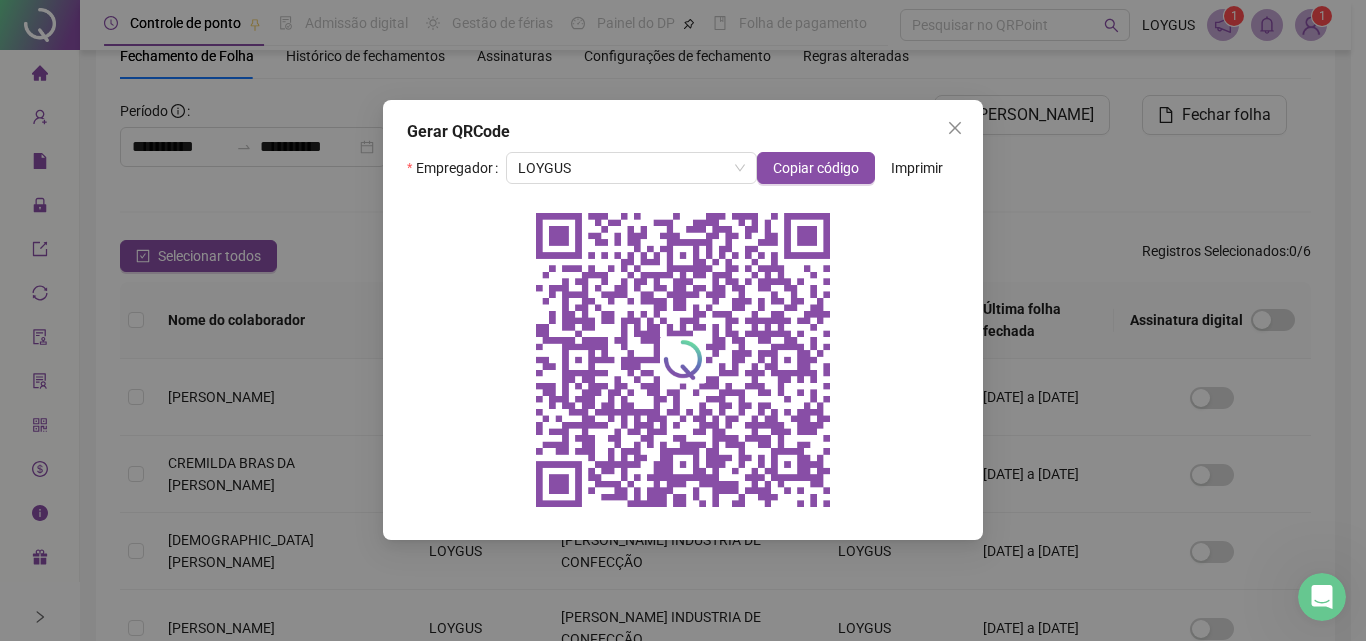 click on "Gerar QRCode Empregador LOYGUS Copiar código Imprimir" at bounding box center [683, 320] 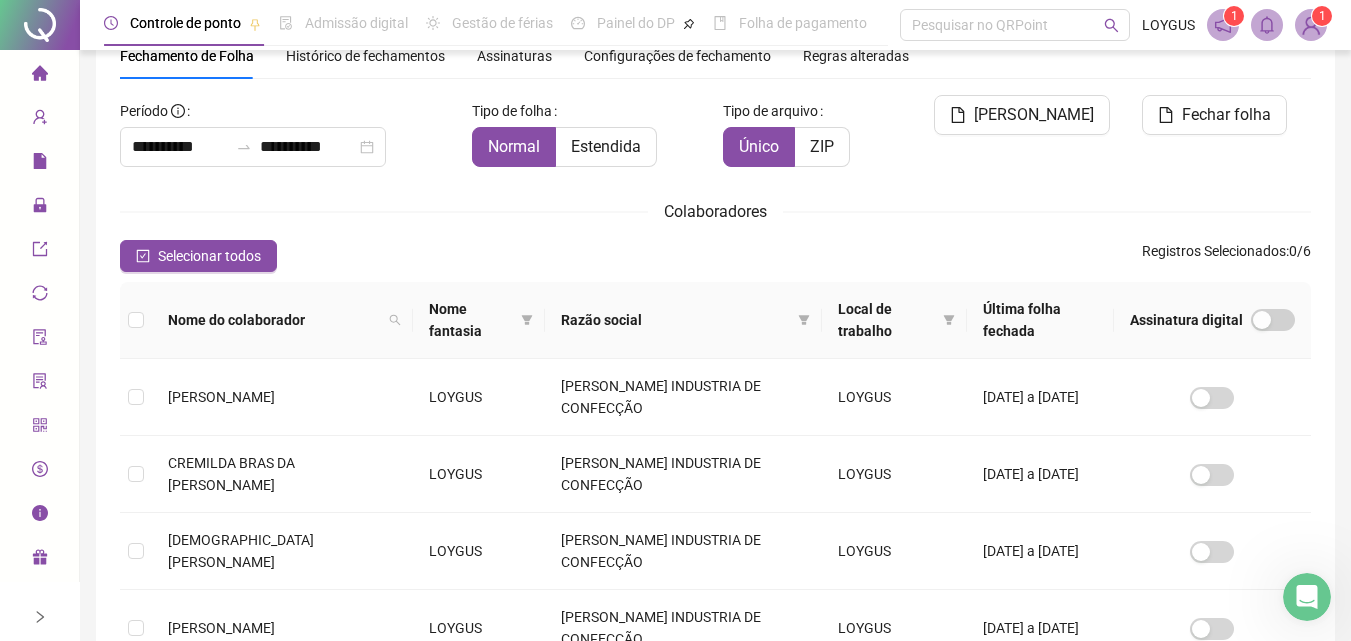 click 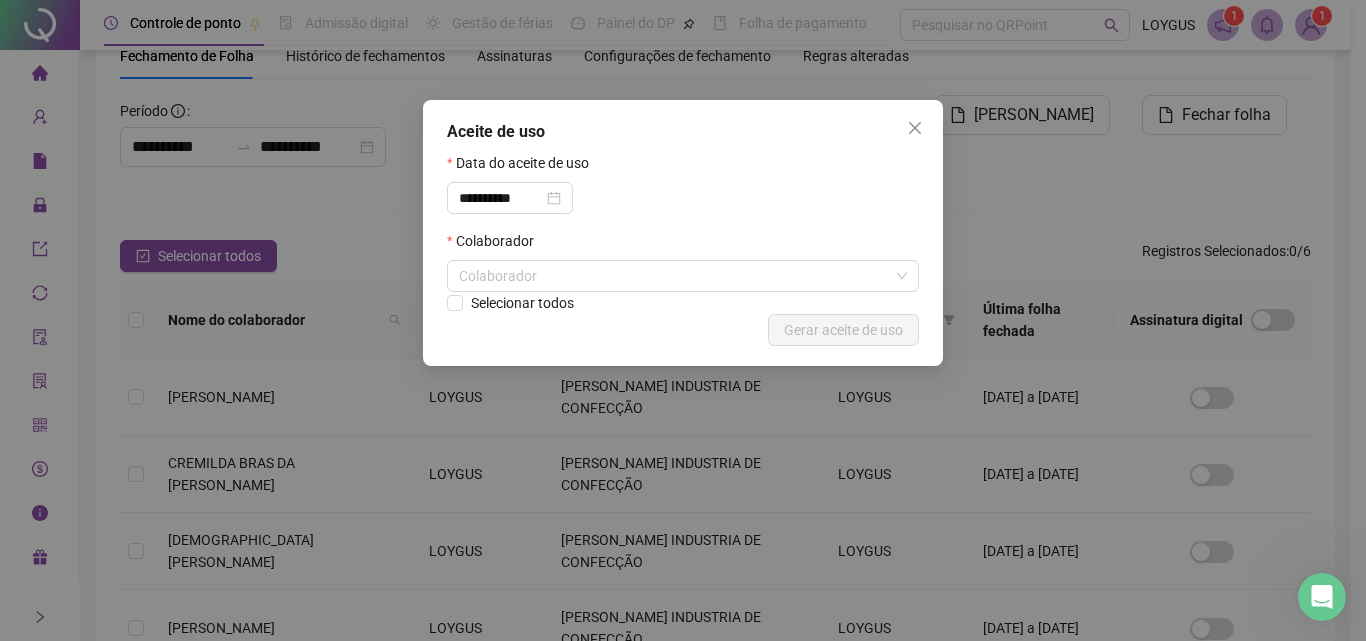 click on "**********" at bounding box center [683, 320] 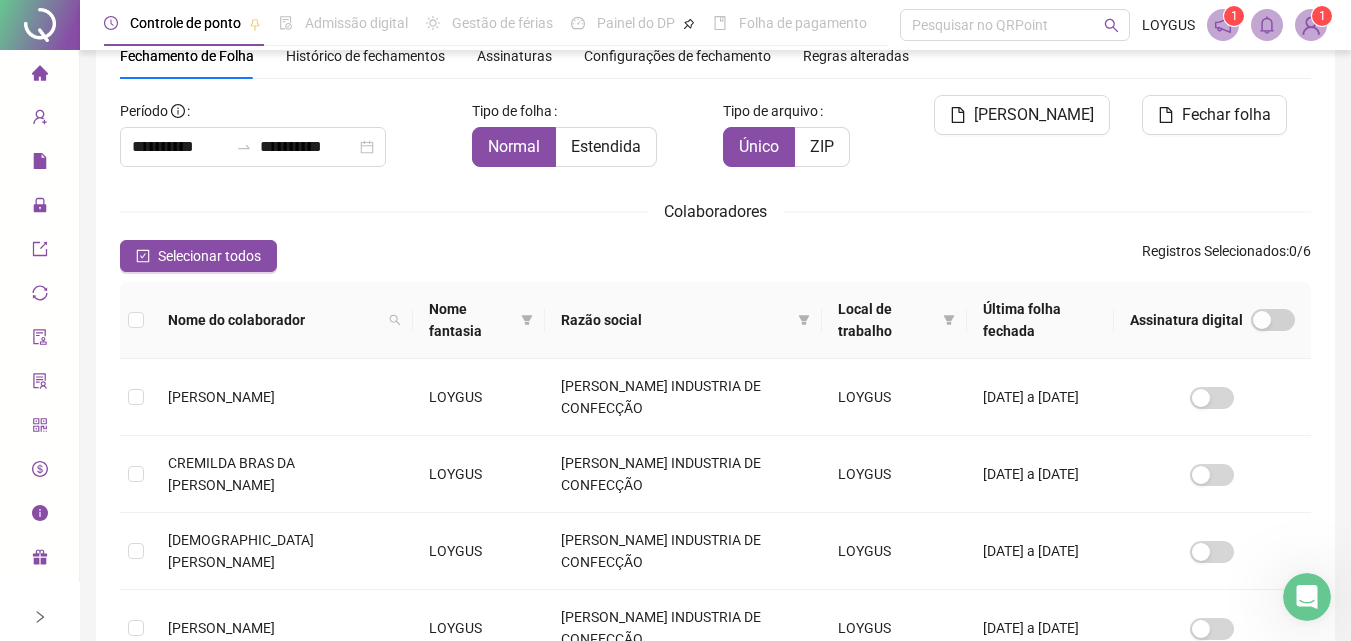 click 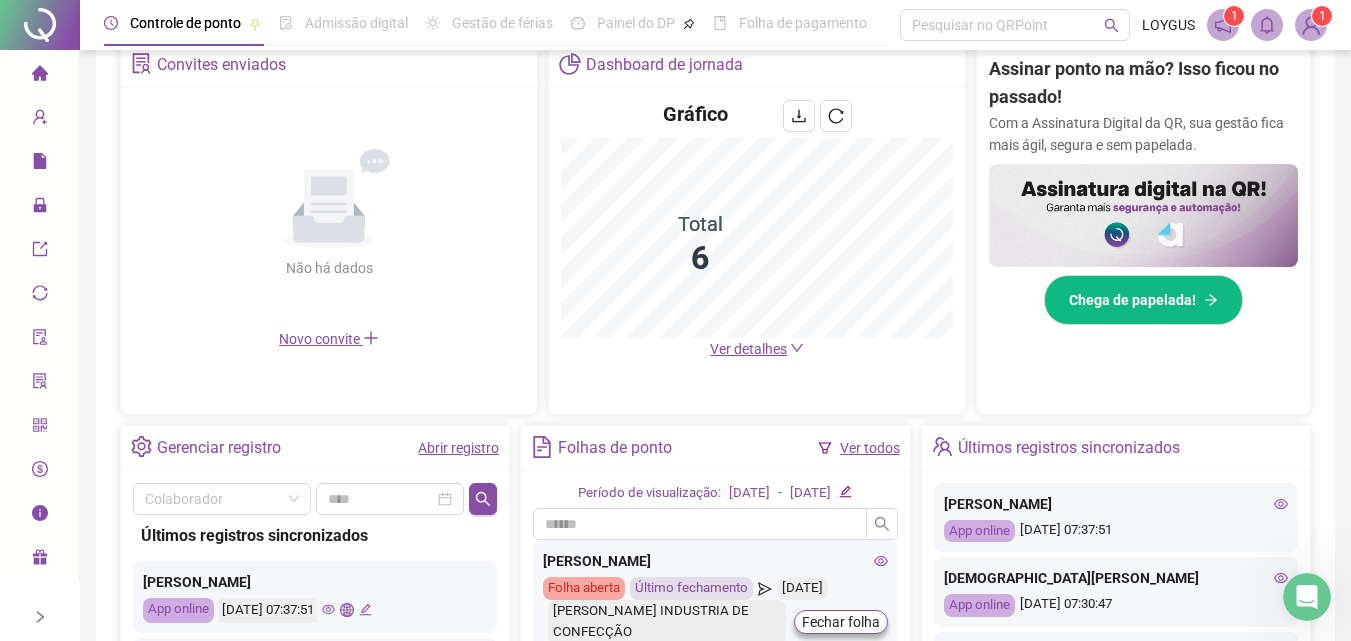 scroll, scrollTop: 500, scrollLeft: 0, axis: vertical 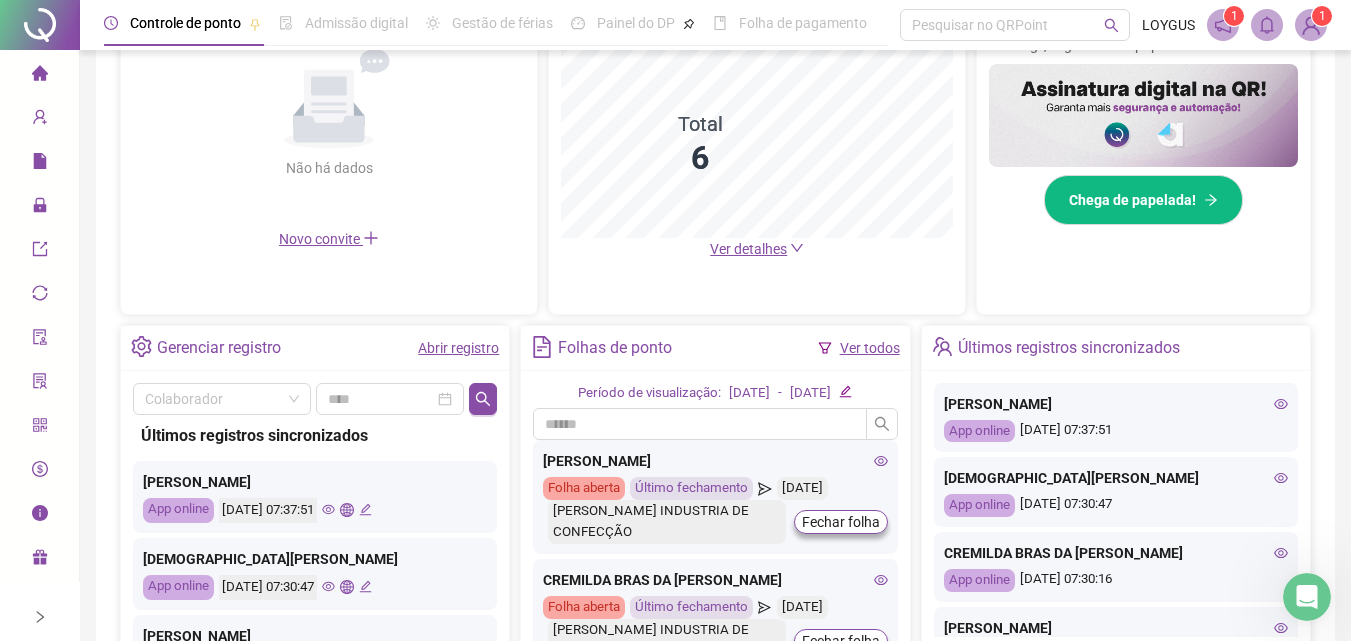 click on "Ver todos" at bounding box center (870, 348) 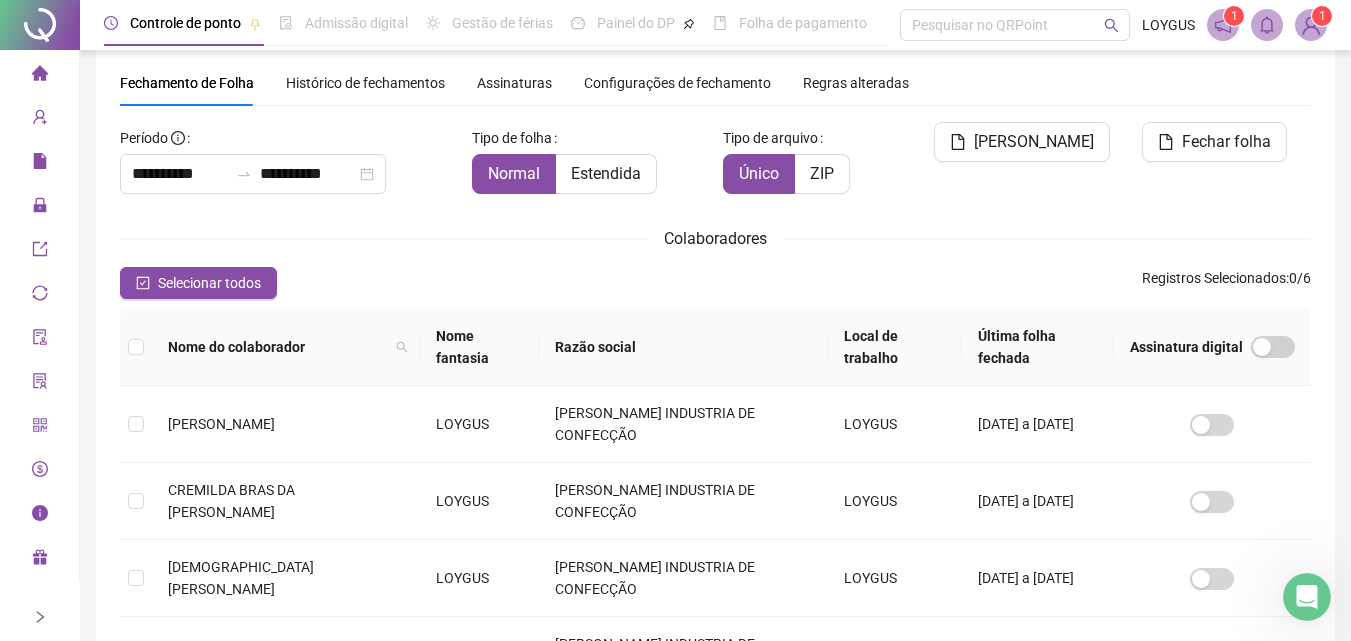 scroll, scrollTop: 89, scrollLeft: 0, axis: vertical 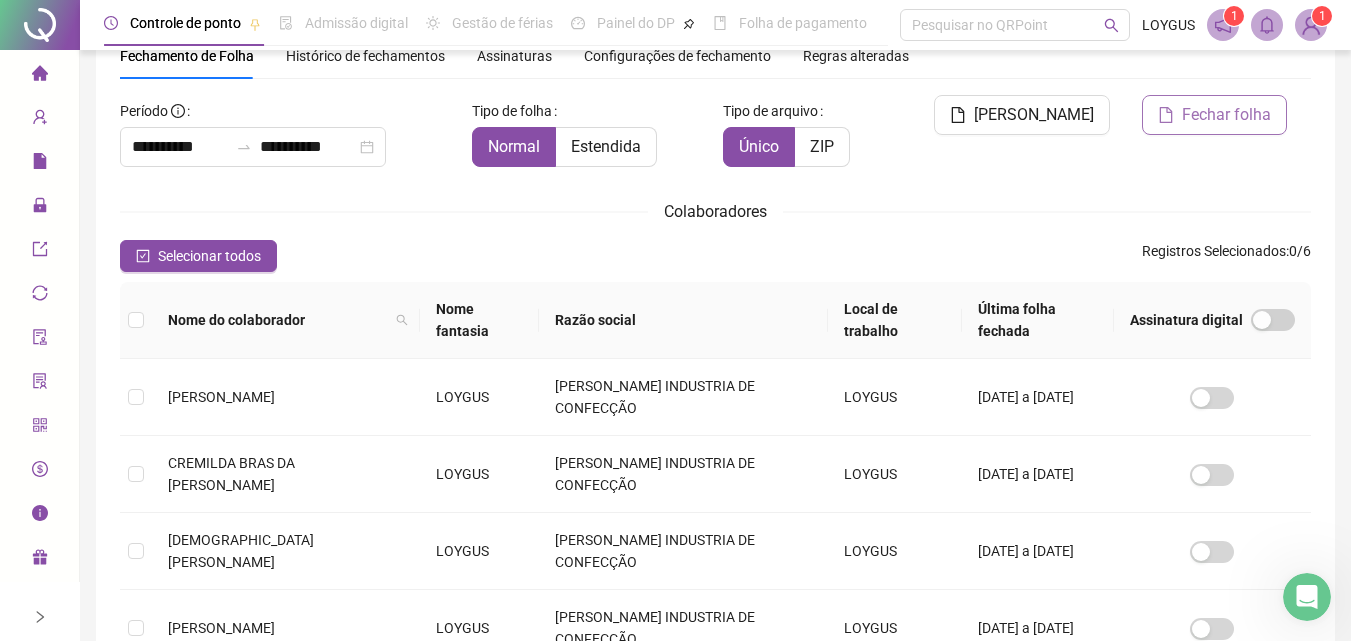 click on "Fechar folha" at bounding box center (1226, 115) 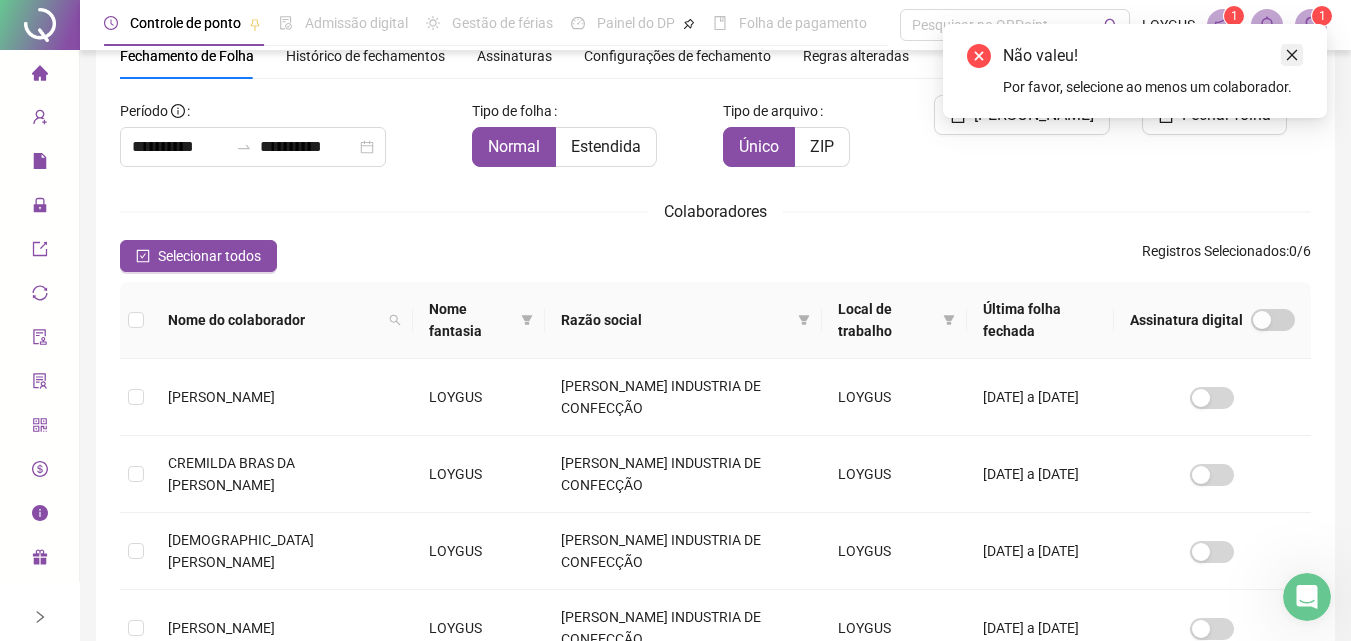 click 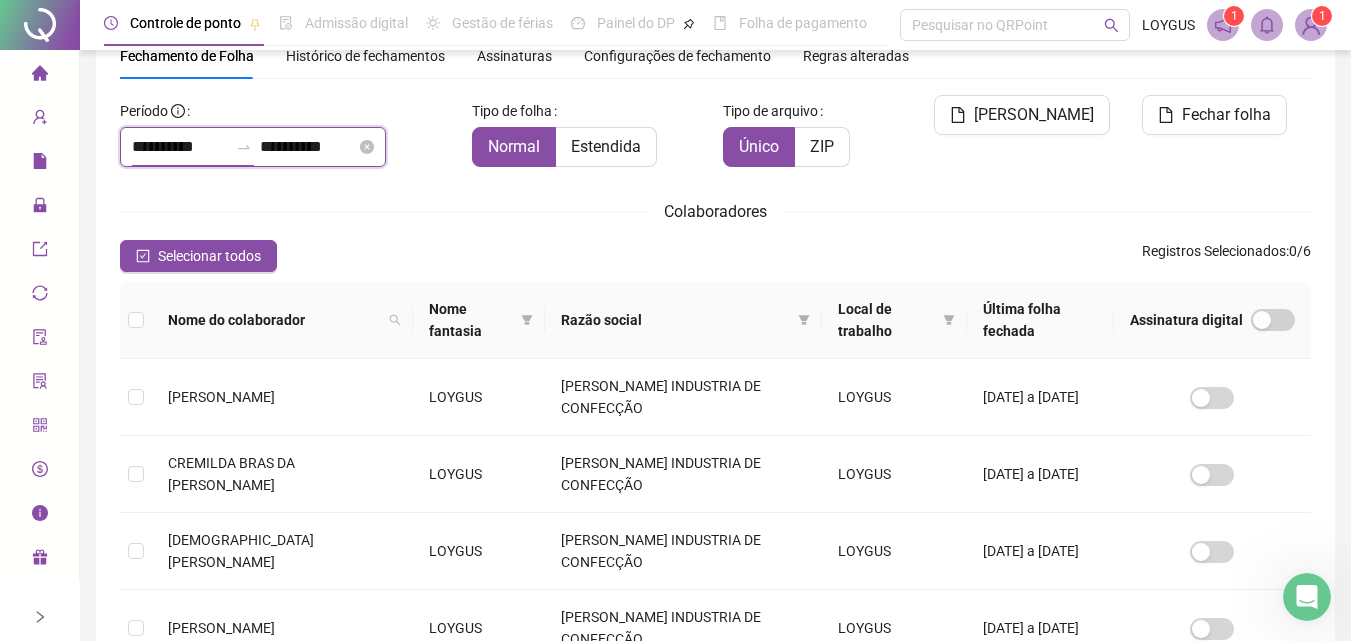 click on "**********" at bounding box center [180, 147] 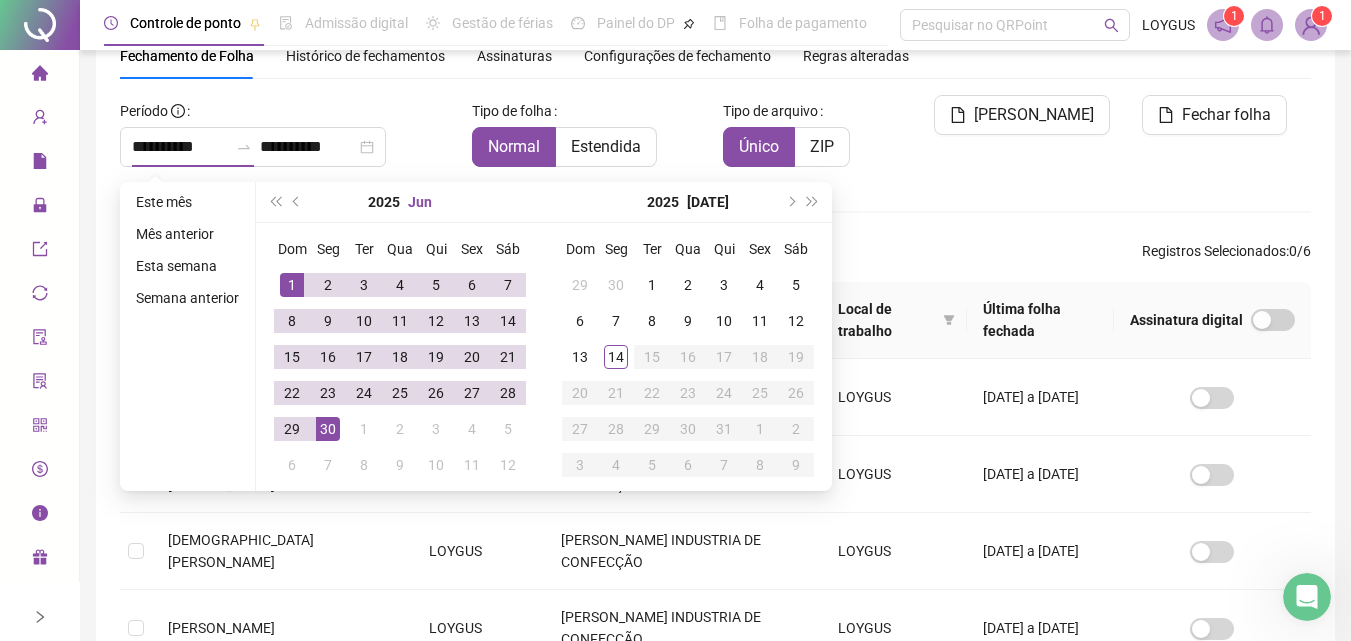 click on "Jun" at bounding box center [420, 202] 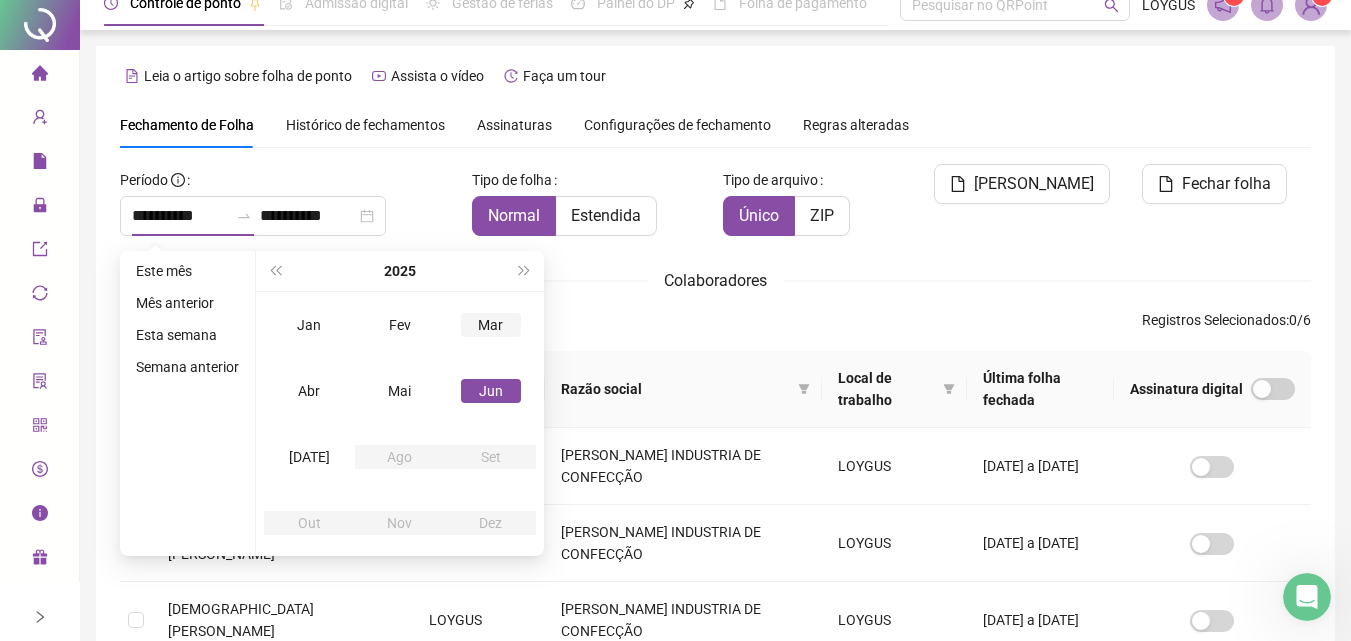 scroll, scrollTop: 0, scrollLeft: 0, axis: both 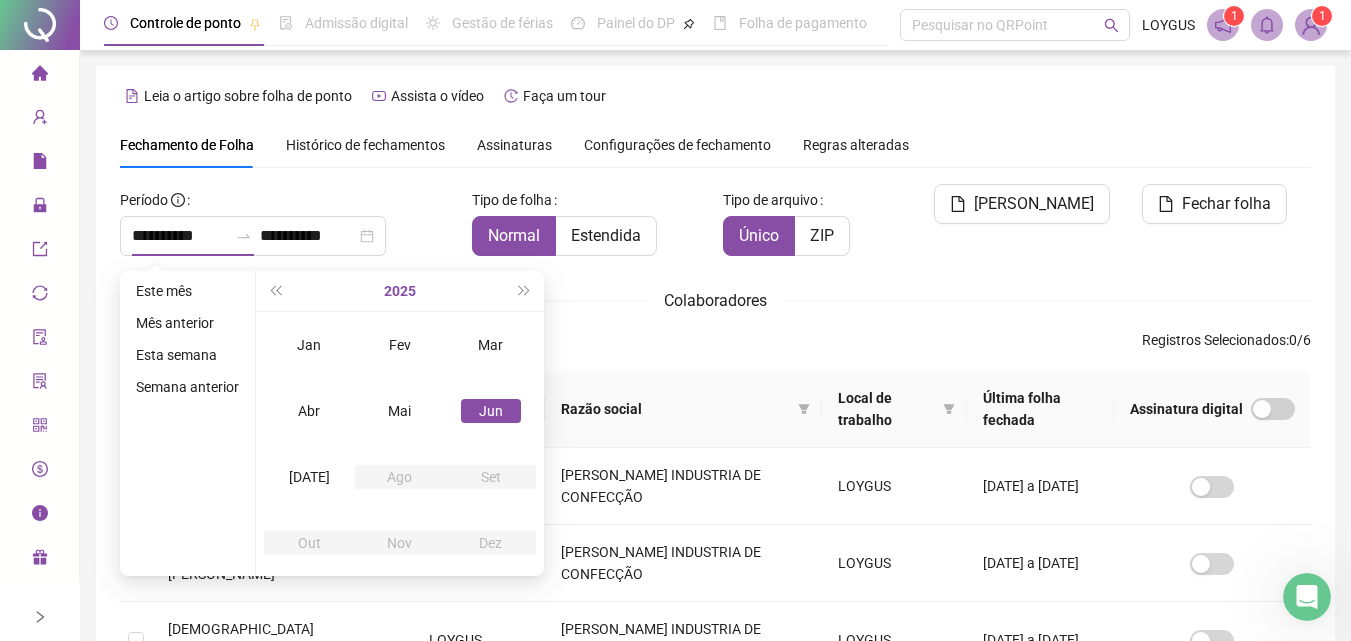 click on "2025" at bounding box center [400, 291] 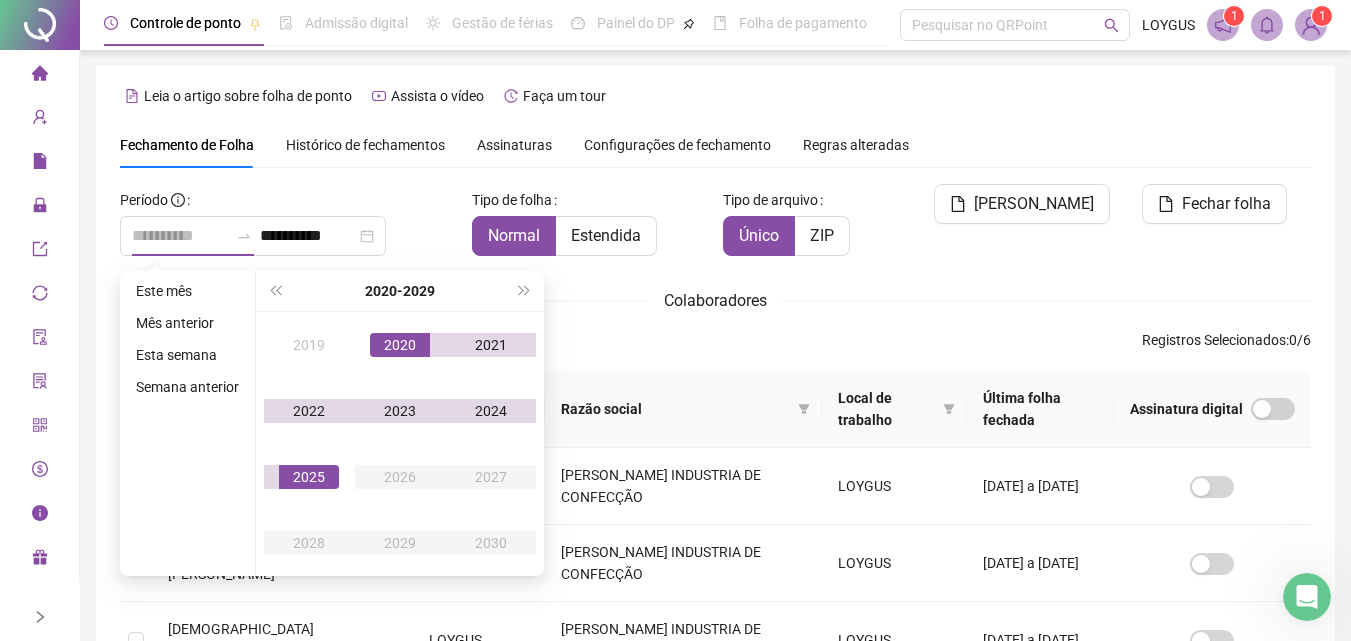 click on "2020" at bounding box center (400, 345) 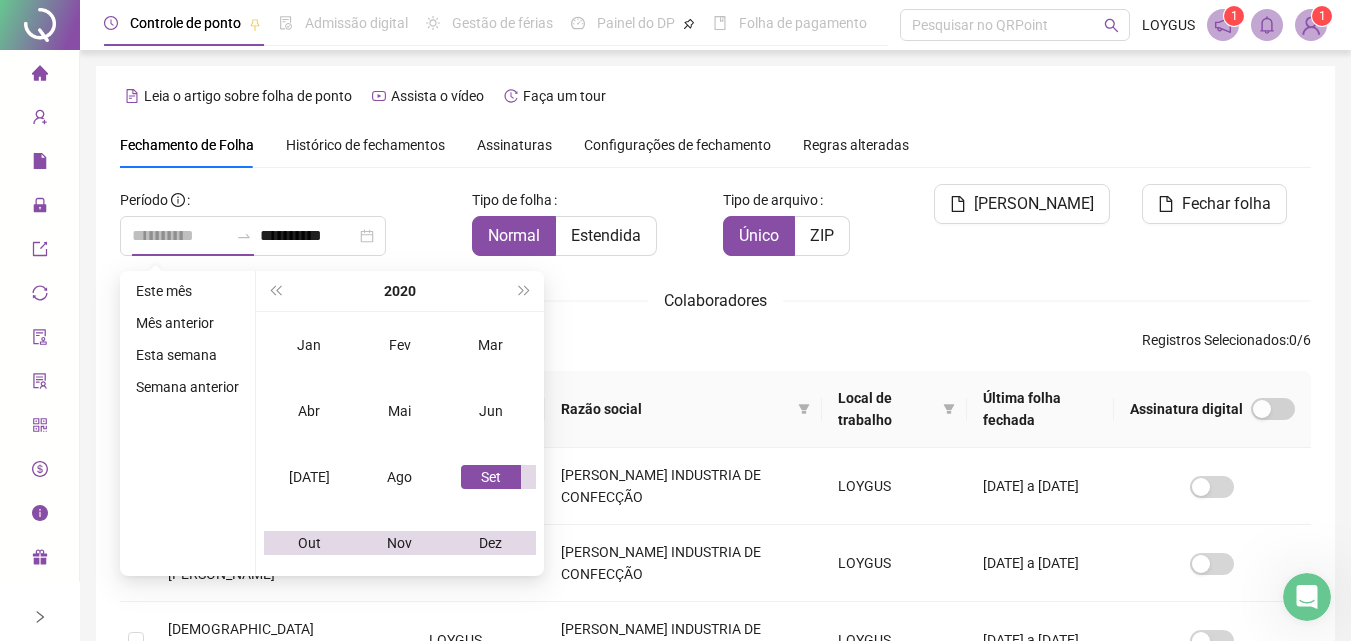 click on "Set" at bounding box center [491, 477] 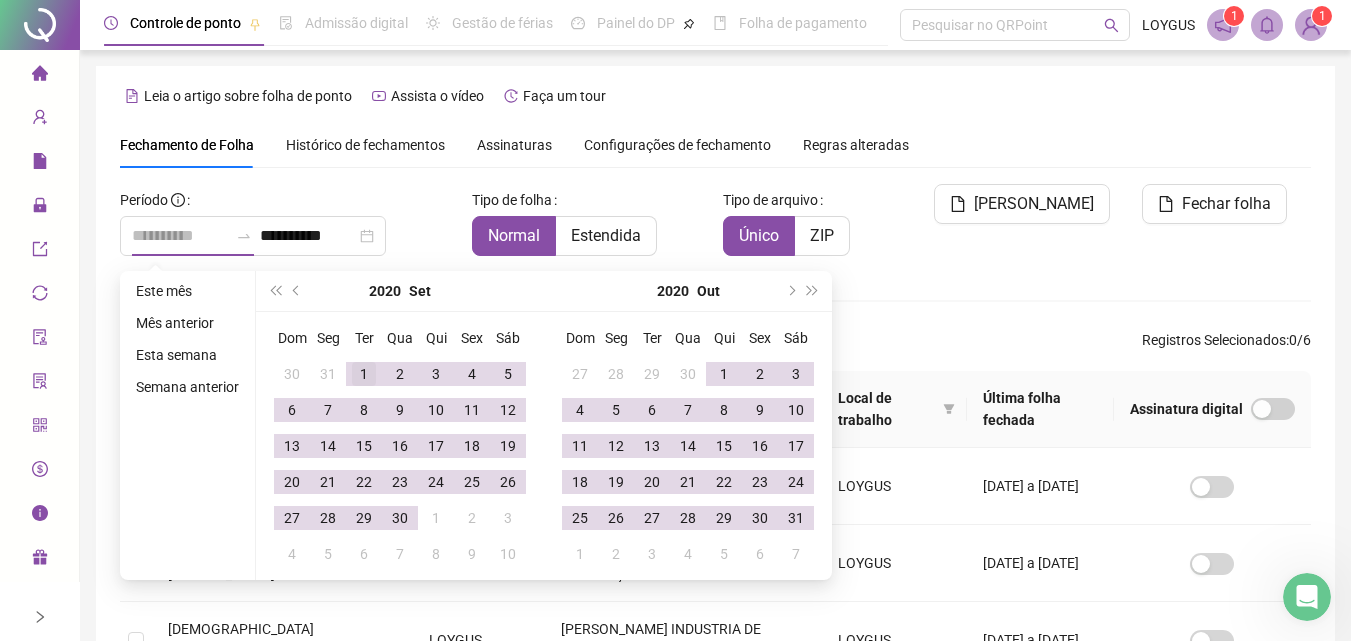 type on "**********" 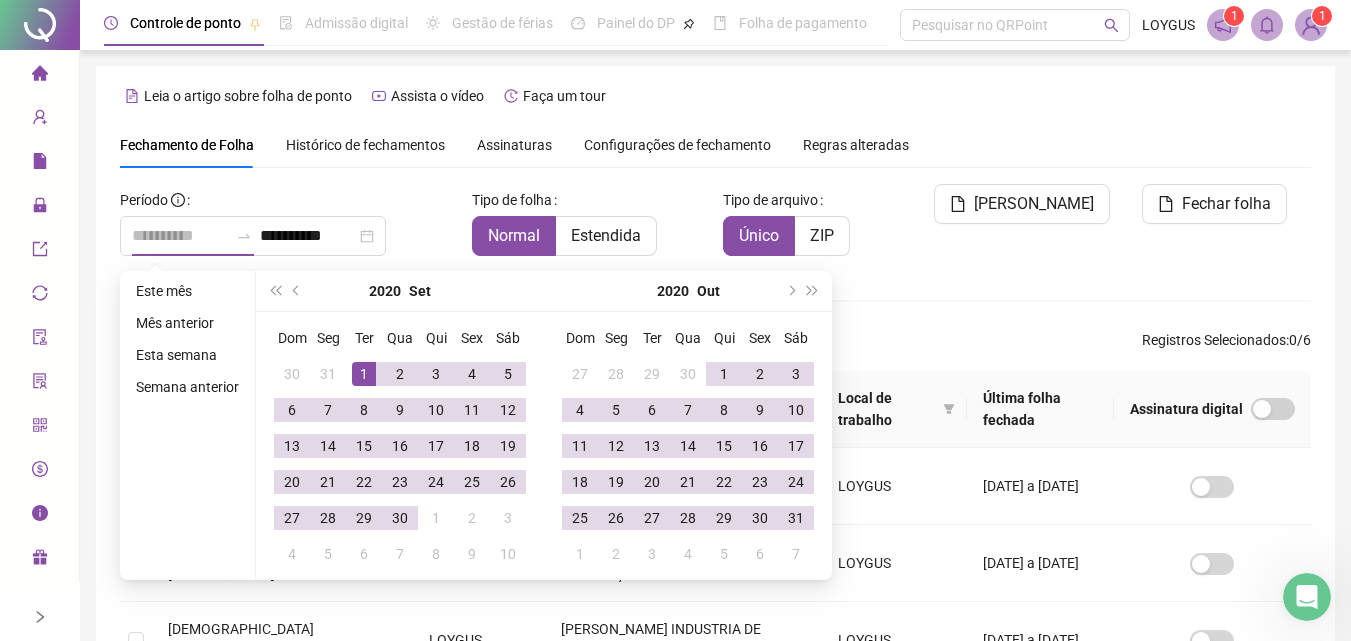 click on "1" at bounding box center (364, 374) 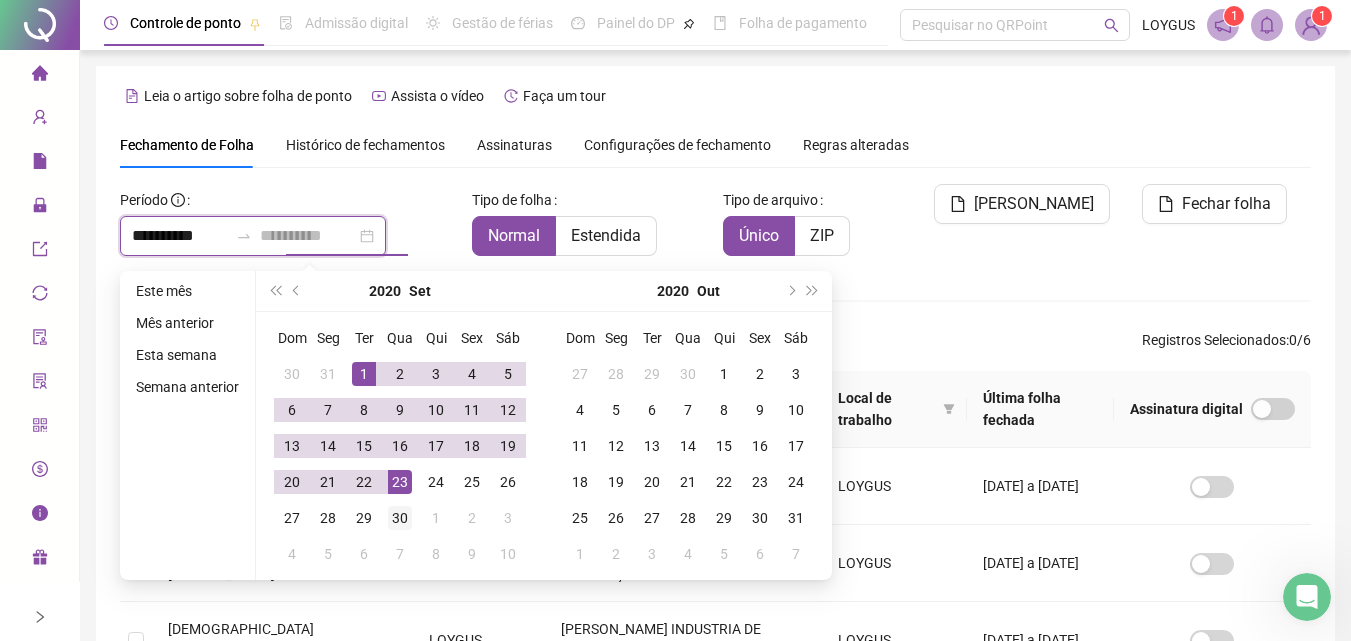 type on "**********" 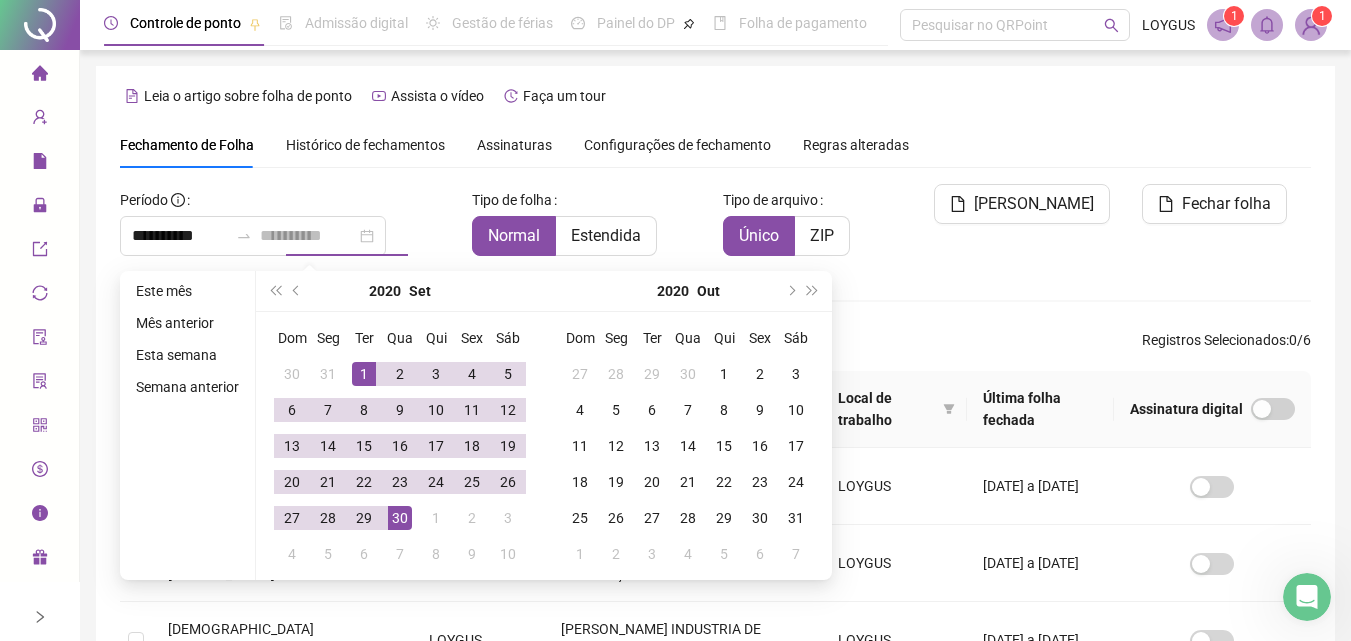 click on "30" at bounding box center (400, 518) 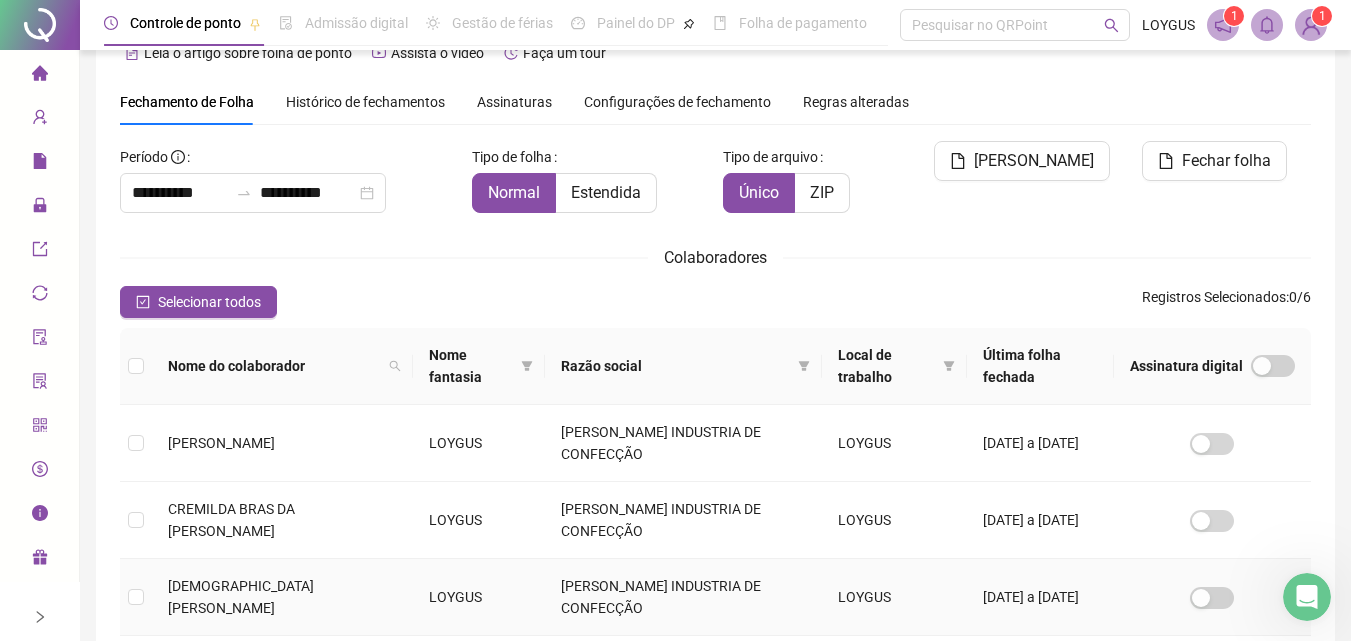 scroll, scrollTop: 0, scrollLeft: 0, axis: both 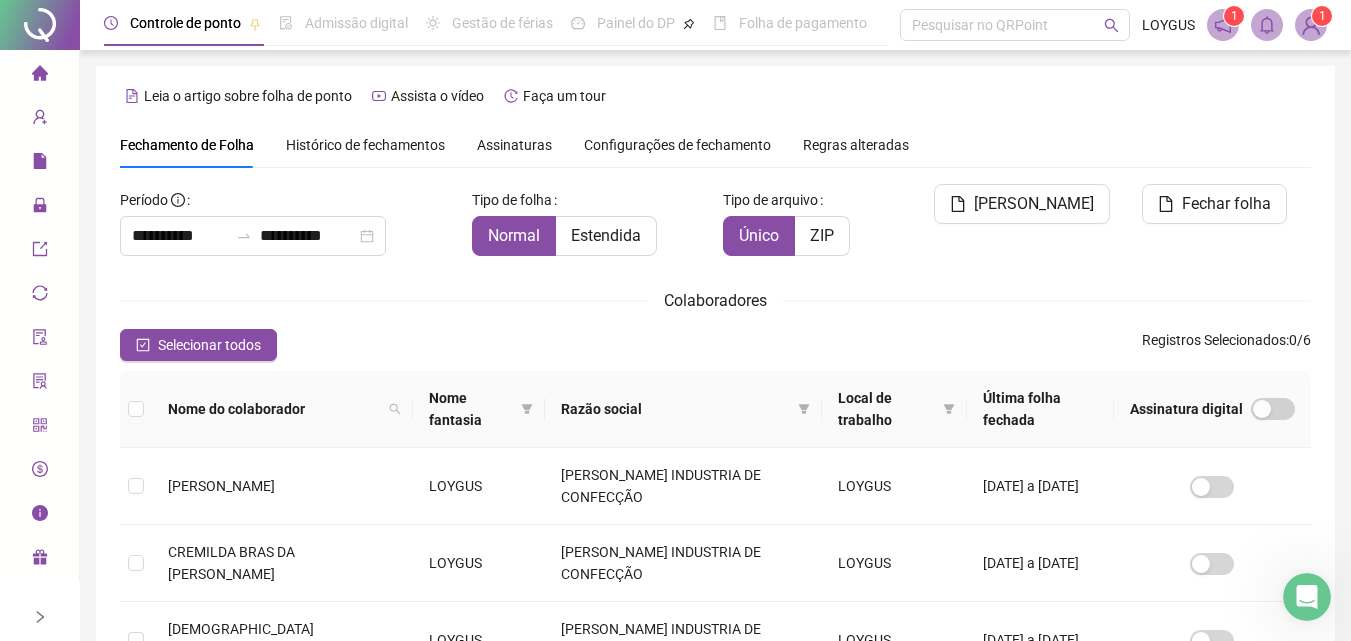 click on "Histórico de fechamentos" at bounding box center (365, 145) 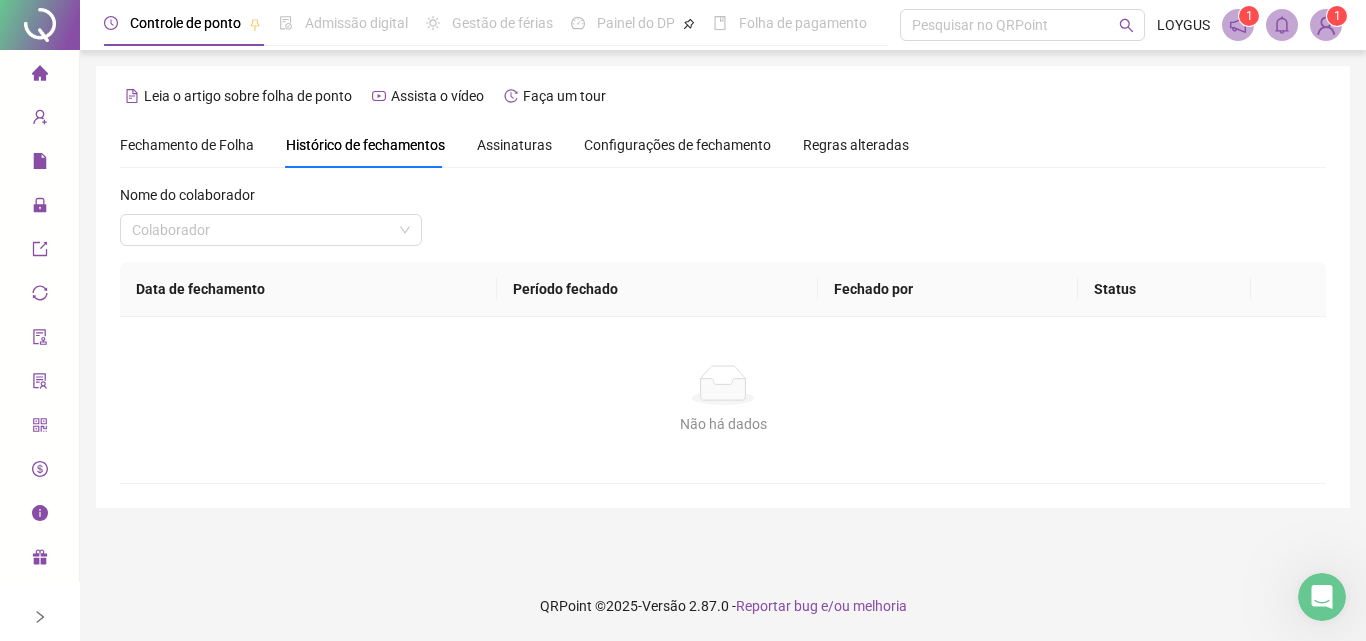 click on "Nome do colaborador Colaborador" at bounding box center [271, 223] 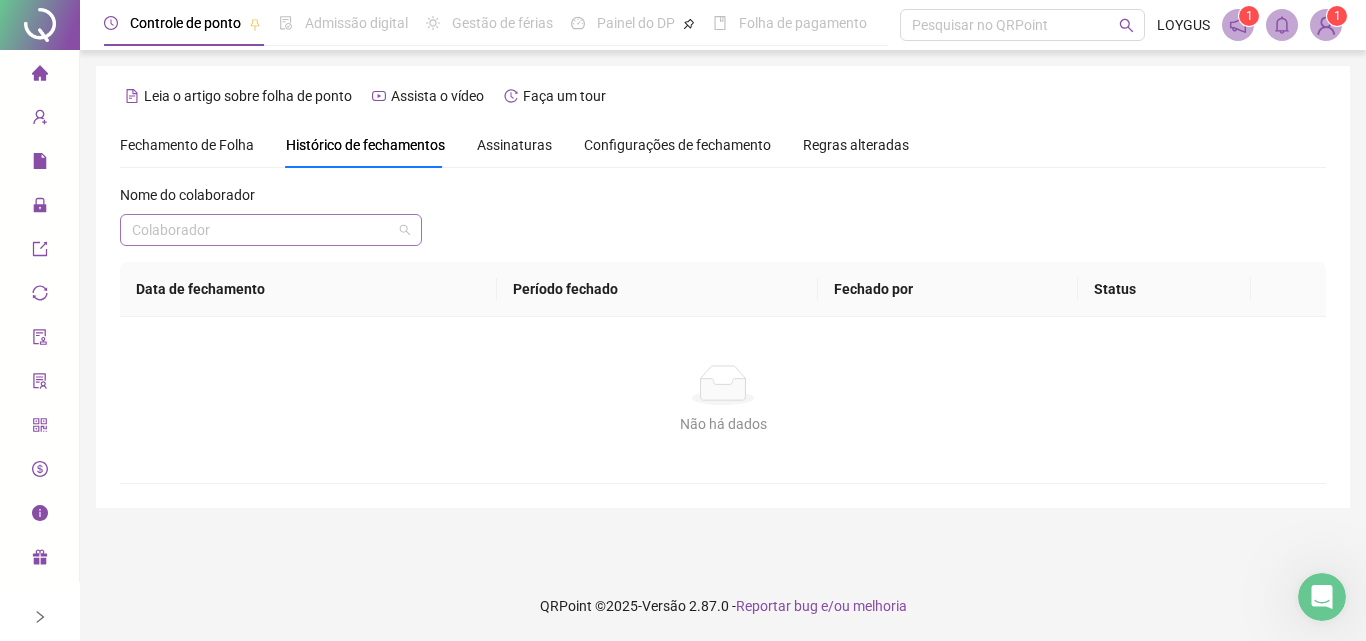 click at bounding box center (265, 230) 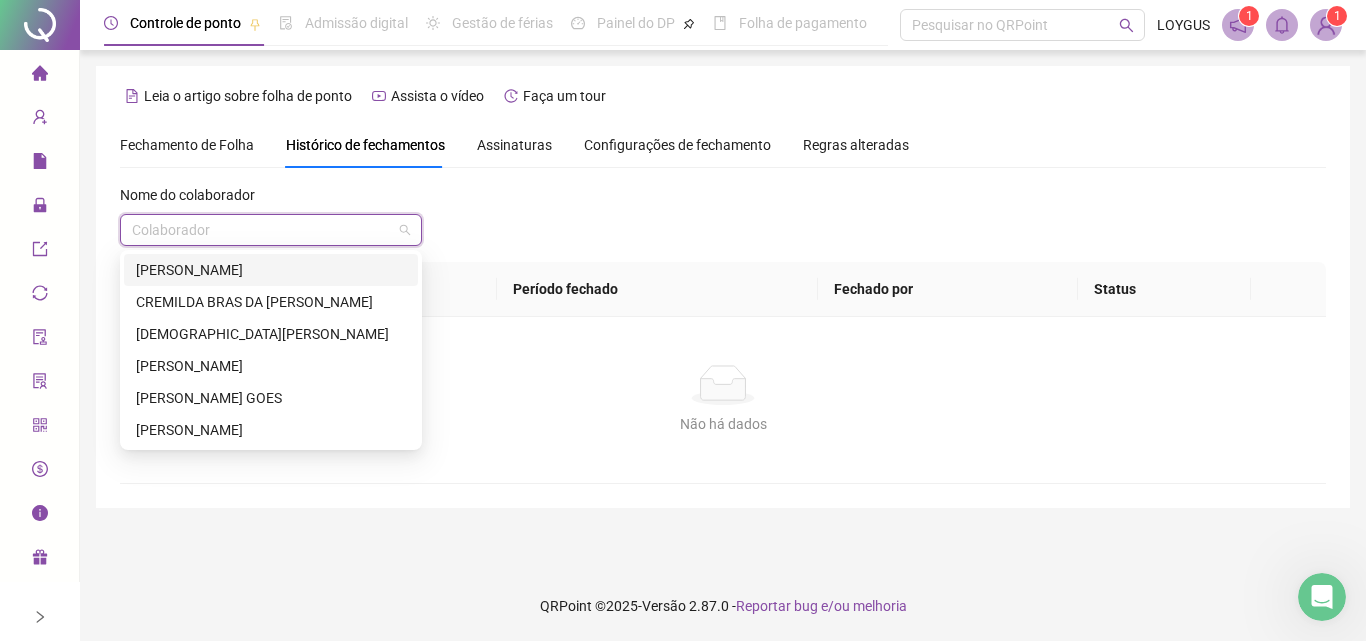 click at bounding box center (265, 230) 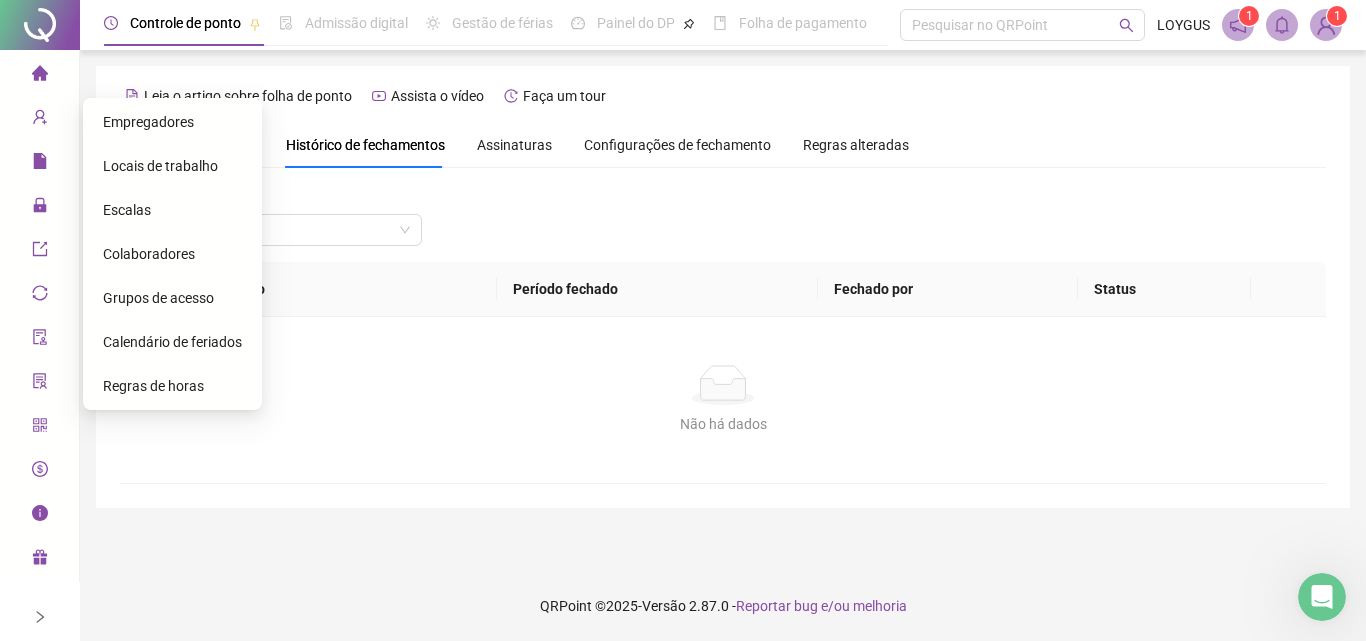 click on "Colaboradores" at bounding box center (149, 254) 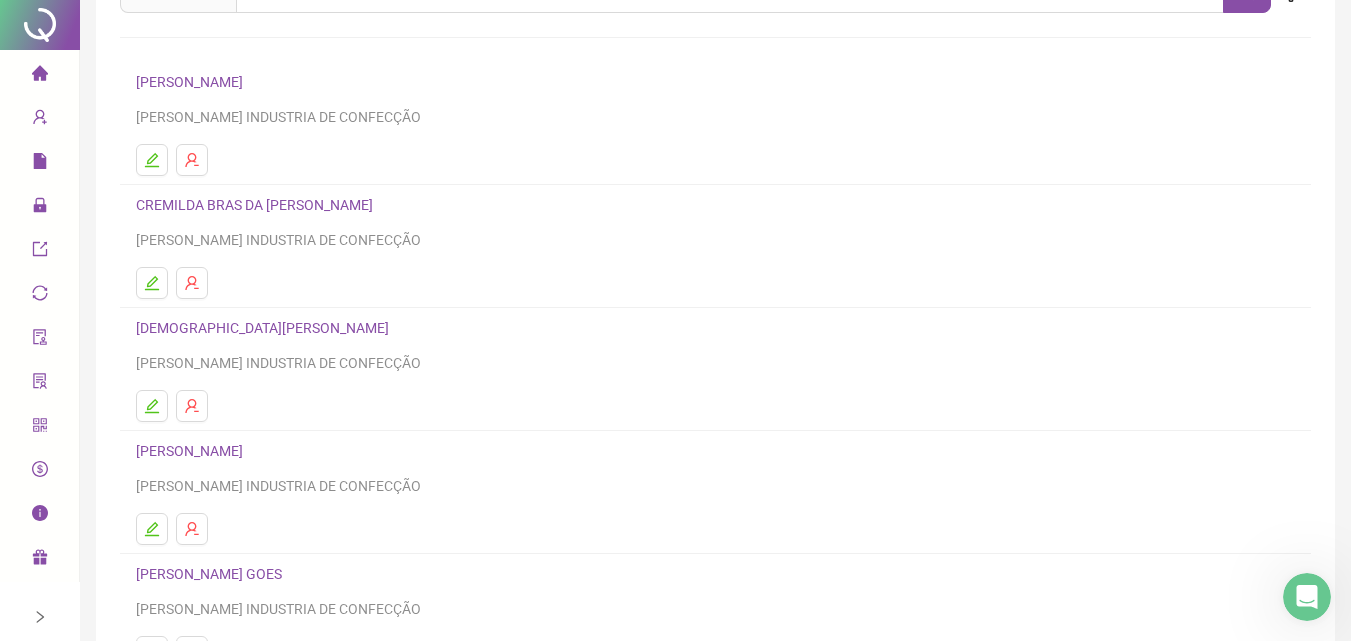 scroll, scrollTop: 0, scrollLeft: 0, axis: both 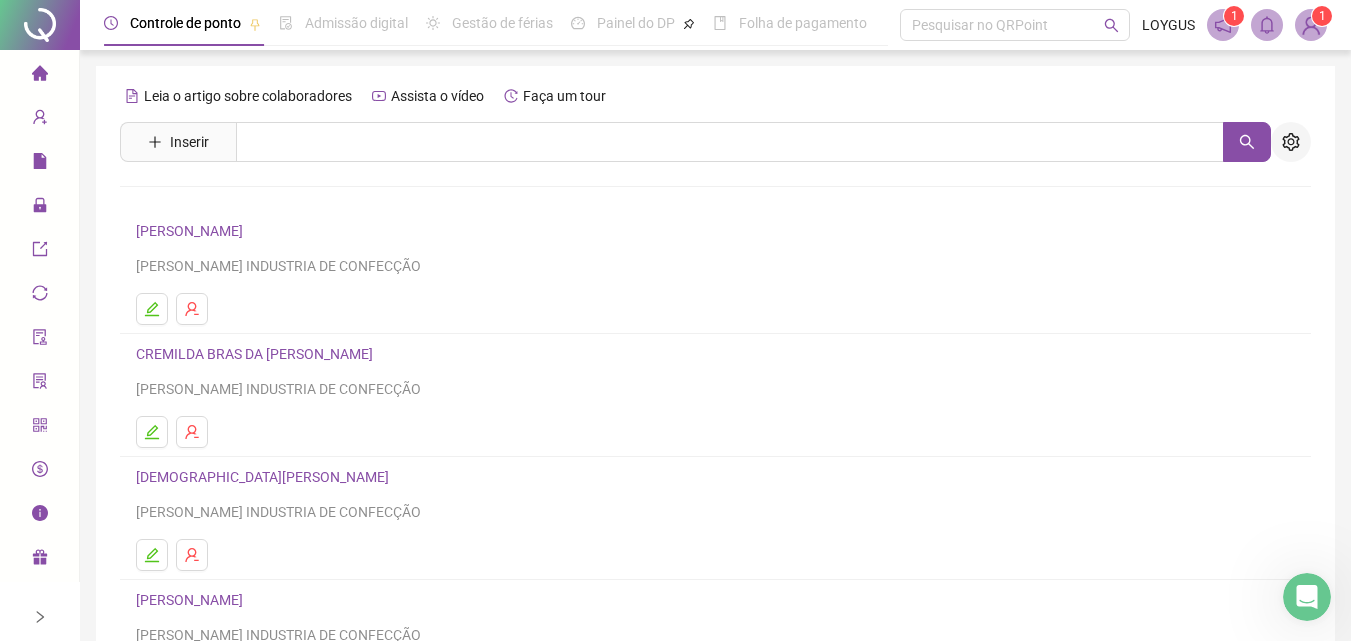 click 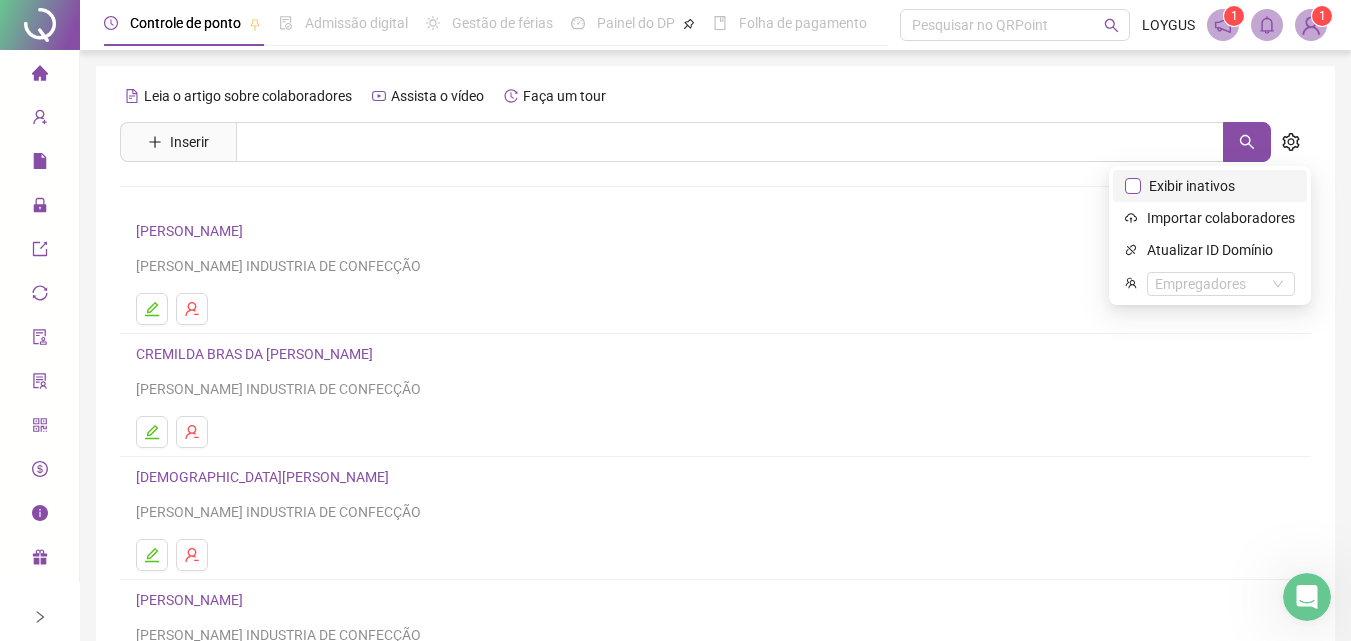 click on "Exibir inativos" at bounding box center [1192, 186] 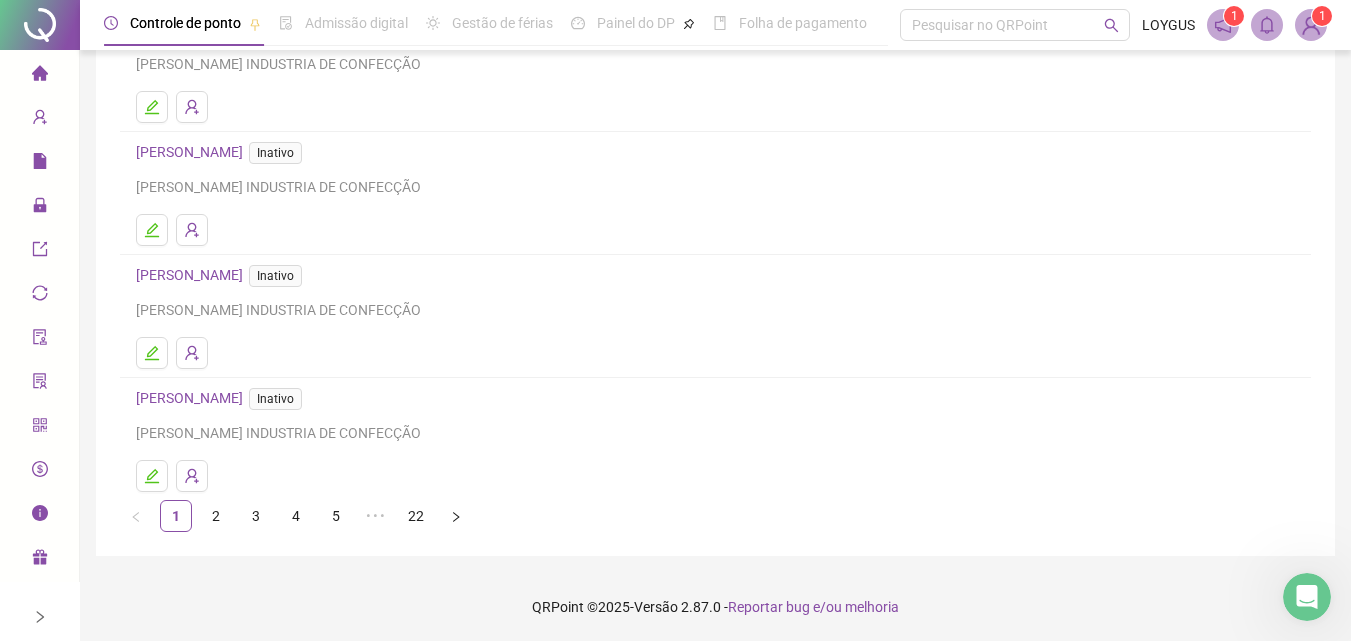 scroll, scrollTop: 326, scrollLeft: 0, axis: vertical 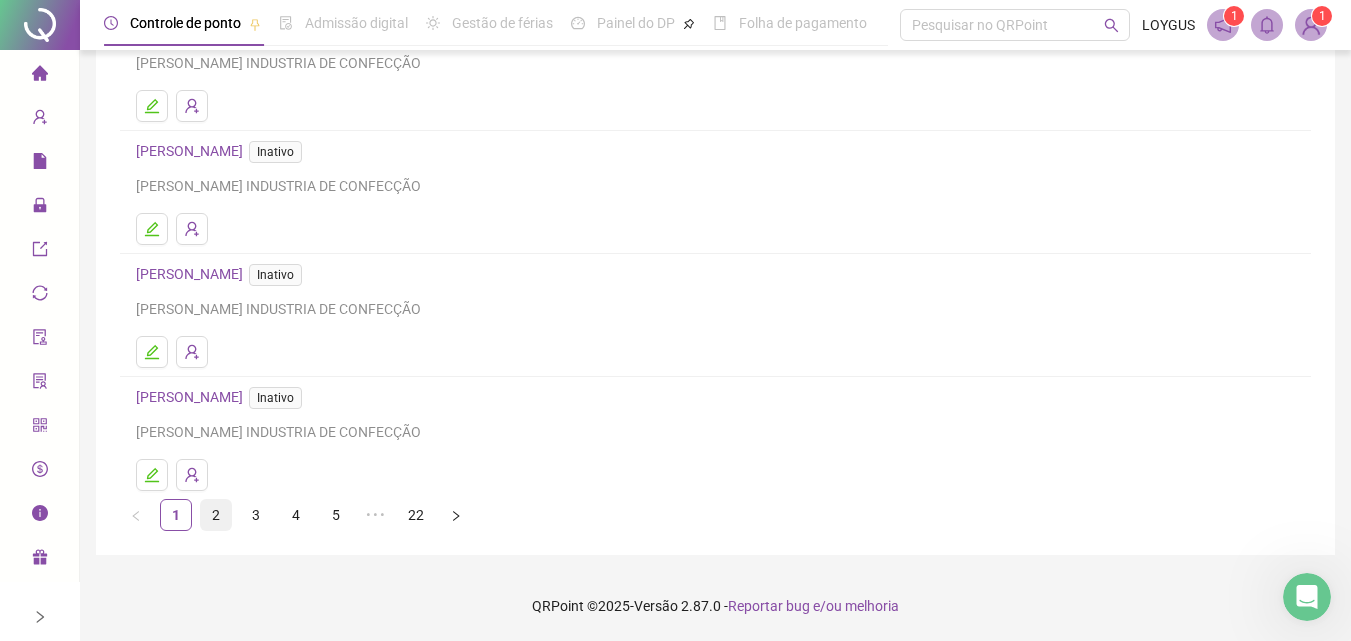 click on "2" at bounding box center (216, 515) 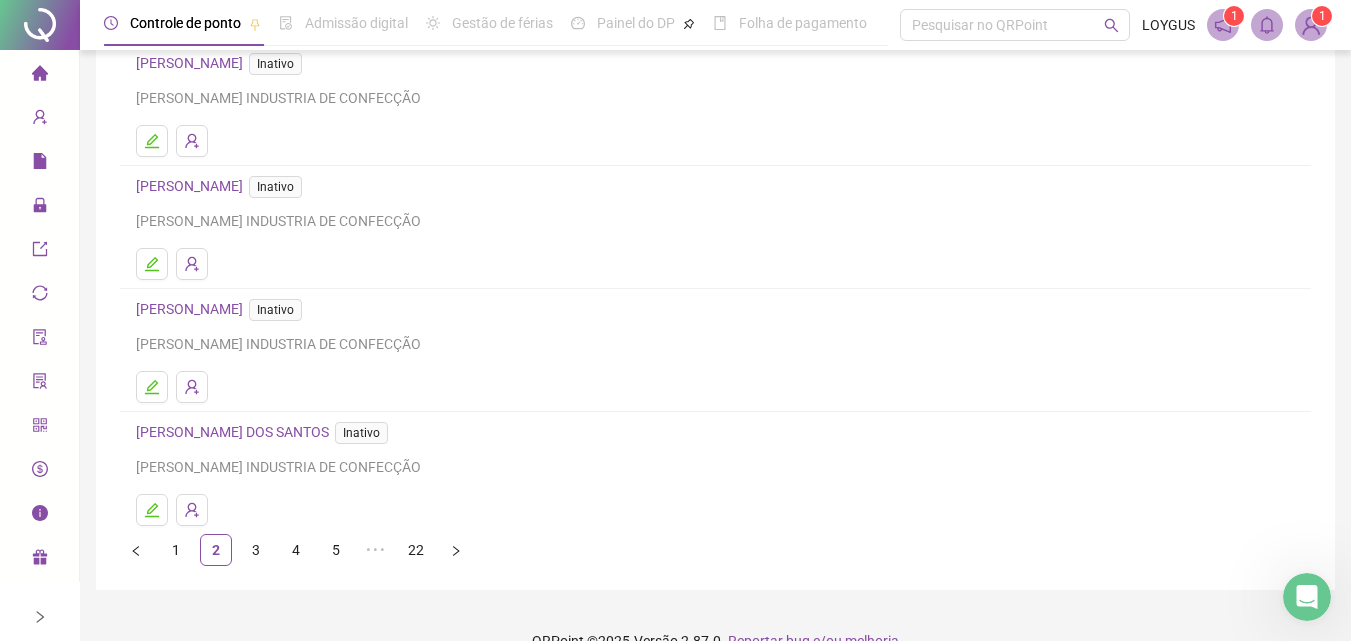 scroll, scrollTop: 326, scrollLeft: 0, axis: vertical 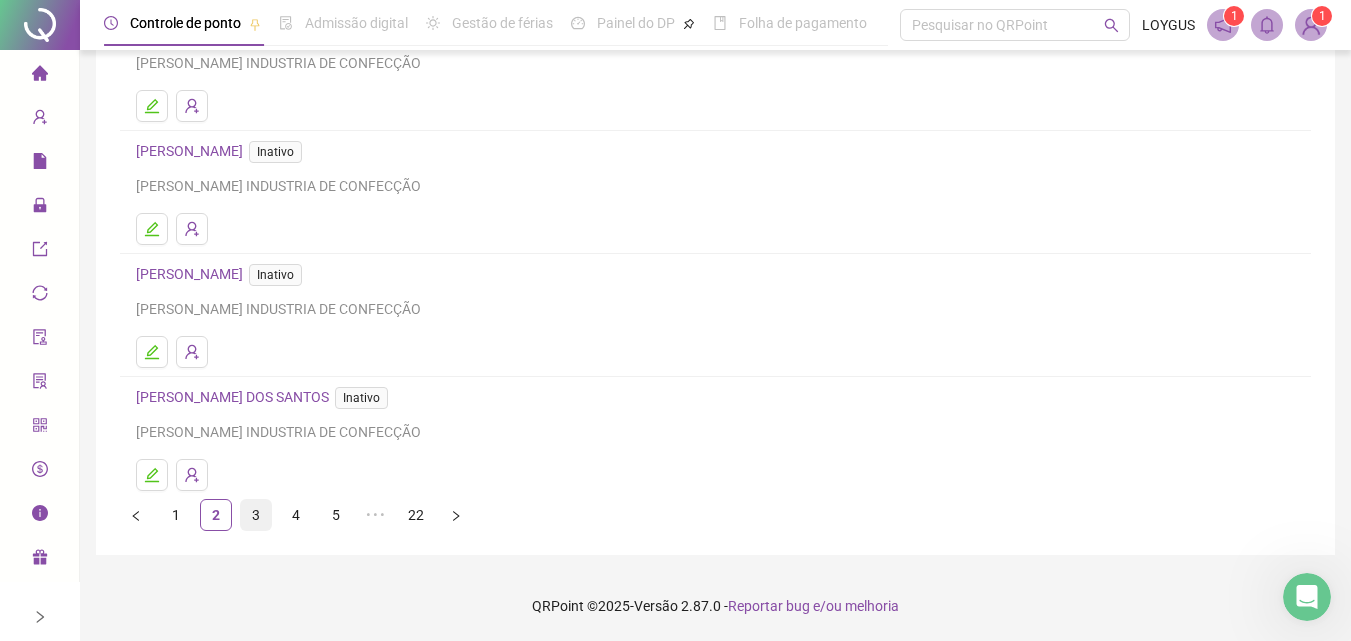 click on "3" at bounding box center [256, 515] 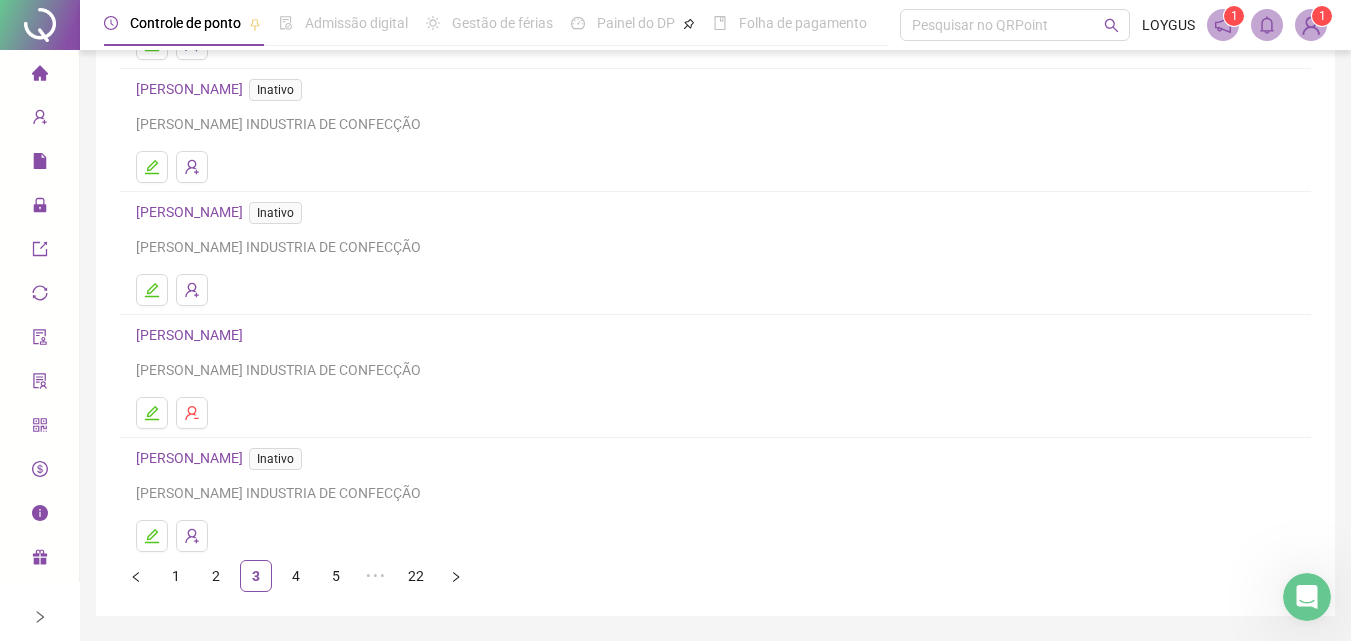 scroll, scrollTop: 300, scrollLeft: 0, axis: vertical 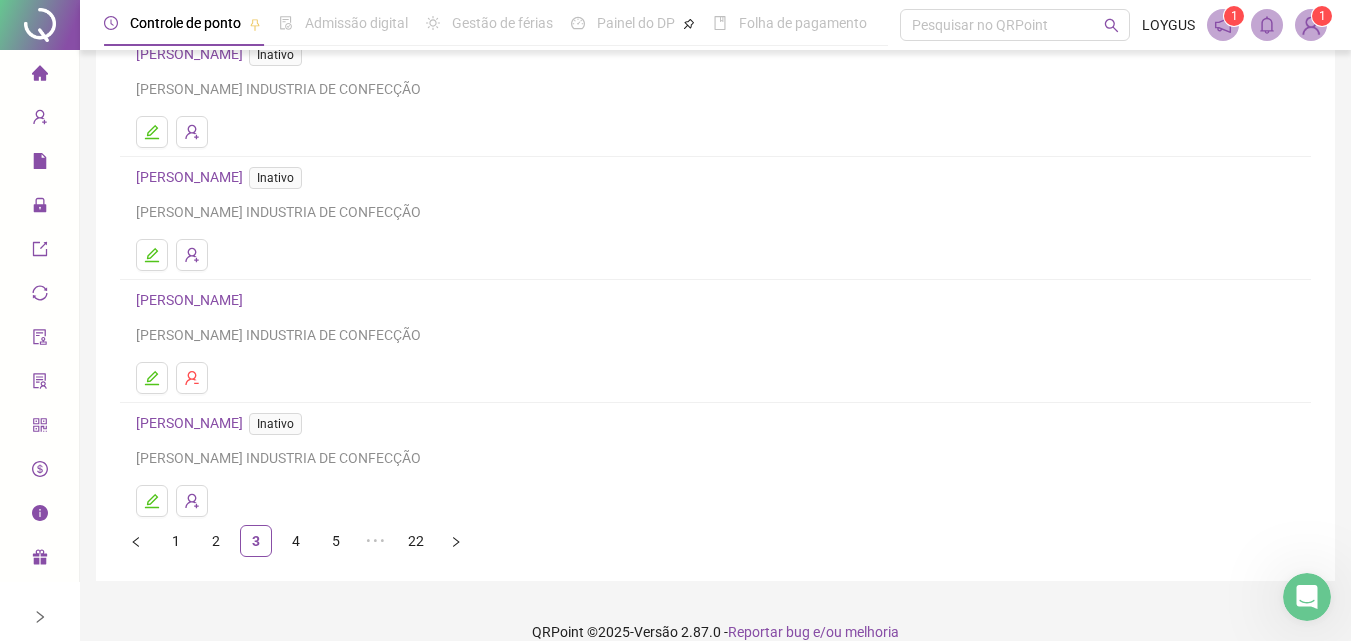 click on "[PERSON_NAME]    Inativo" at bounding box center [223, 423] 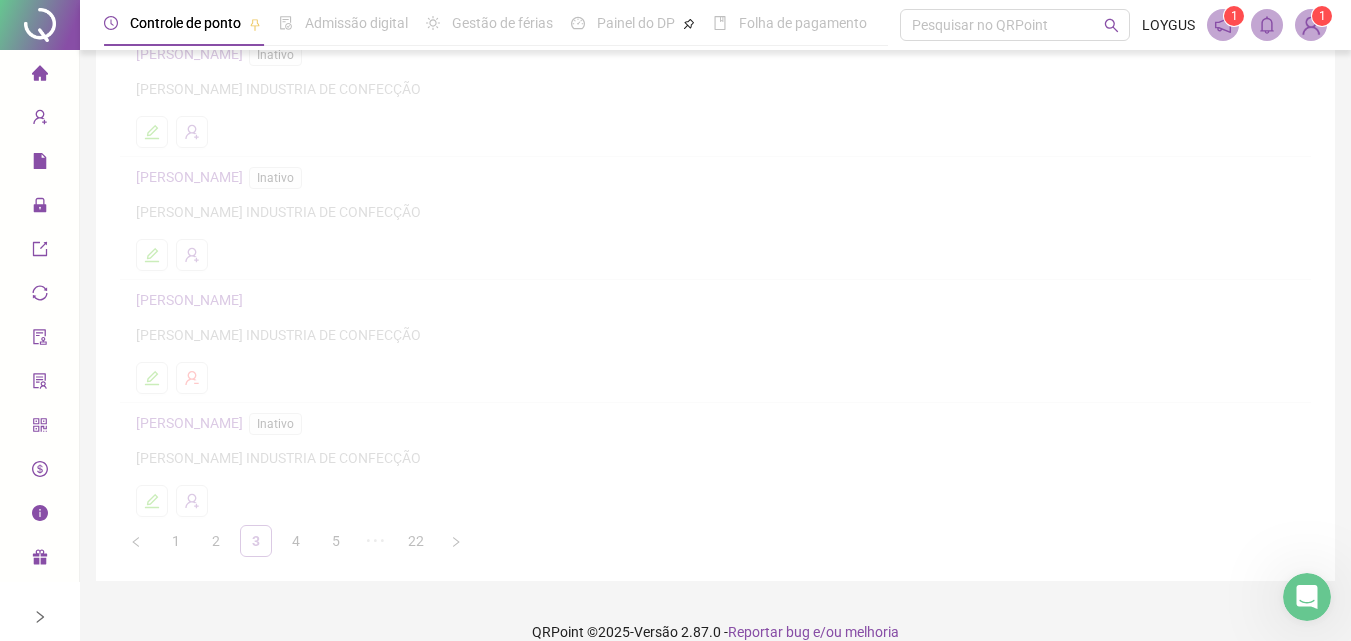 scroll, scrollTop: 310, scrollLeft: 0, axis: vertical 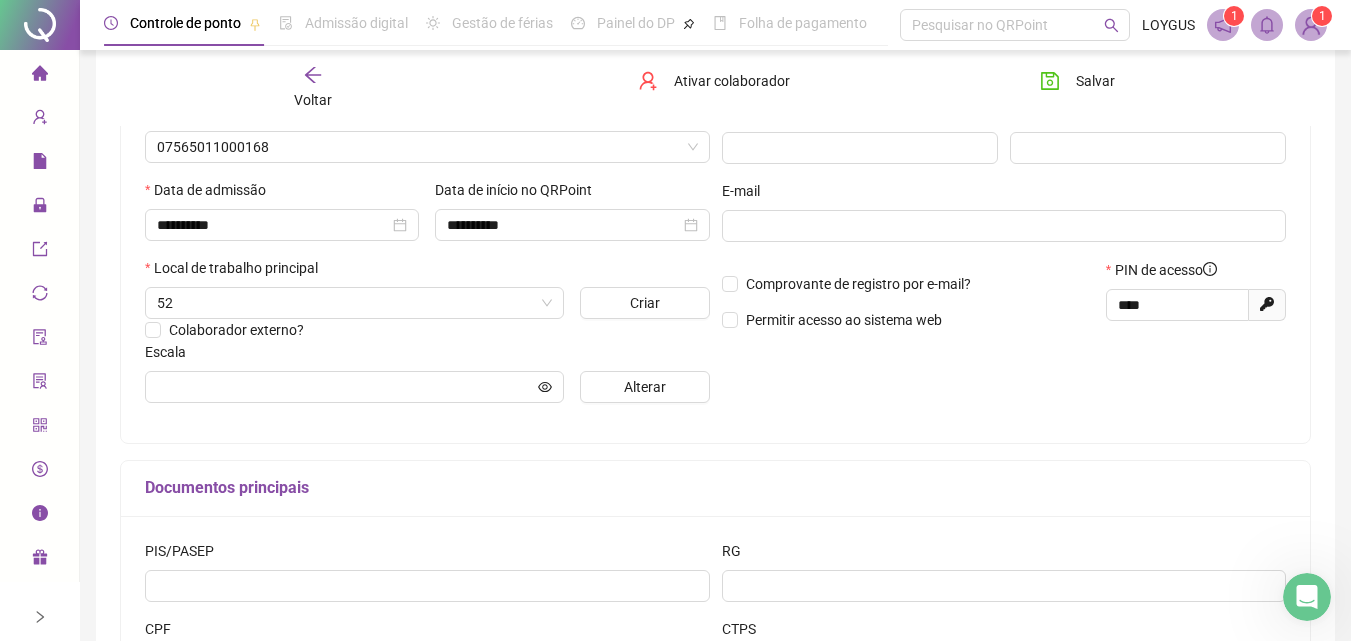 type on "**********" 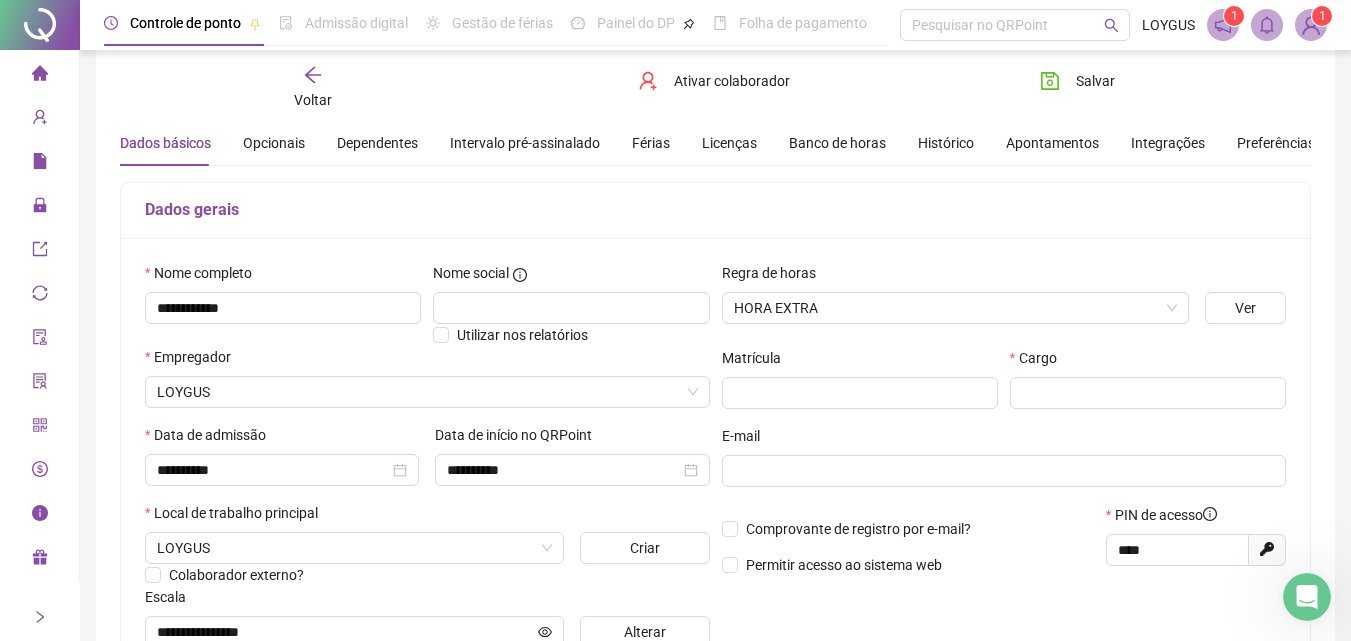 scroll, scrollTop: 100, scrollLeft: 0, axis: vertical 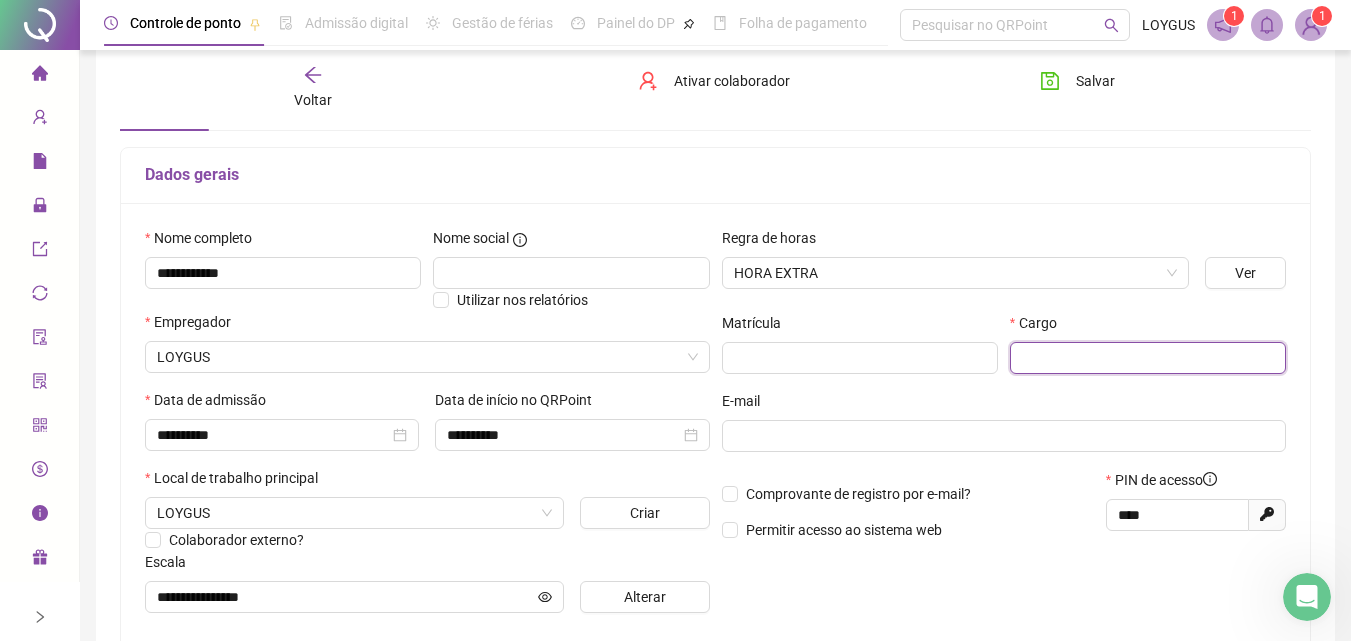 click at bounding box center (1148, 358) 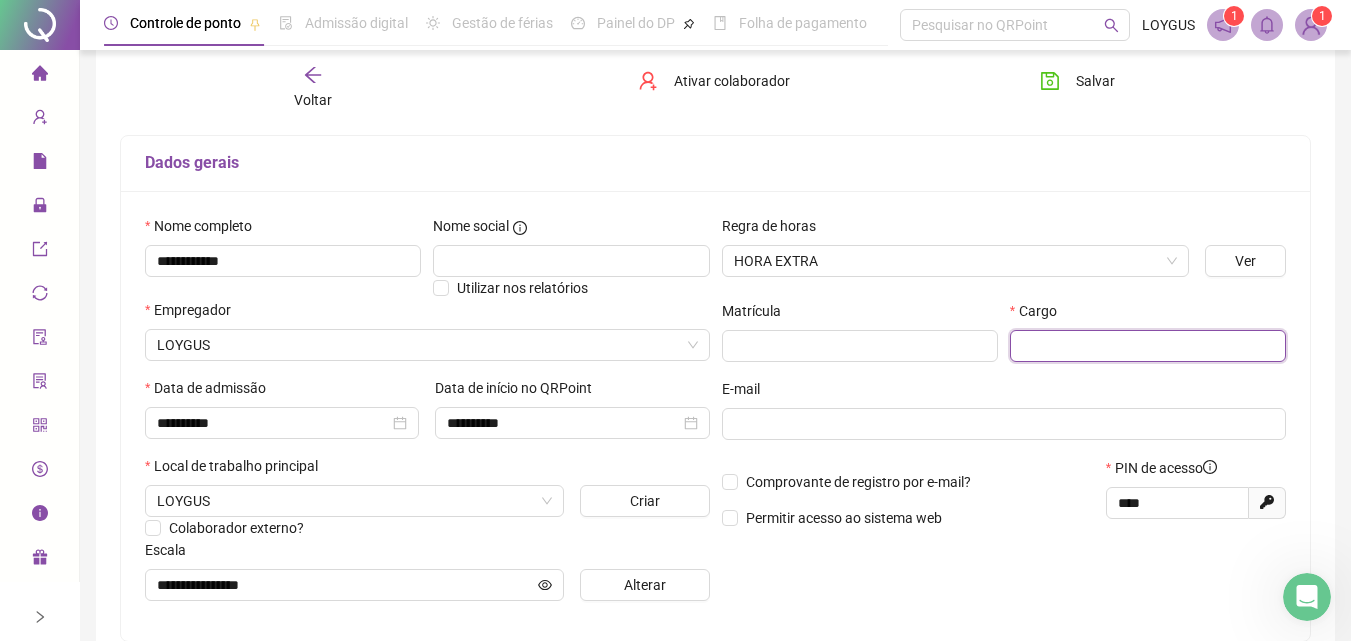 scroll, scrollTop: 0, scrollLeft: 0, axis: both 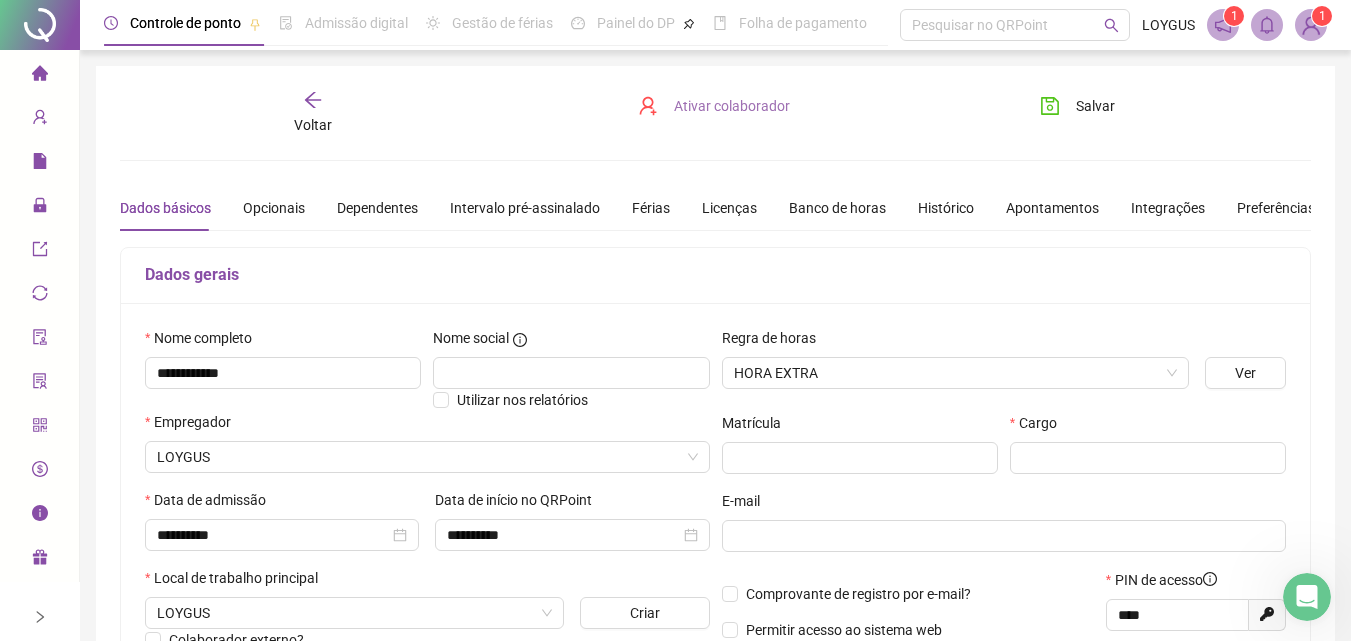 click on "Ativar colaborador" at bounding box center (732, 106) 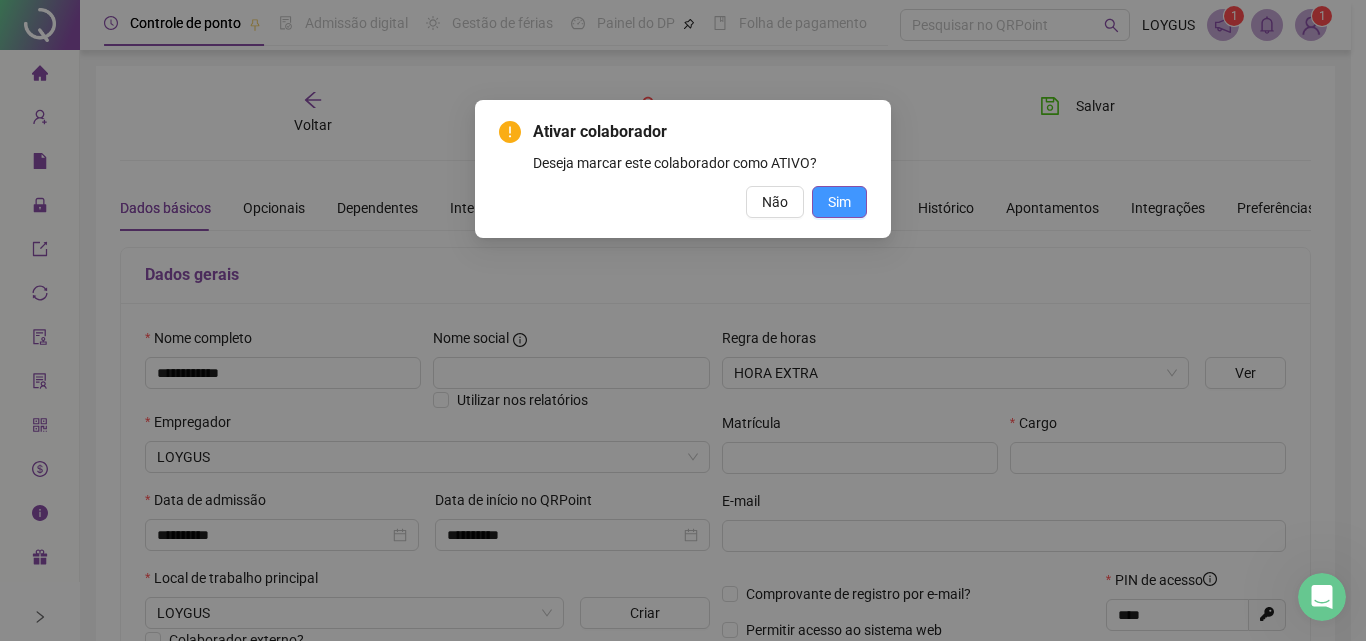 click on "Sim" at bounding box center [839, 202] 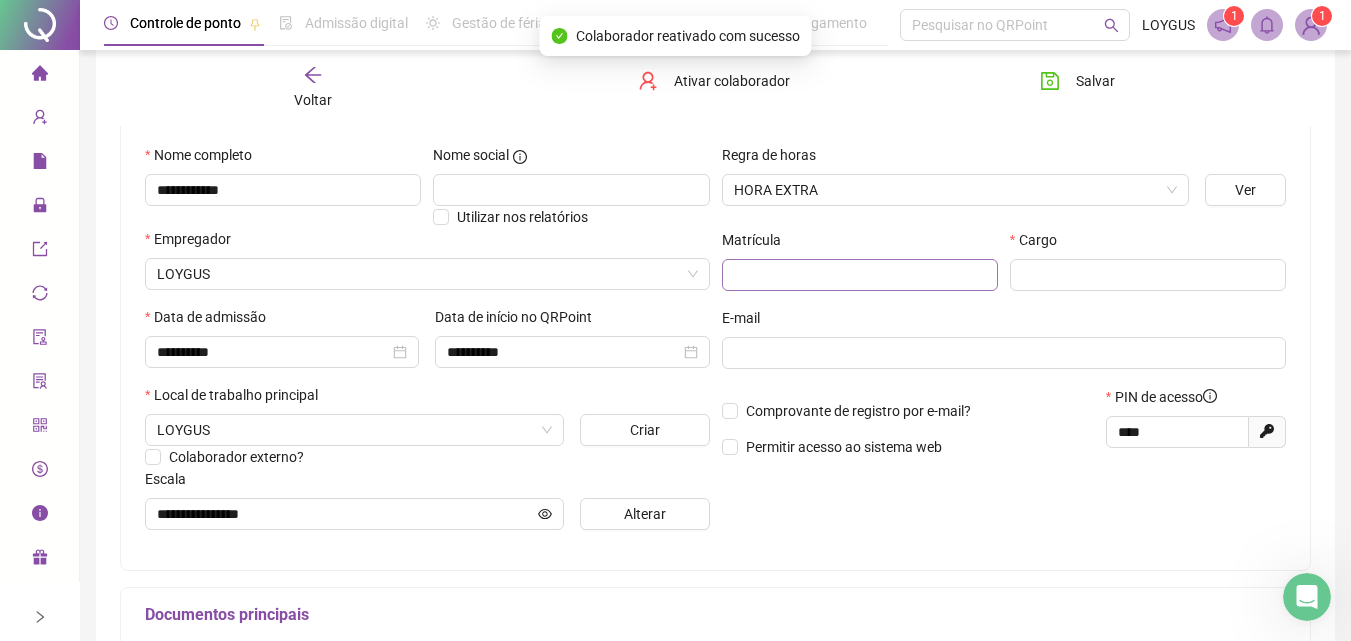 scroll, scrollTop: 200, scrollLeft: 0, axis: vertical 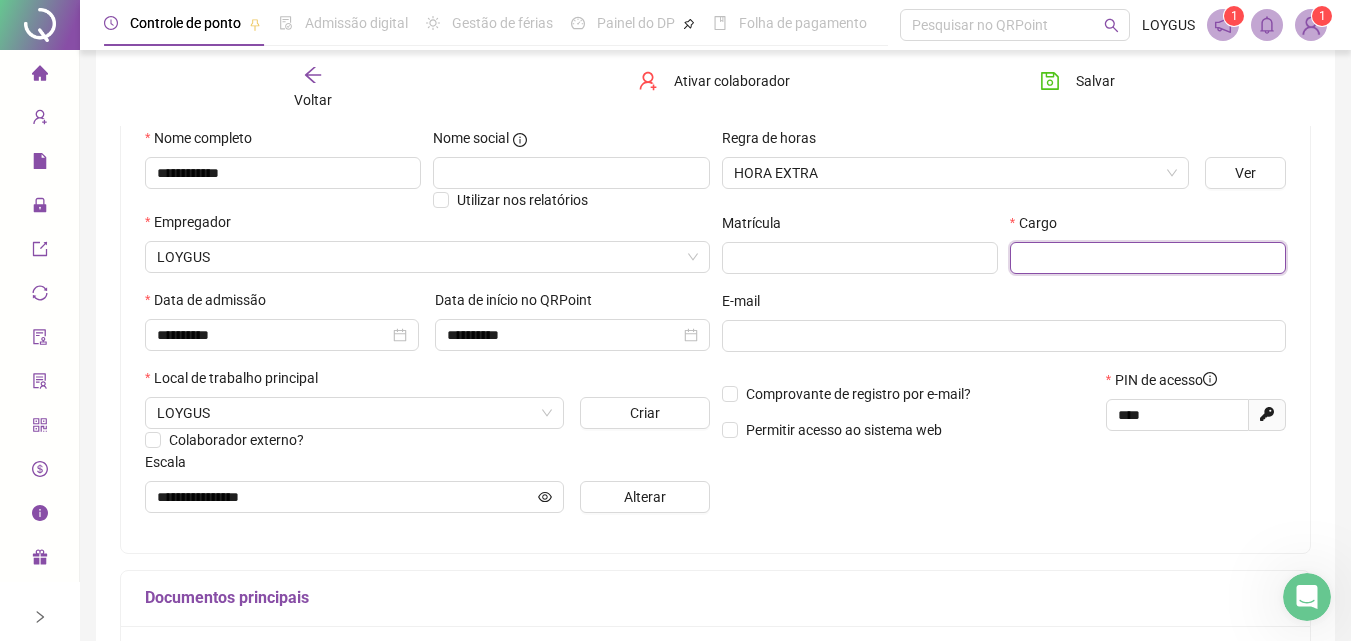 click at bounding box center (1148, 258) 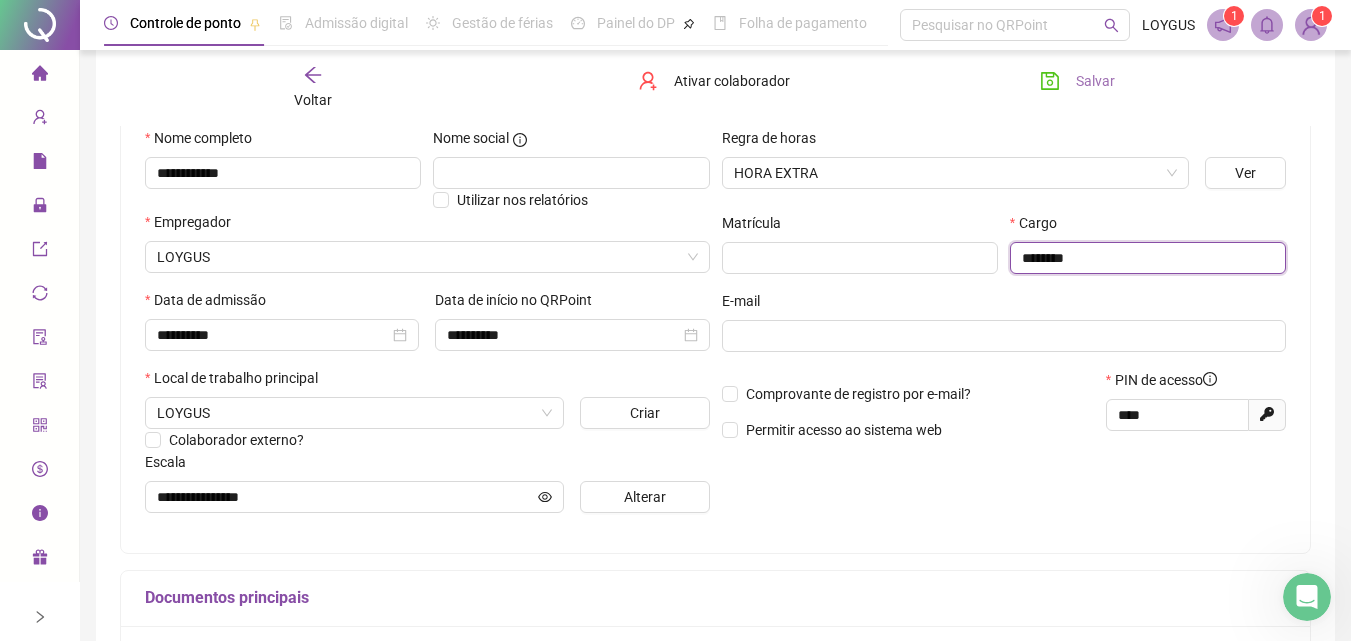 type on "********" 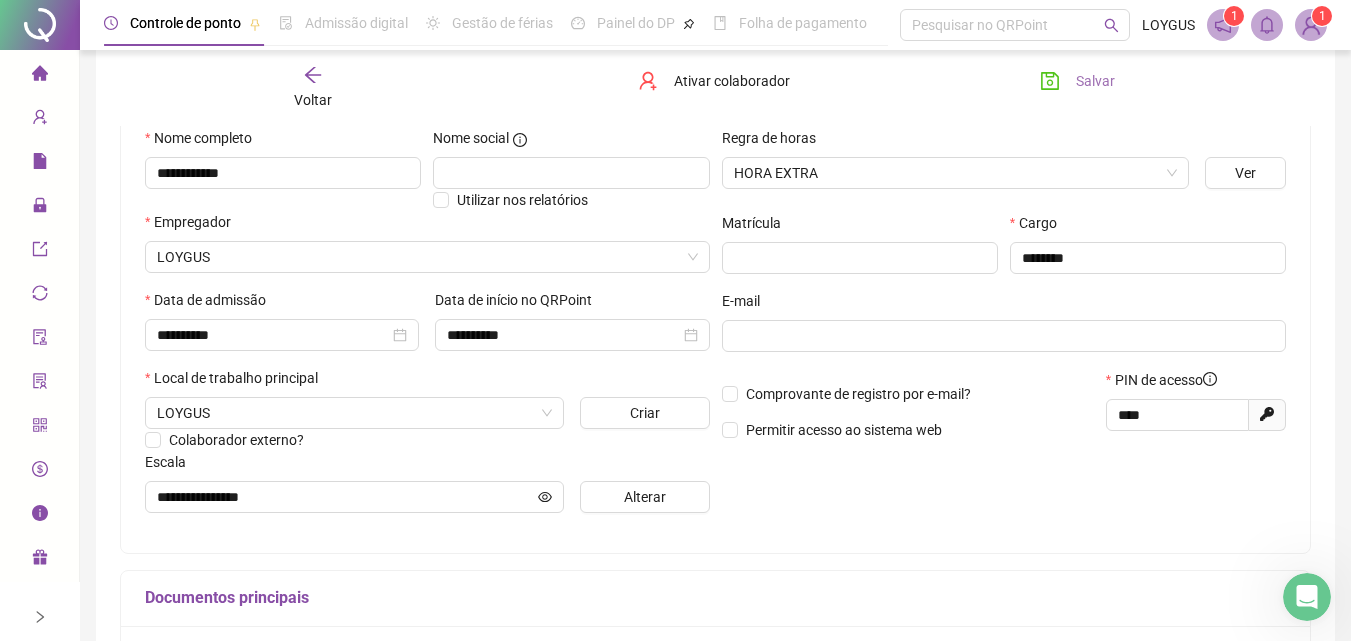 click on "Salvar" at bounding box center (1095, 81) 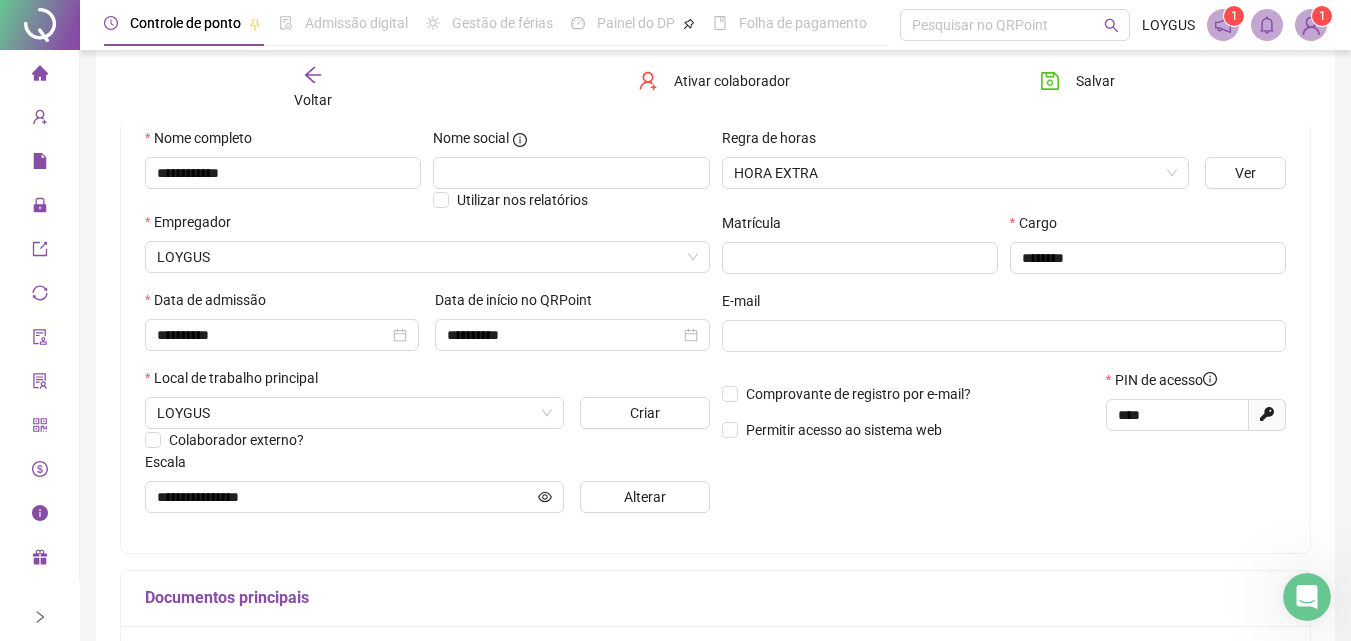 click 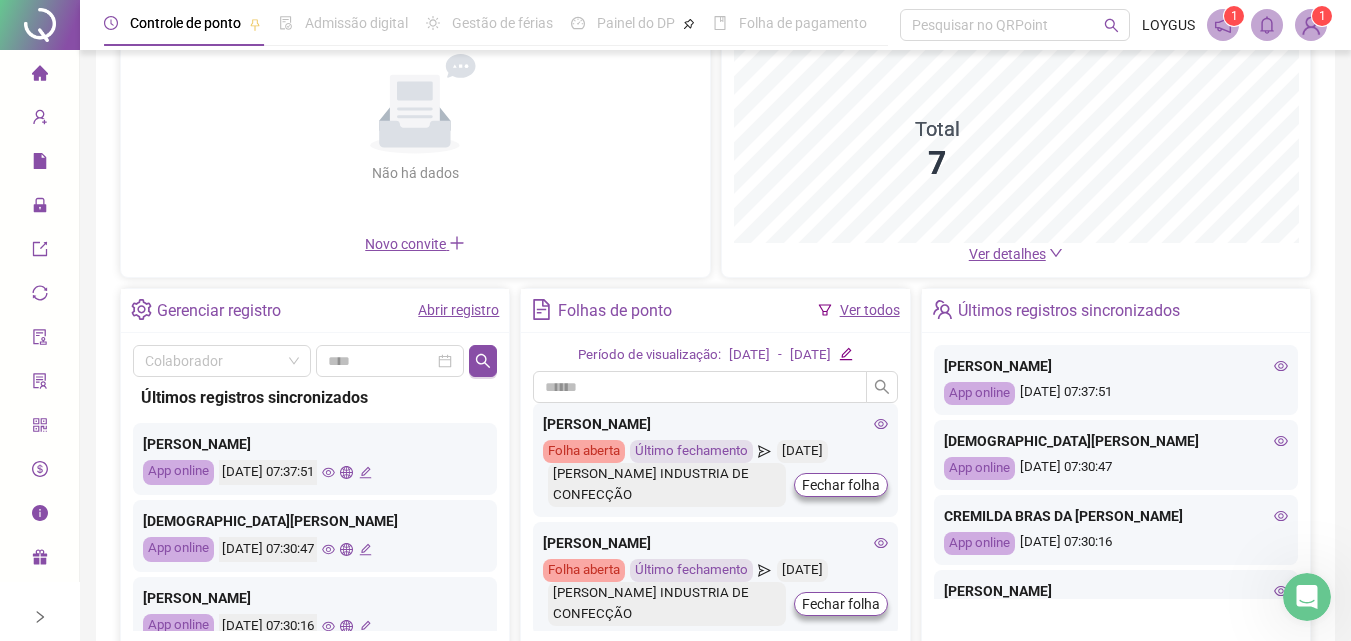 click on "Ver todos" at bounding box center [870, 310] 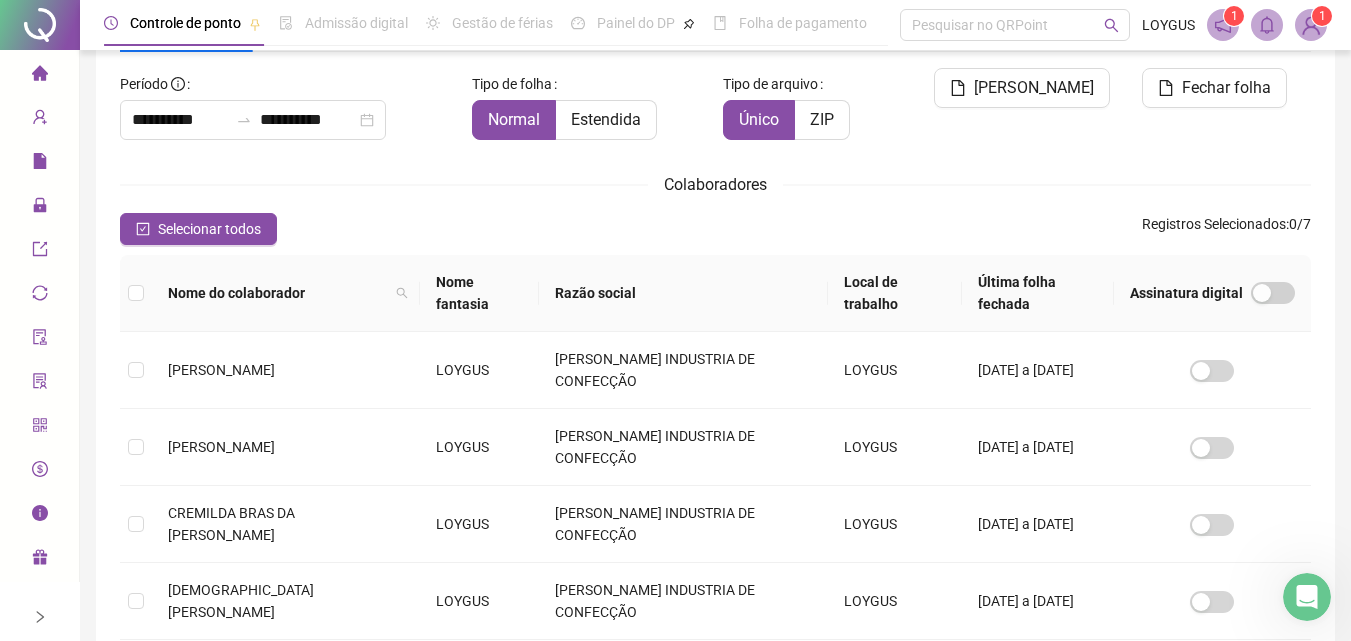 scroll, scrollTop: 89, scrollLeft: 0, axis: vertical 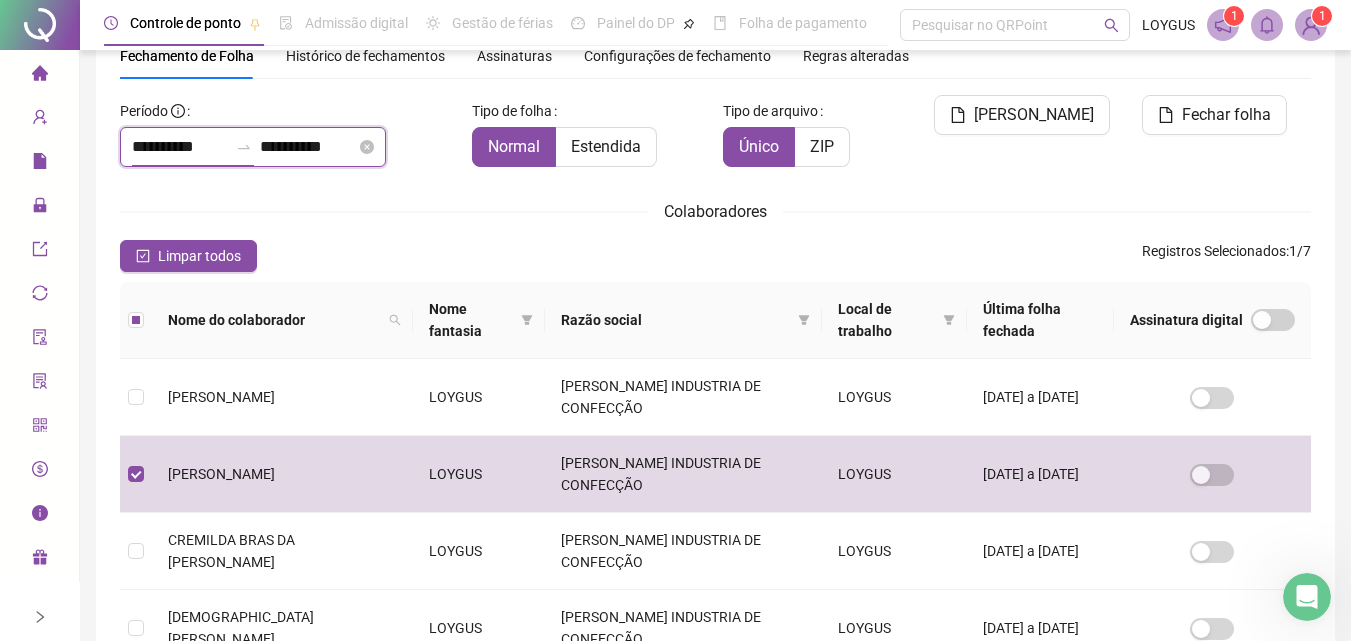 click on "**********" at bounding box center [180, 147] 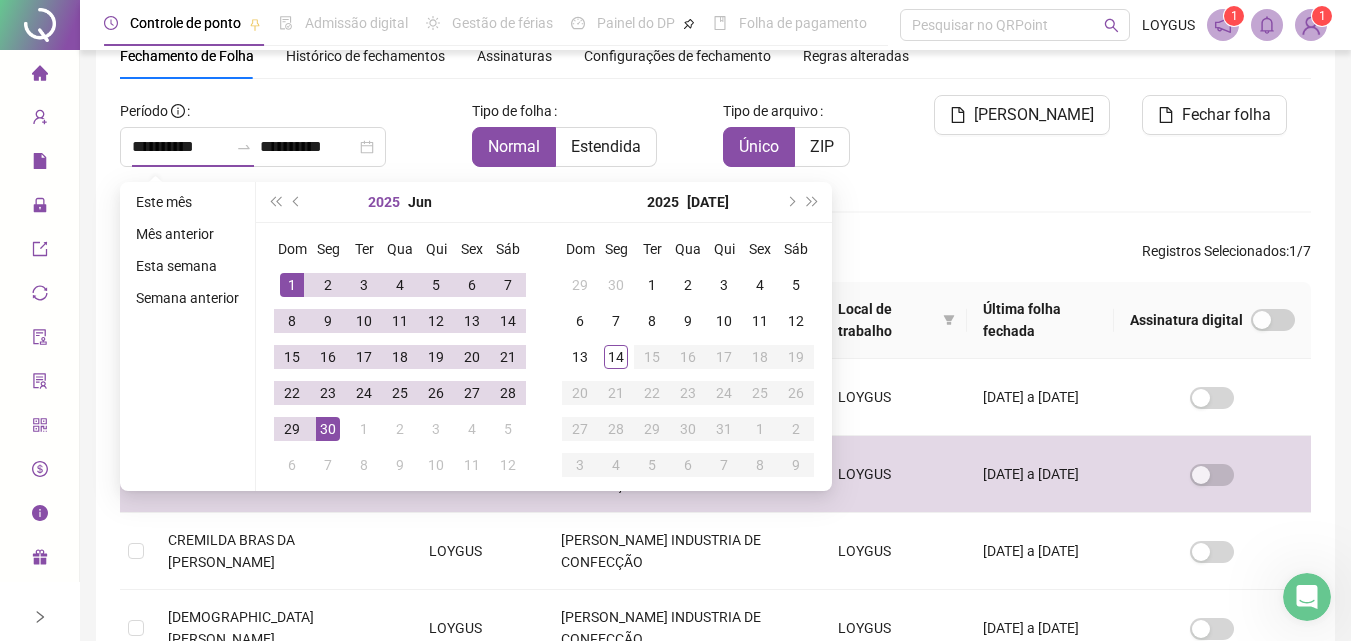 click on "2025" at bounding box center (384, 202) 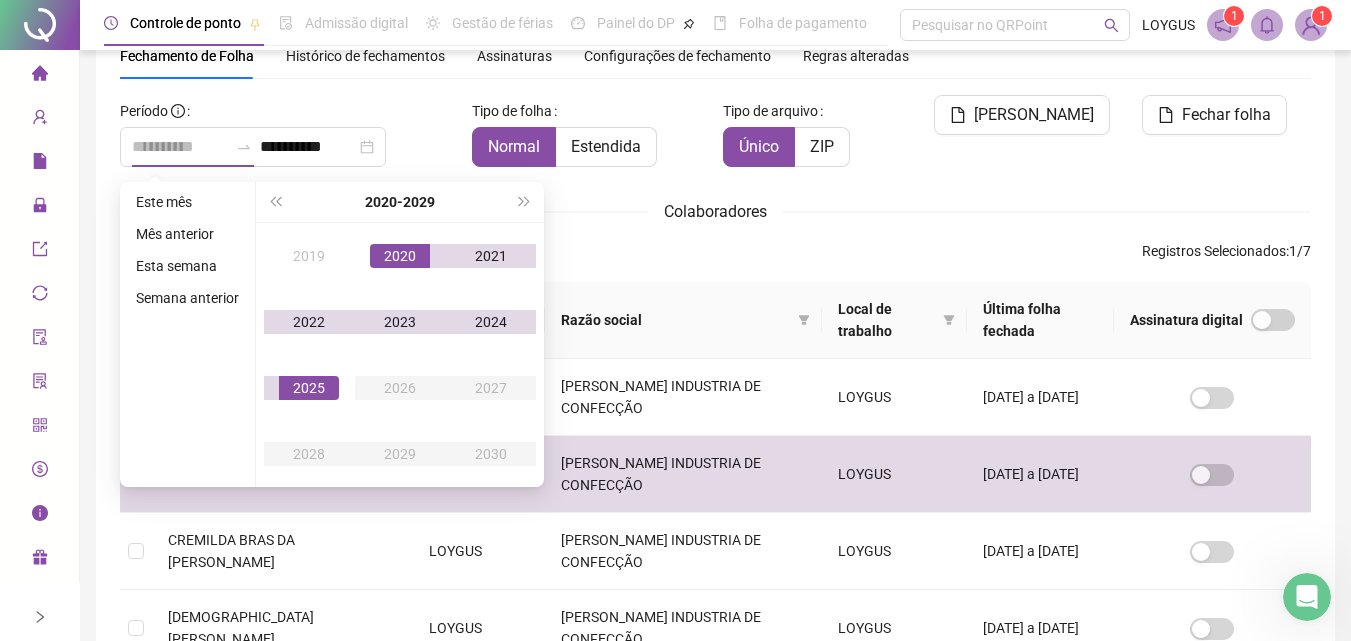 click on "2020" at bounding box center (400, 256) 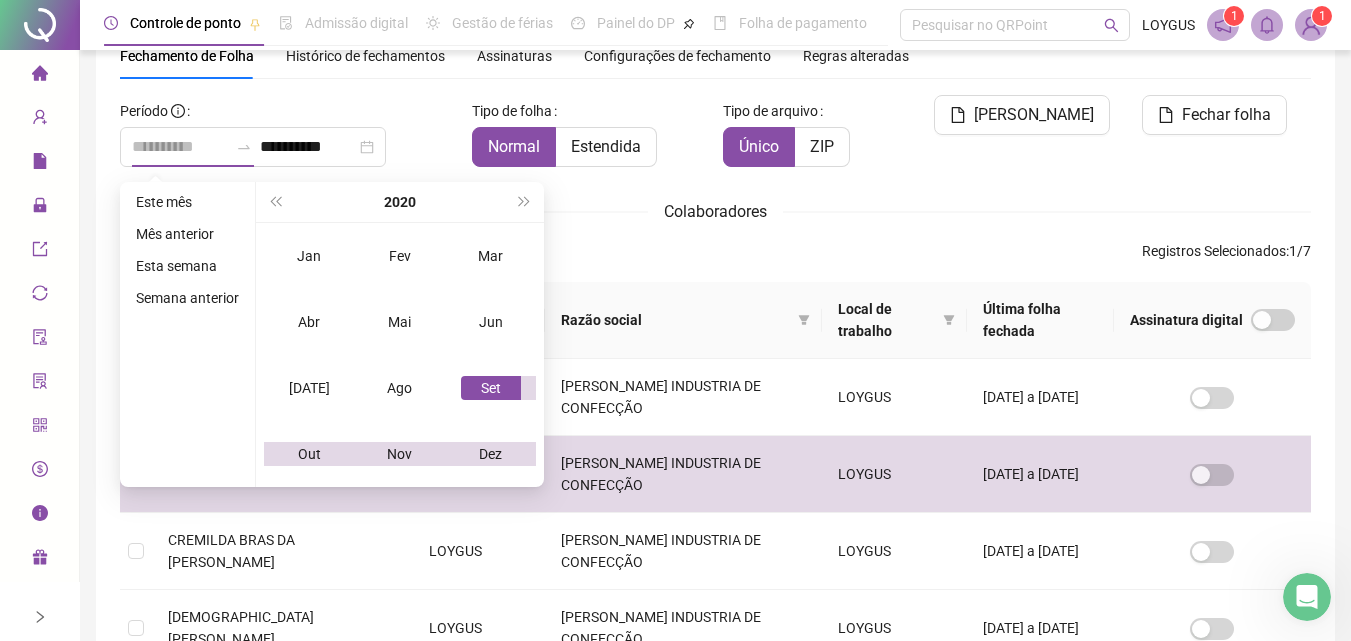 click on "Set" at bounding box center (491, 388) 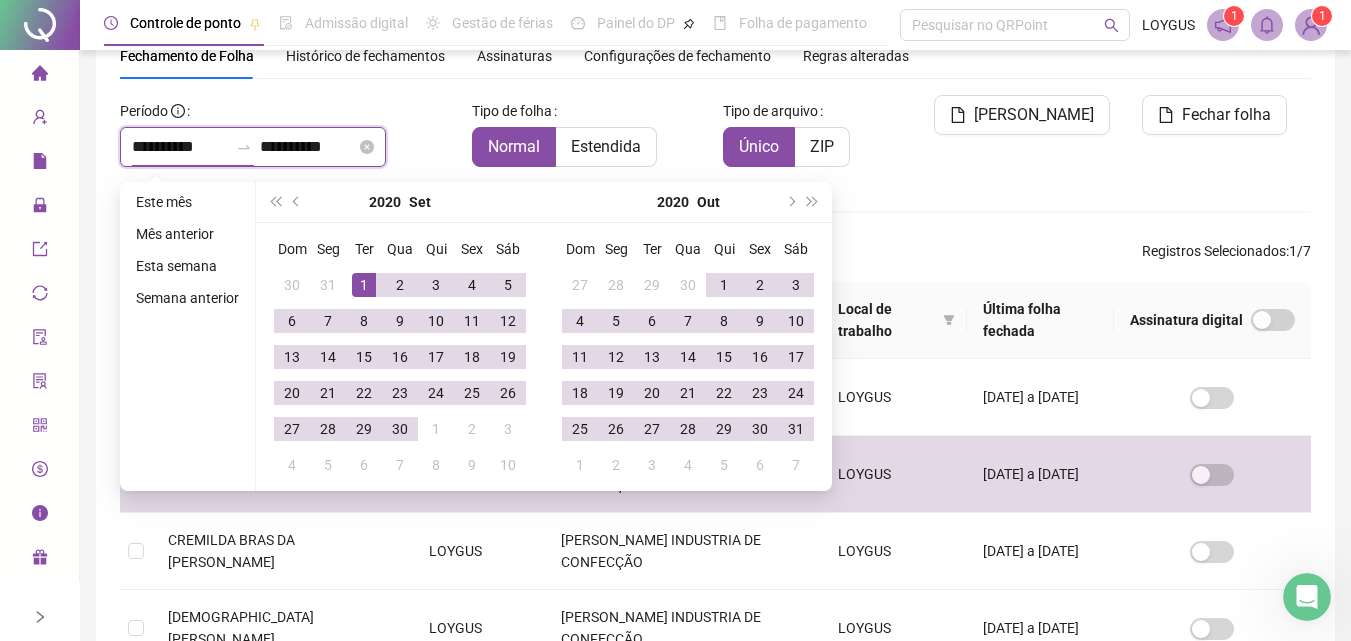 click on "**********" at bounding box center [180, 147] 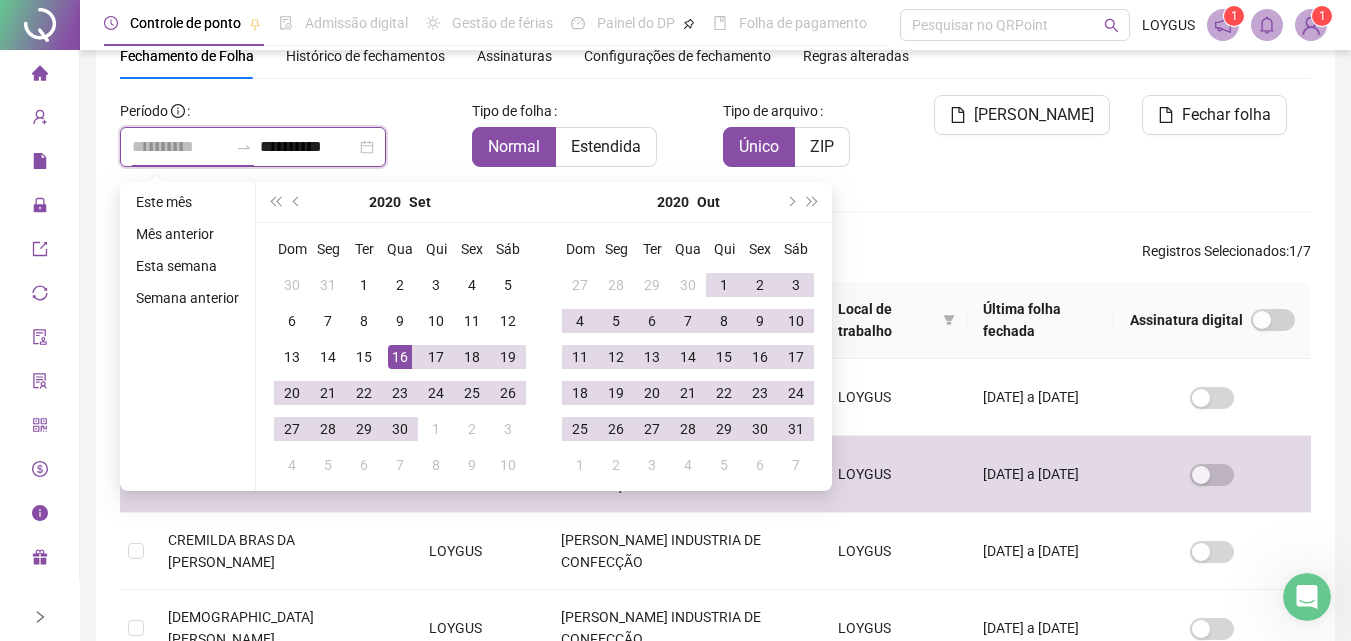 type on "**********" 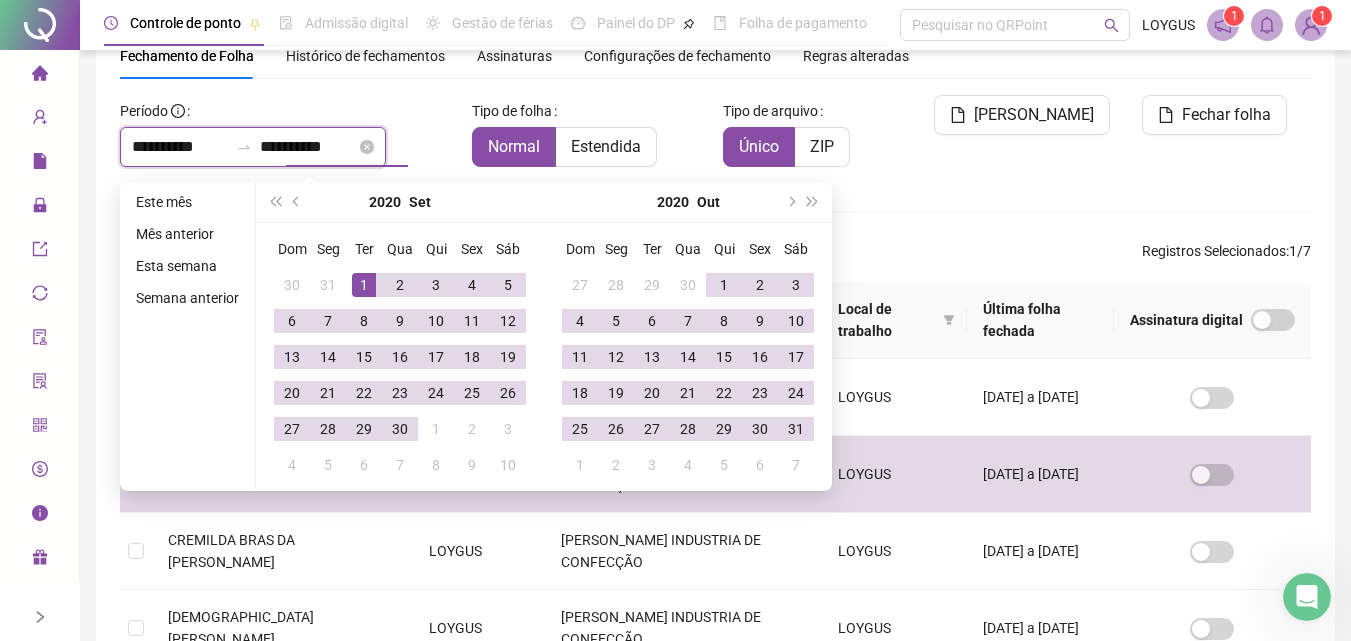 click on "**********" at bounding box center [308, 147] 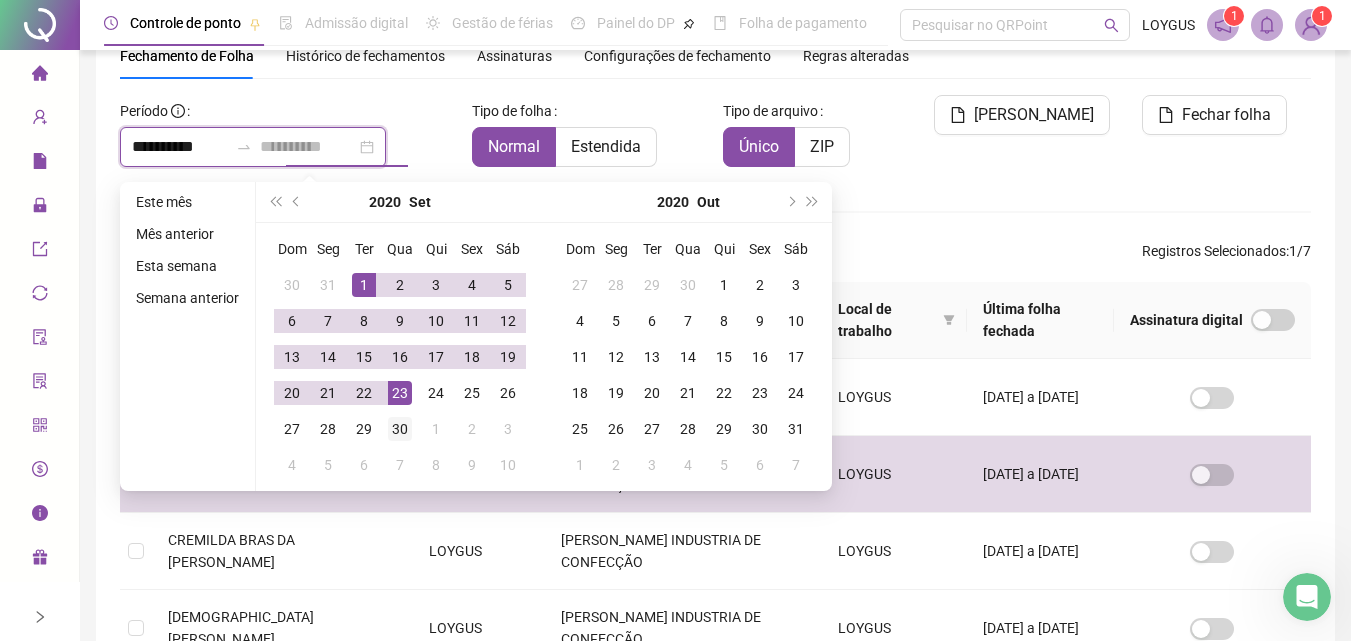 type on "**********" 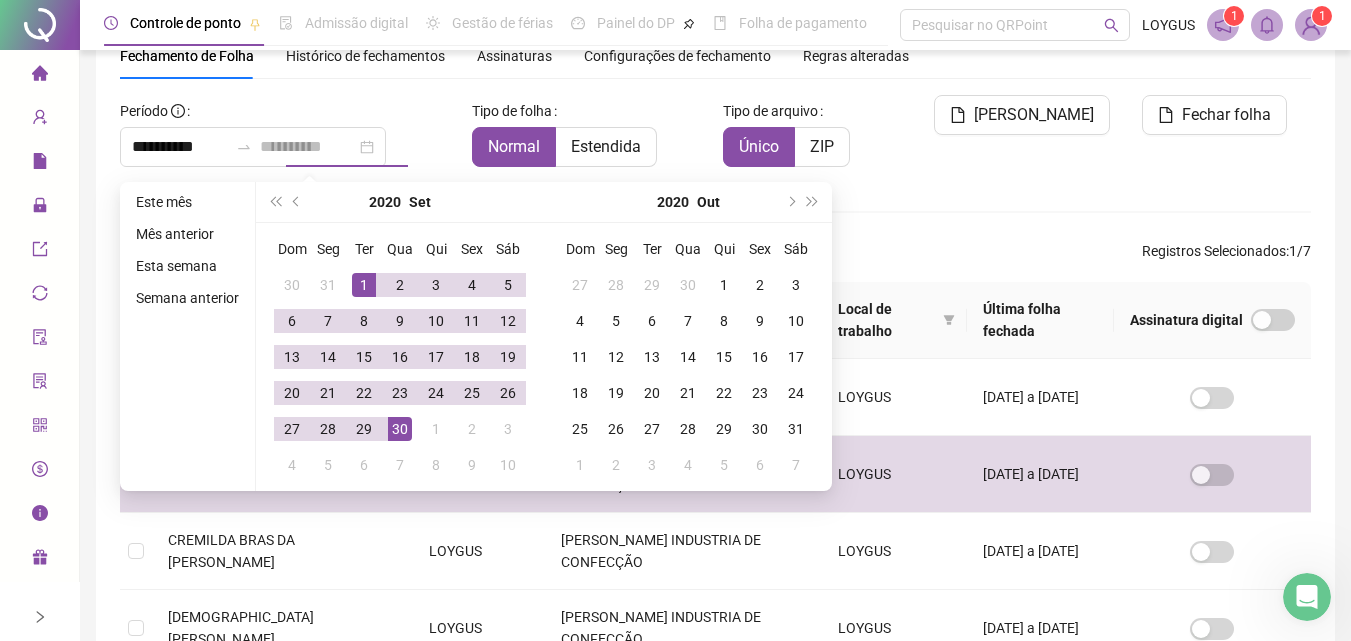 click on "30" at bounding box center [400, 429] 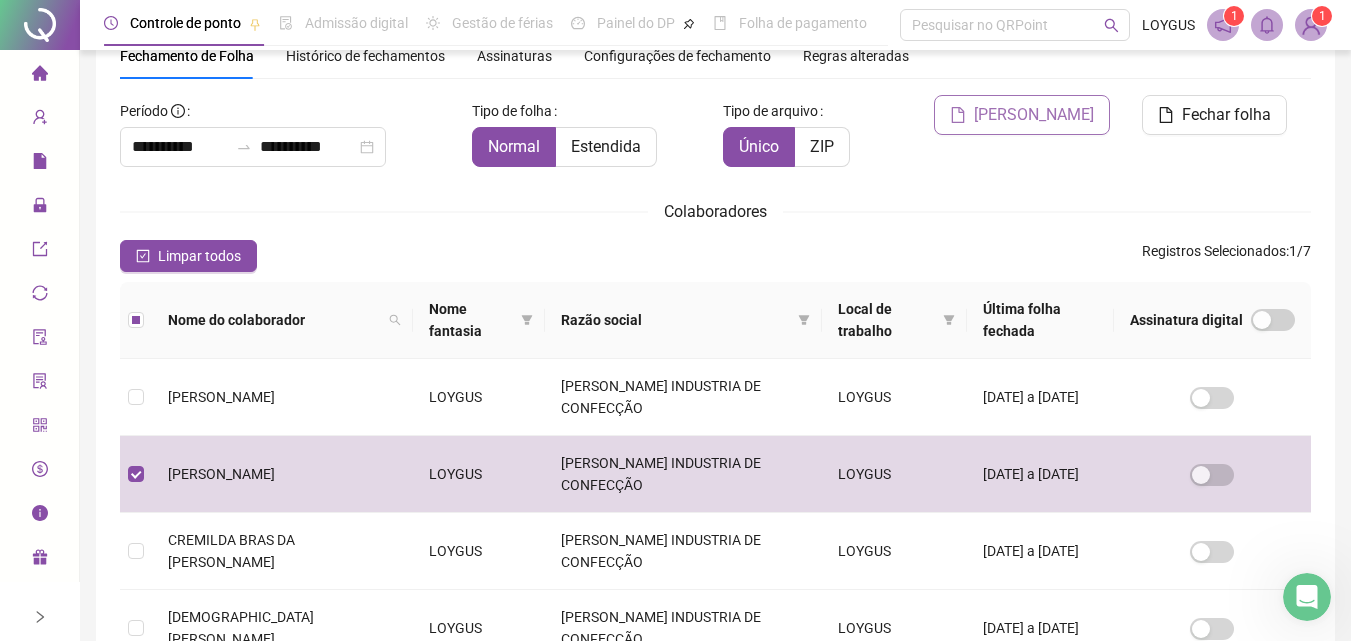 click on "[PERSON_NAME]" at bounding box center (1034, 115) 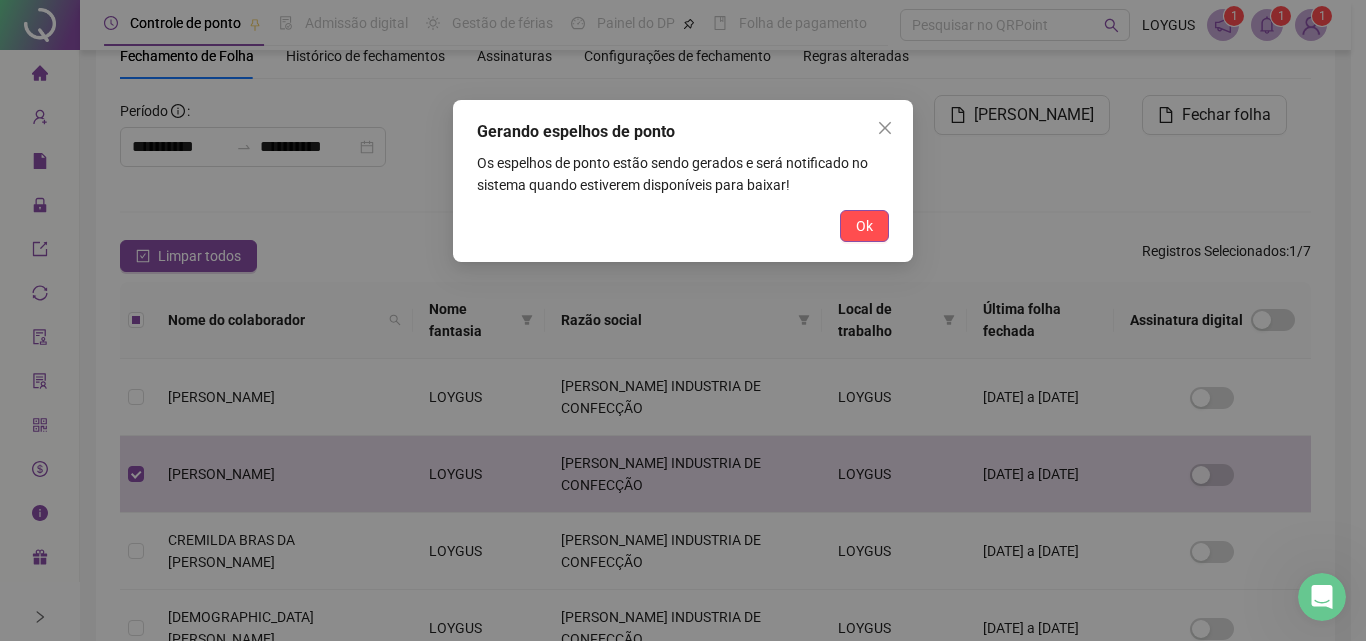 click on "Ok" at bounding box center (864, 226) 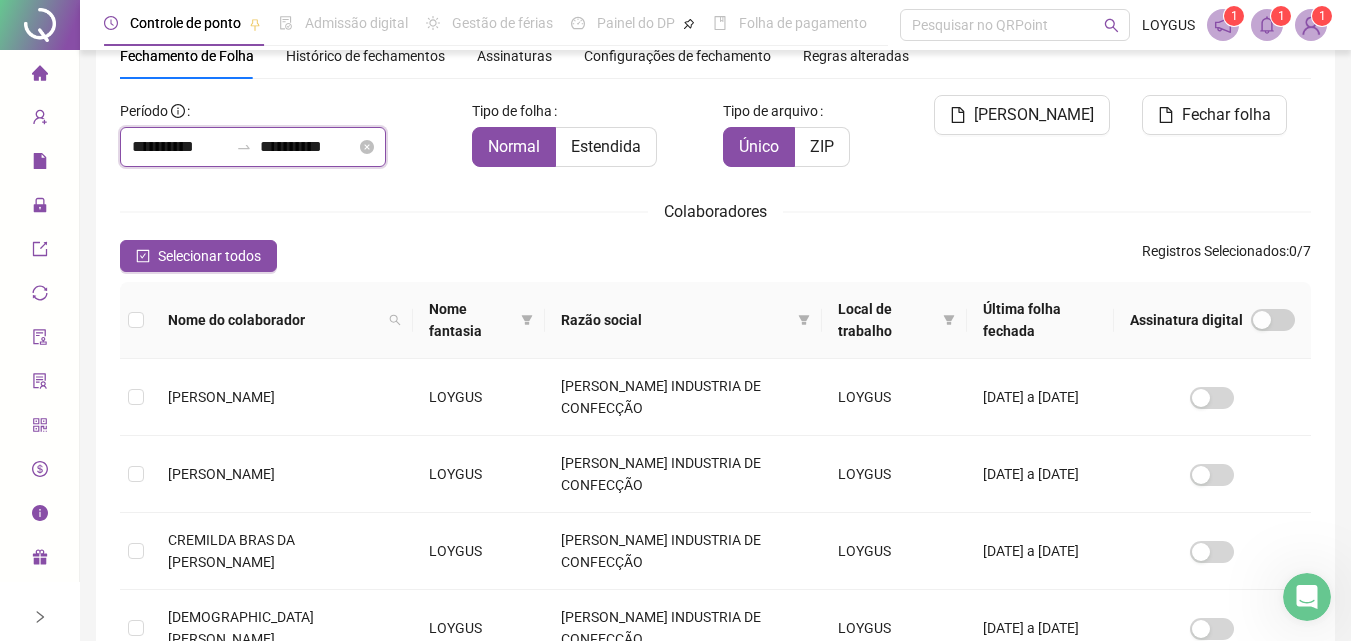 click on "**********" at bounding box center (180, 147) 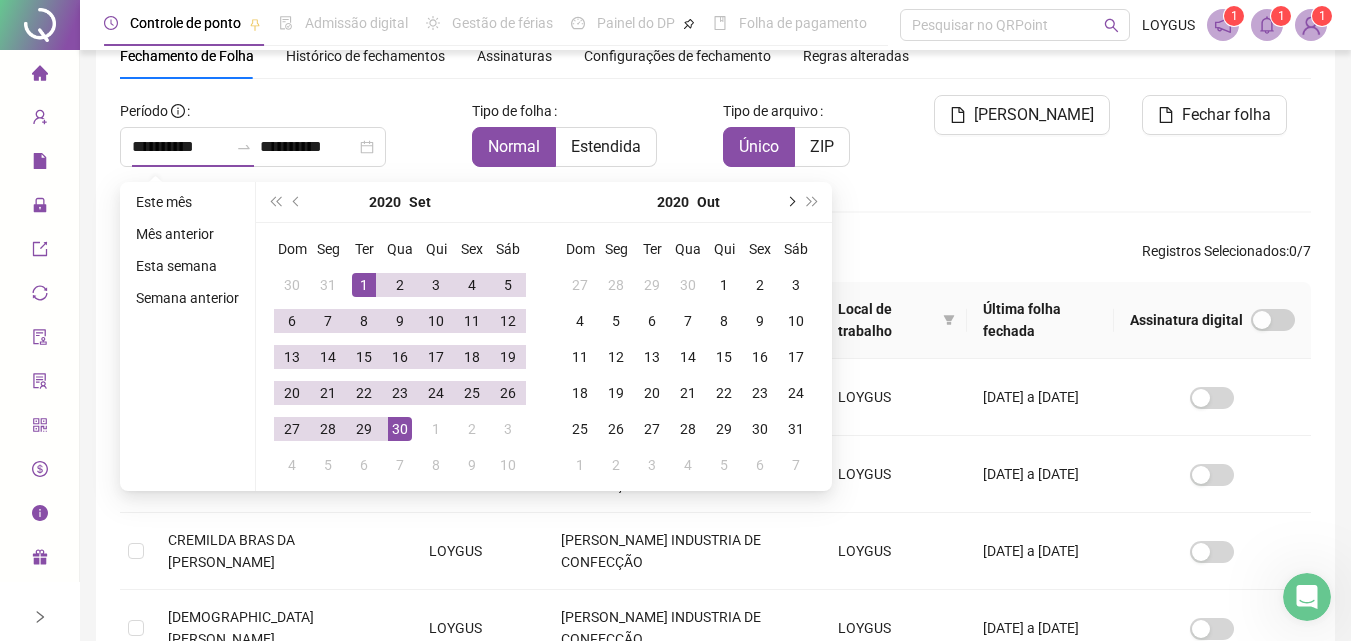 click at bounding box center [790, 202] 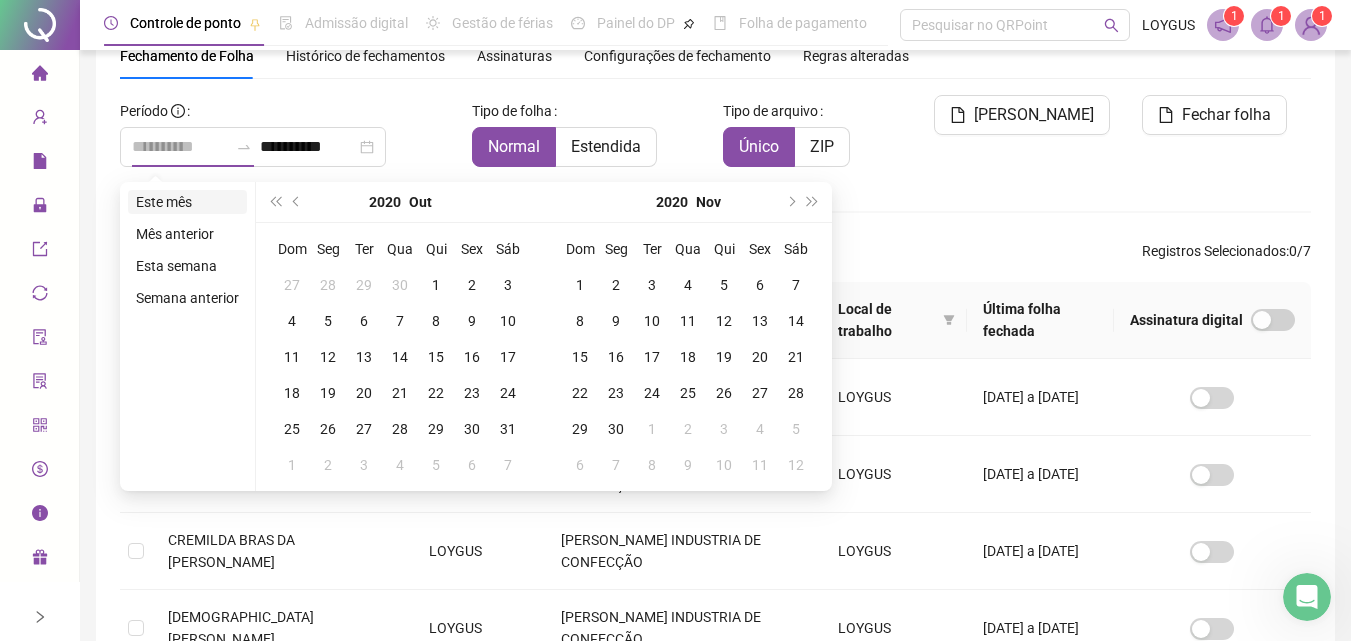 type on "**********" 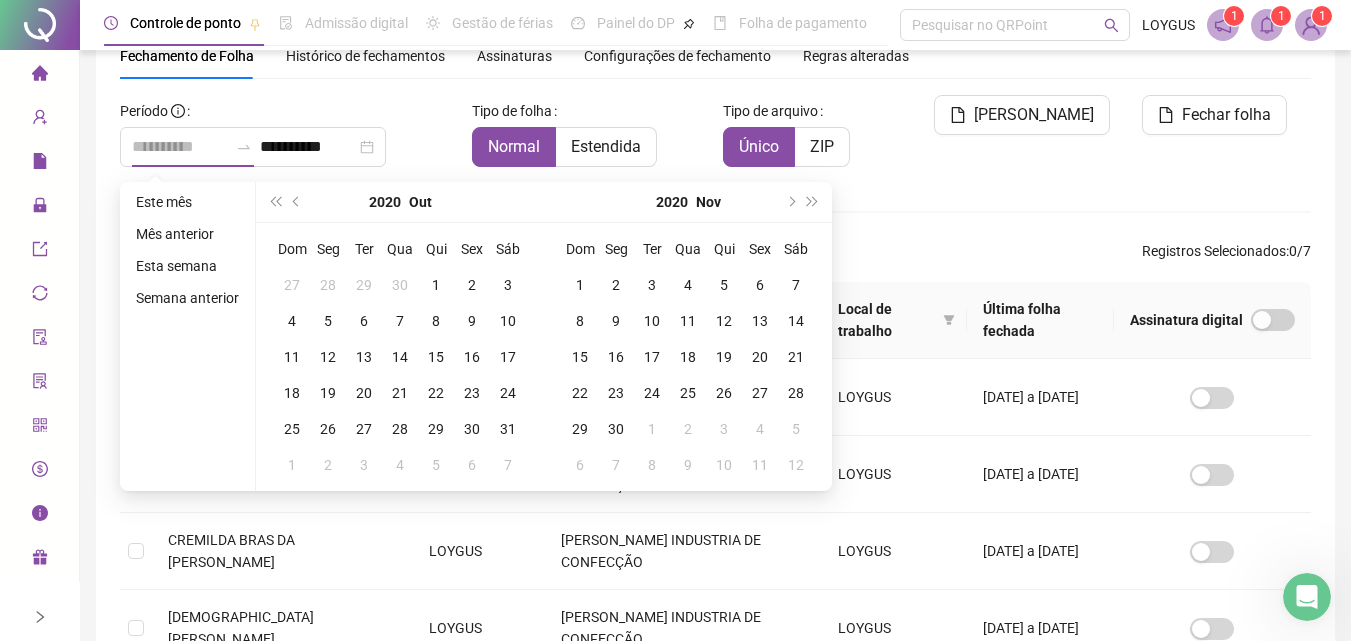 type on "**********" 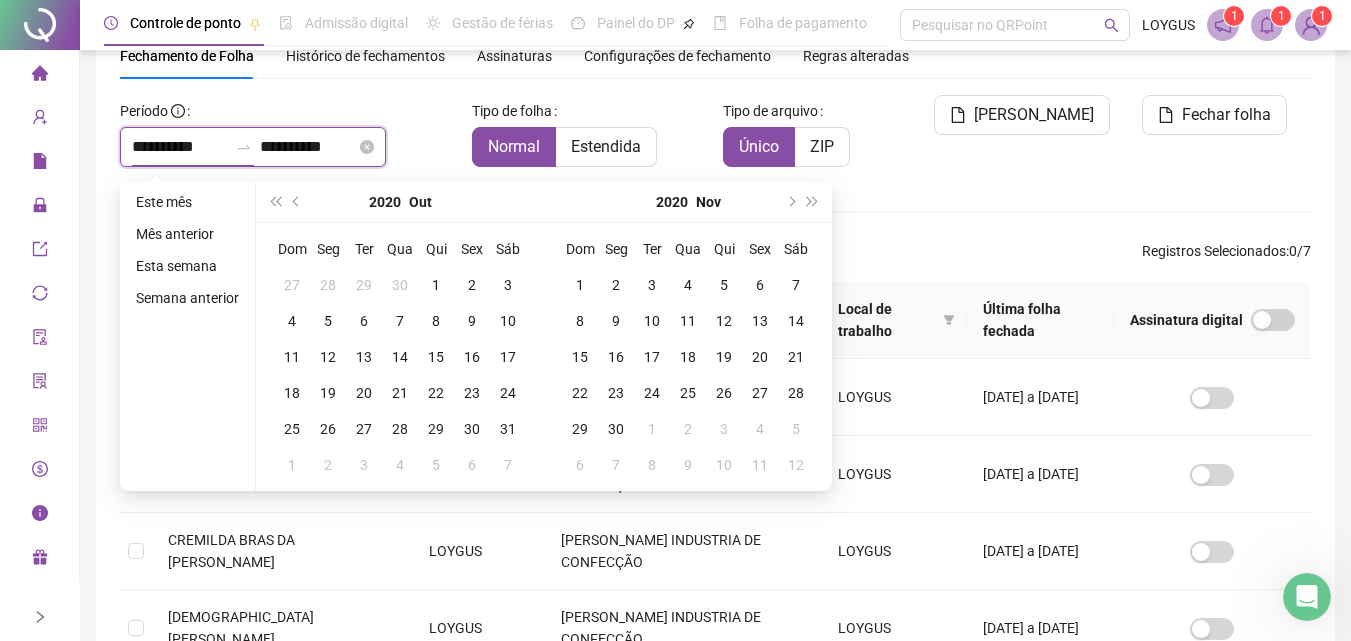 click on "**********" at bounding box center [180, 147] 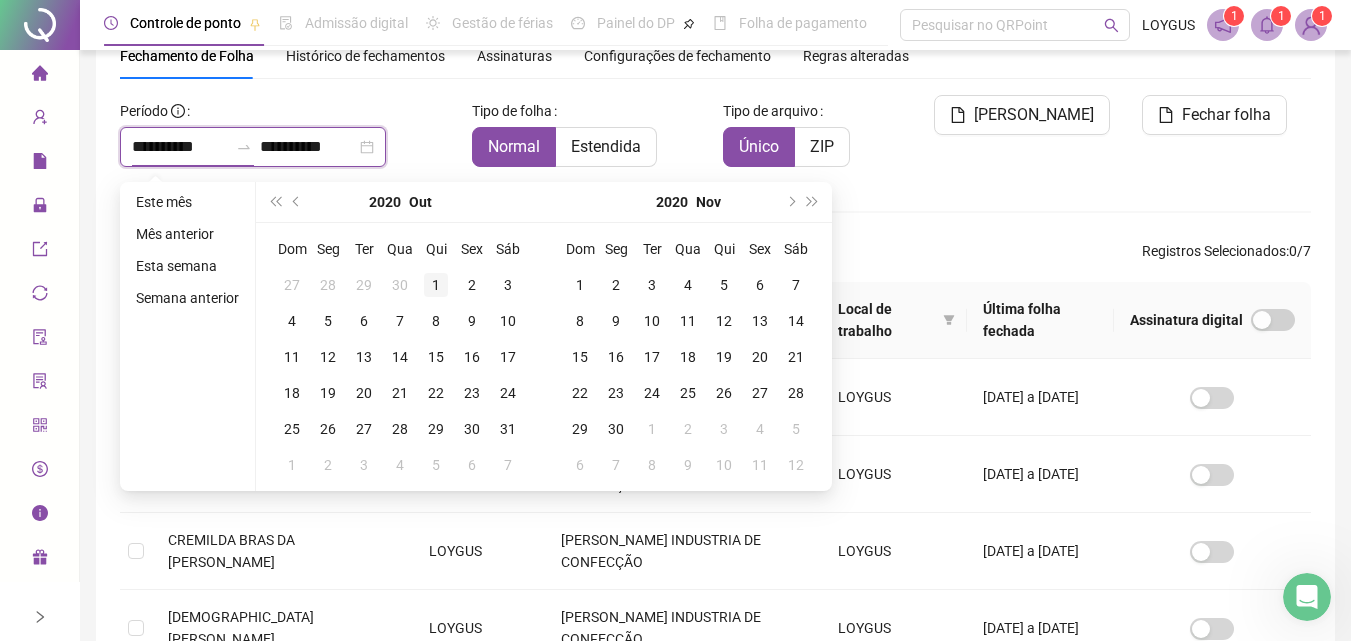 type on "**********" 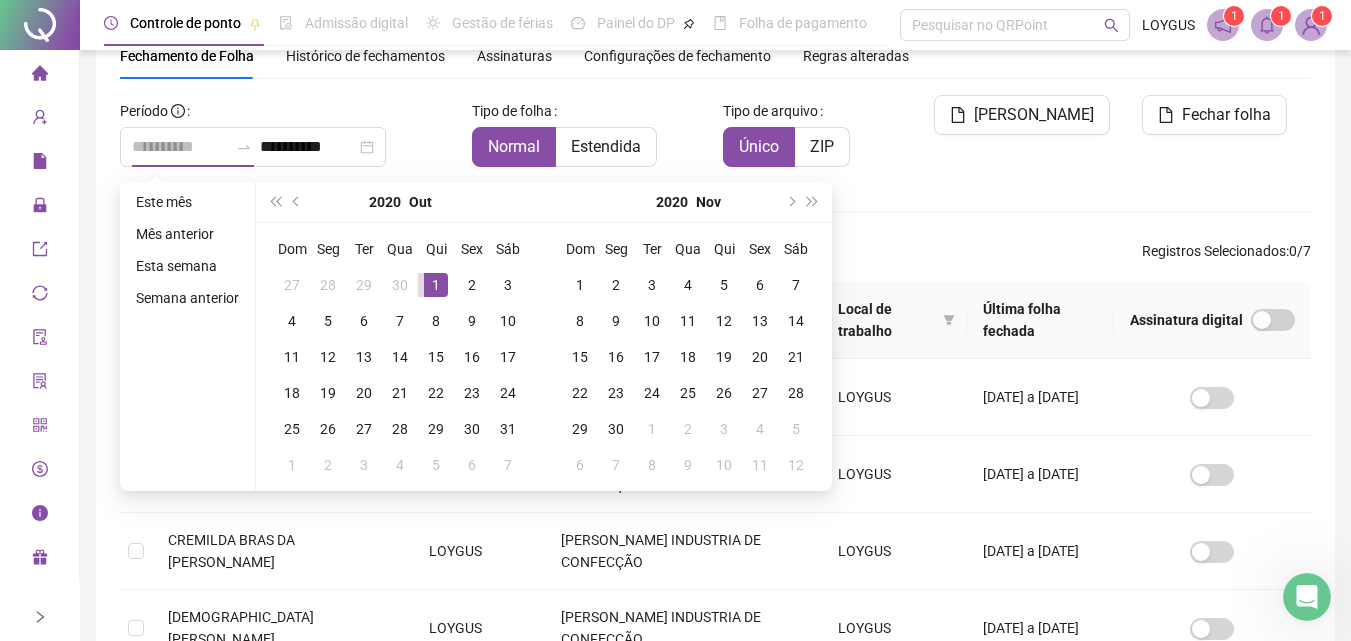 click on "1" at bounding box center [436, 285] 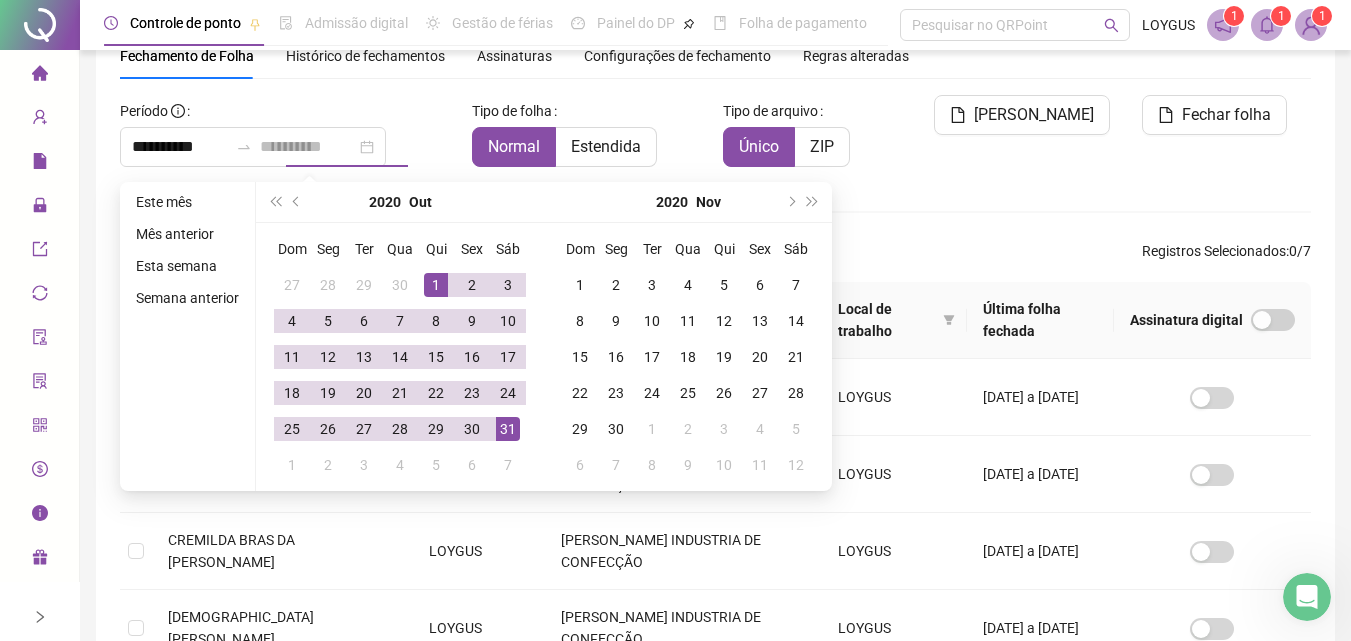 click on "31" at bounding box center [508, 429] 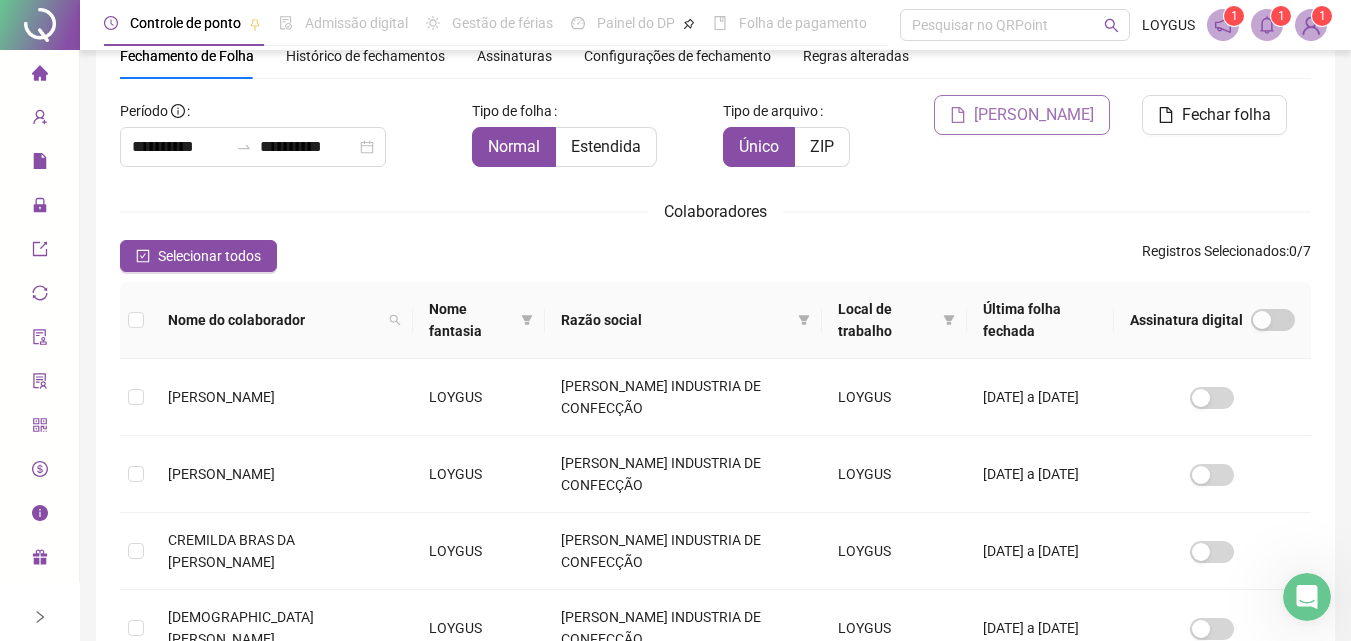 click on "[PERSON_NAME]" at bounding box center (1034, 115) 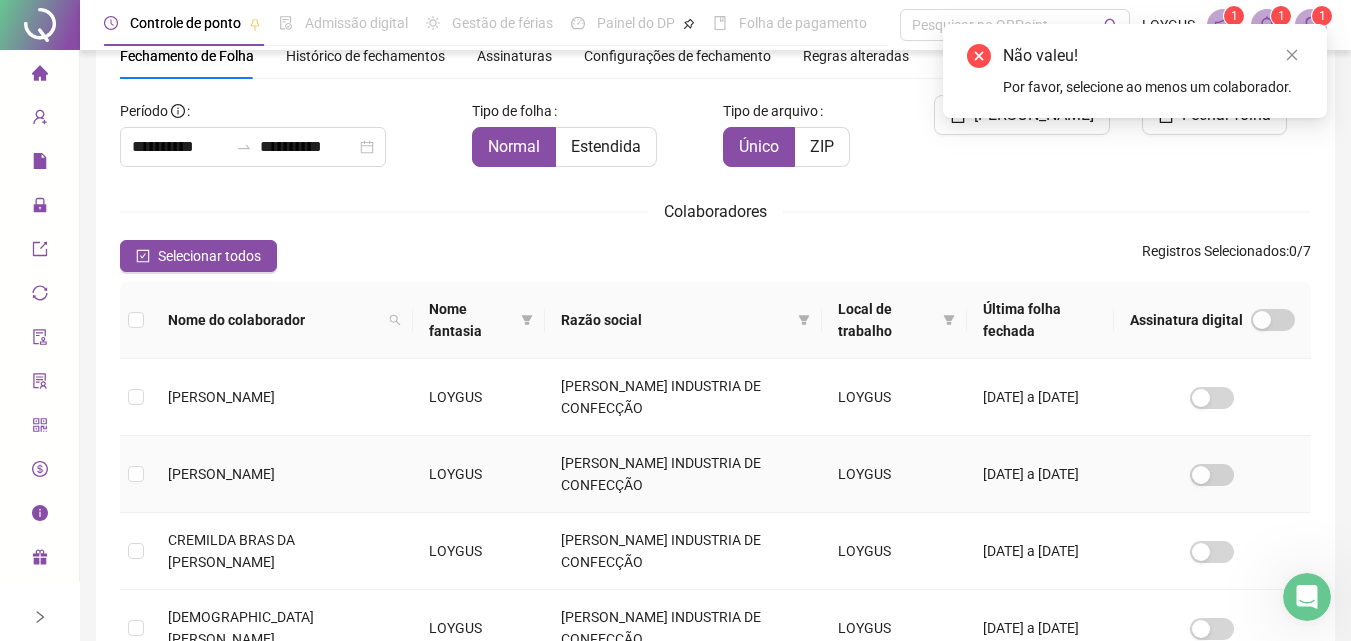 click at bounding box center (136, 474) 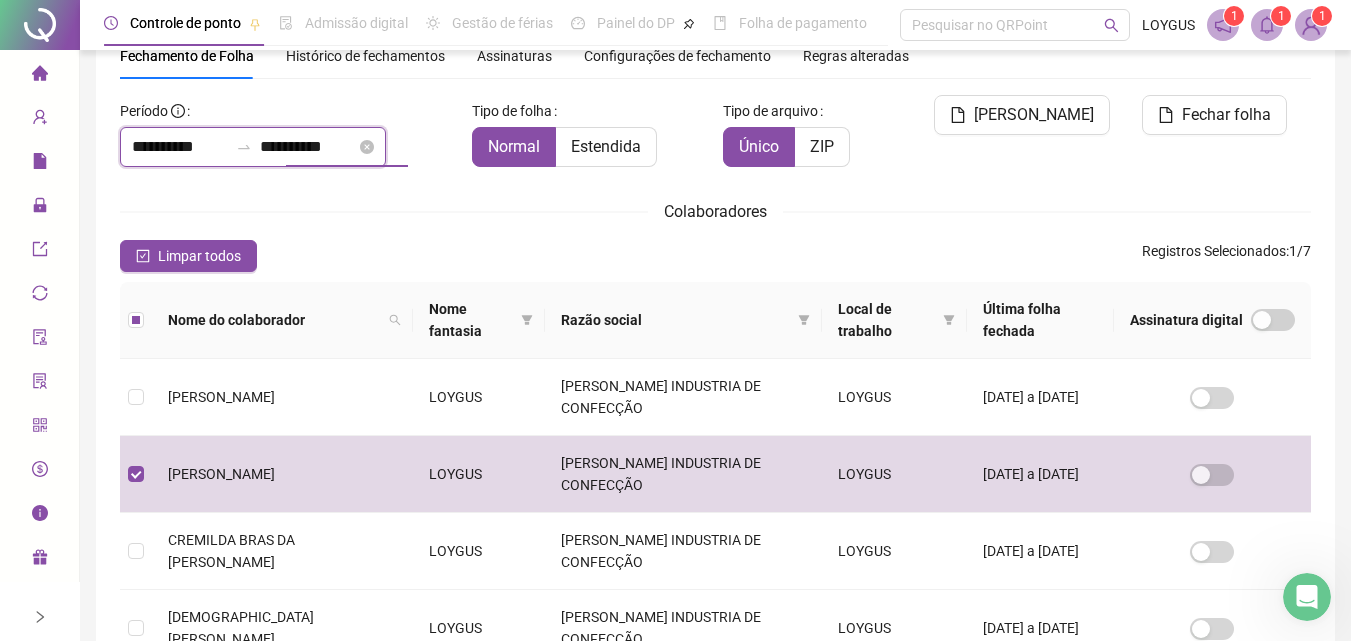 click on "**********" at bounding box center [308, 147] 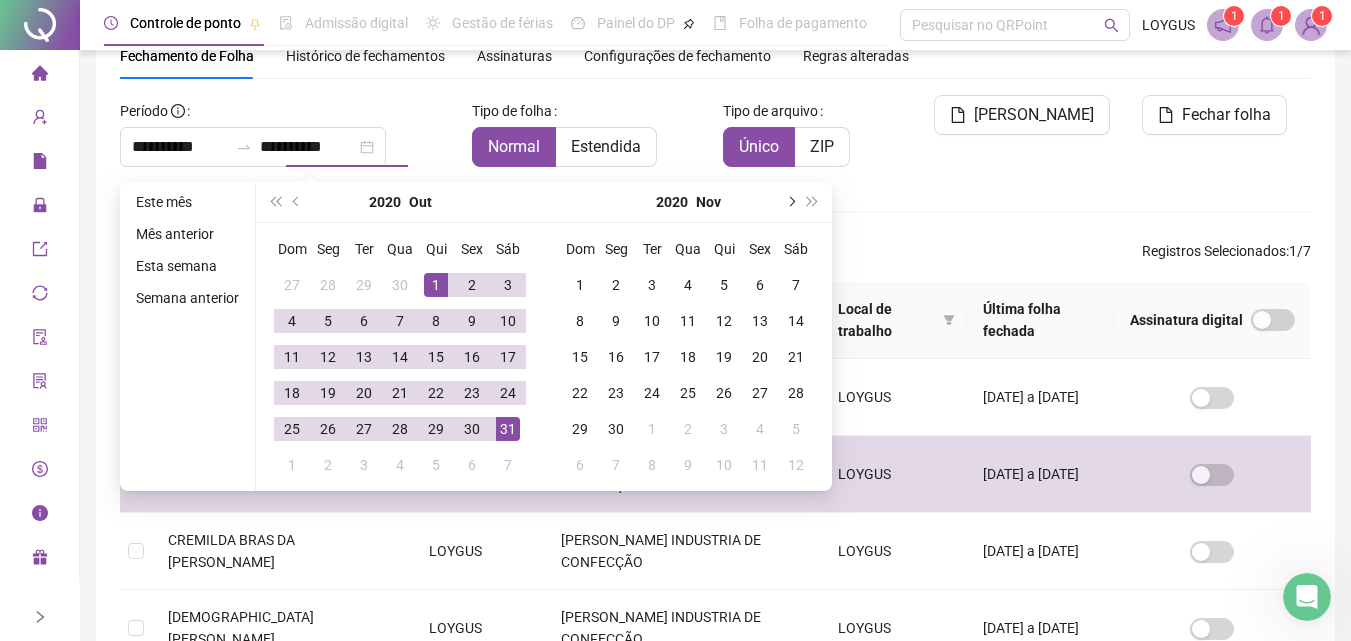 click at bounding box center (790, 202) 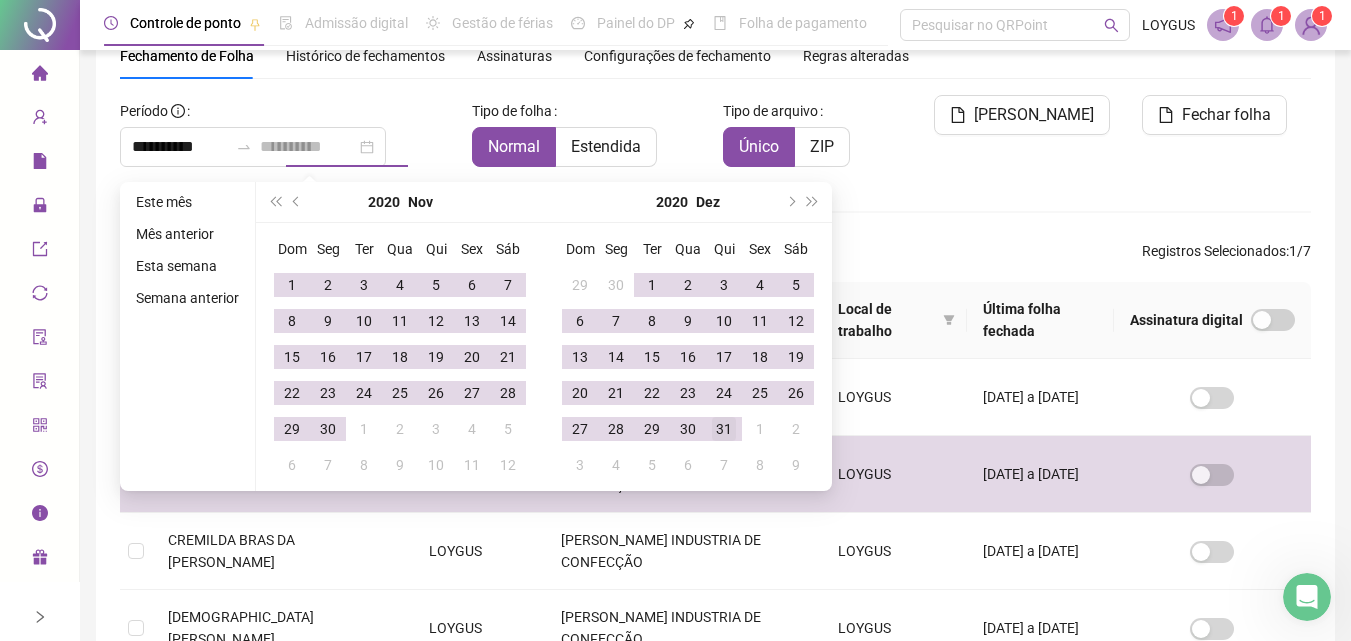 type on "**********" 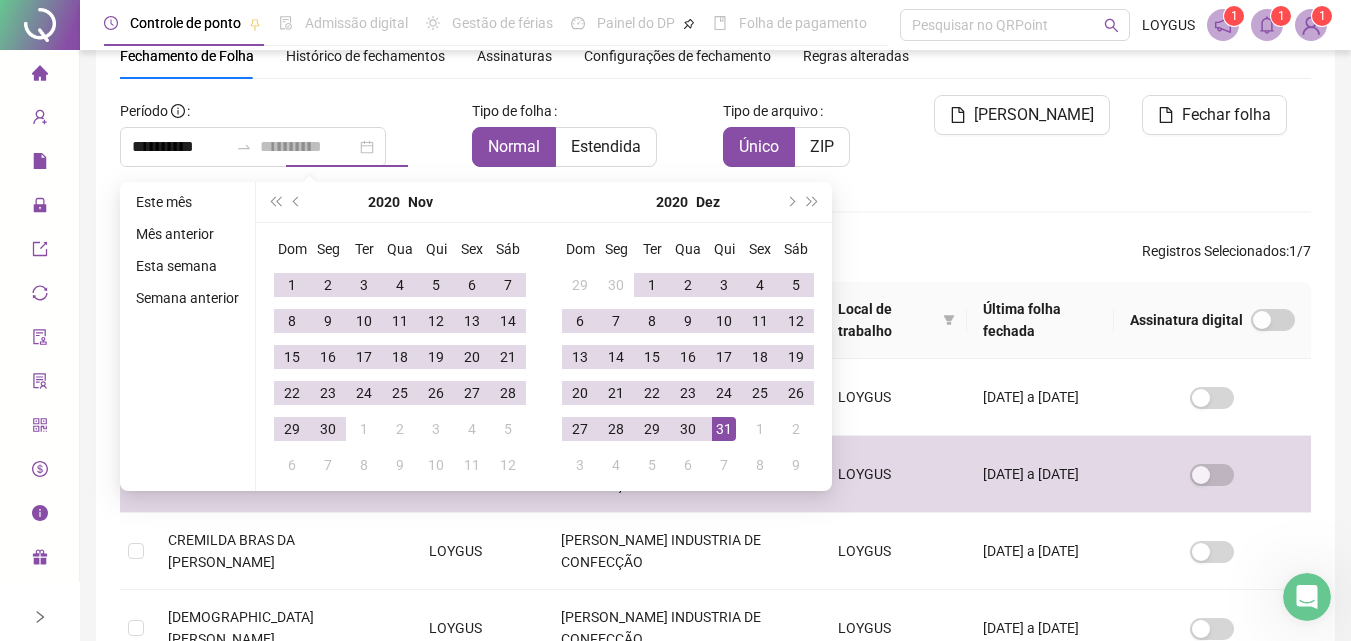 click on "31" at bounding box center [724, 429] 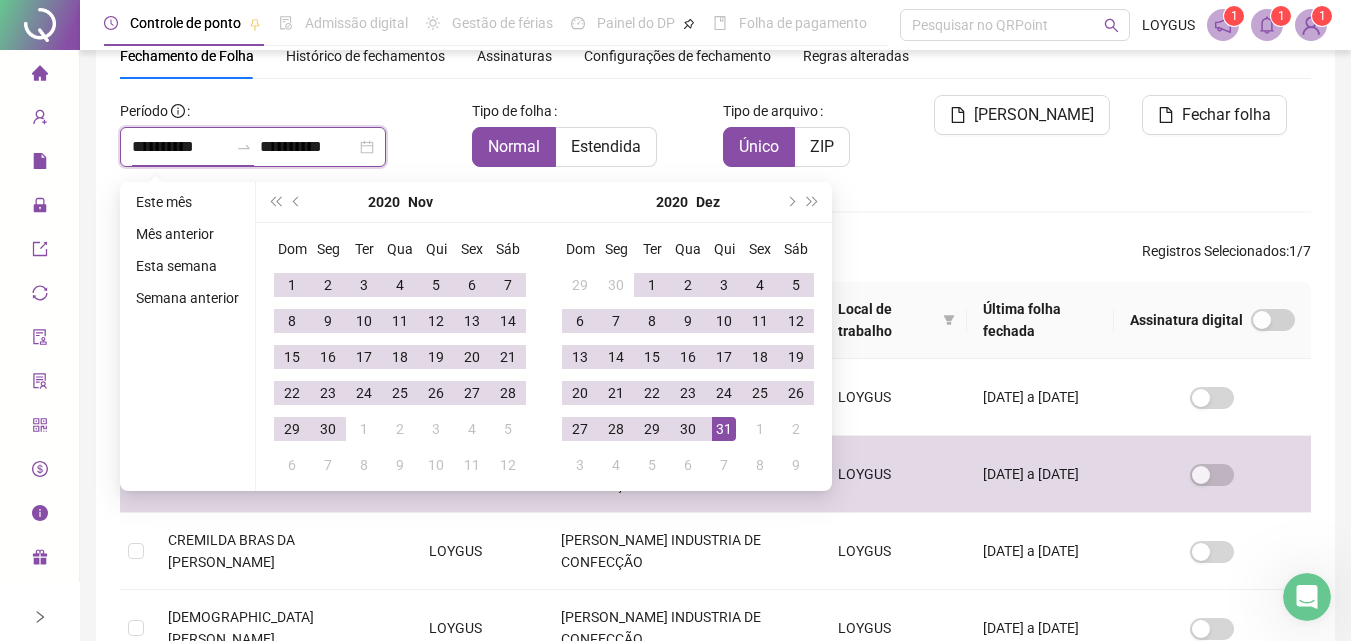 type on "**********" 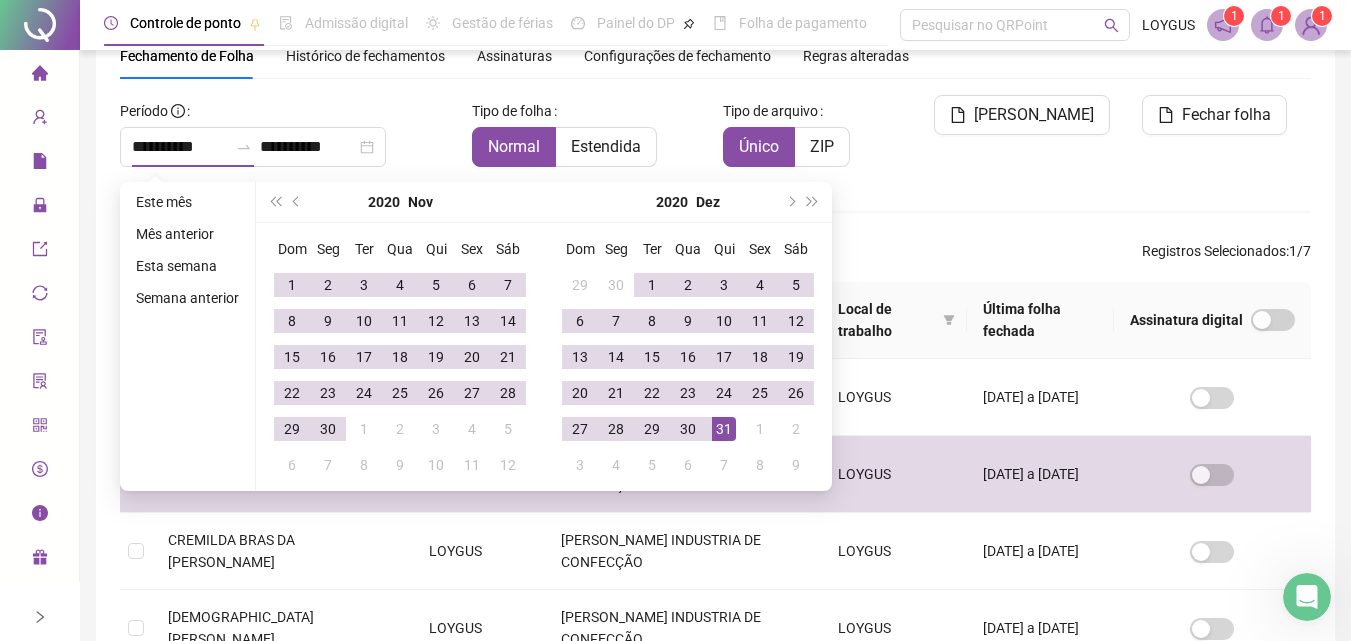 click on "Colaboradores" at bounding box center [715, 211] 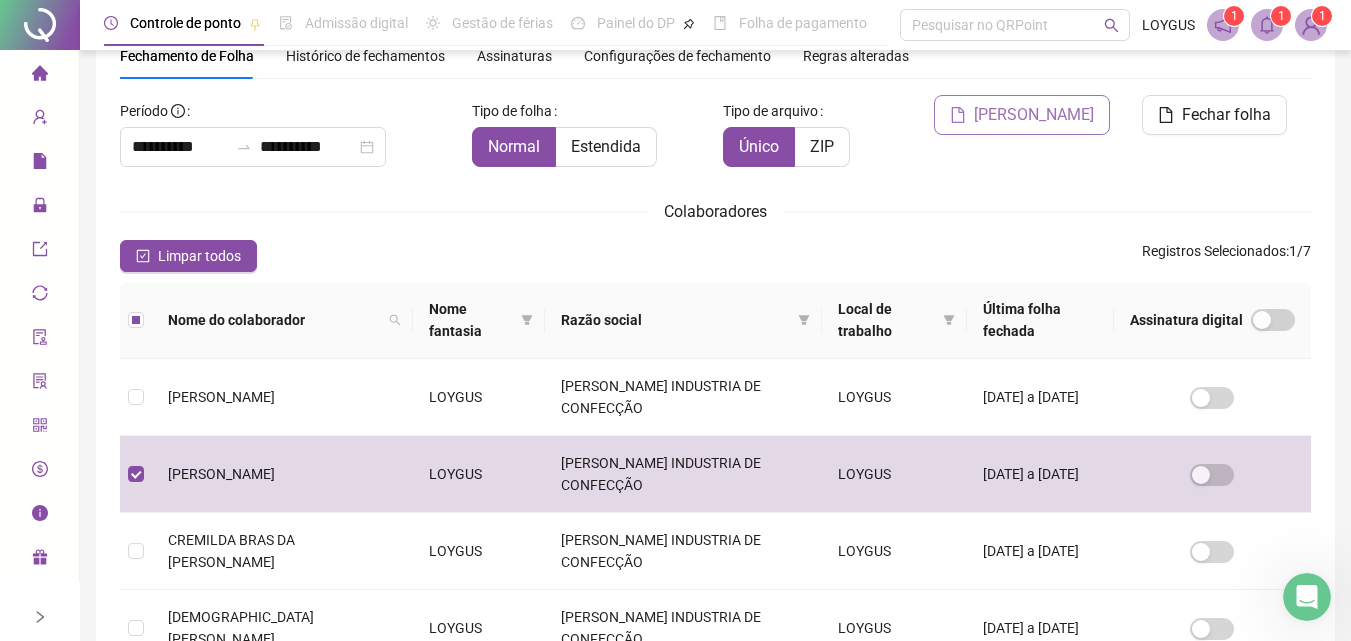 click on "[PERSON_NAME]" at bounding box center (1034, 115) 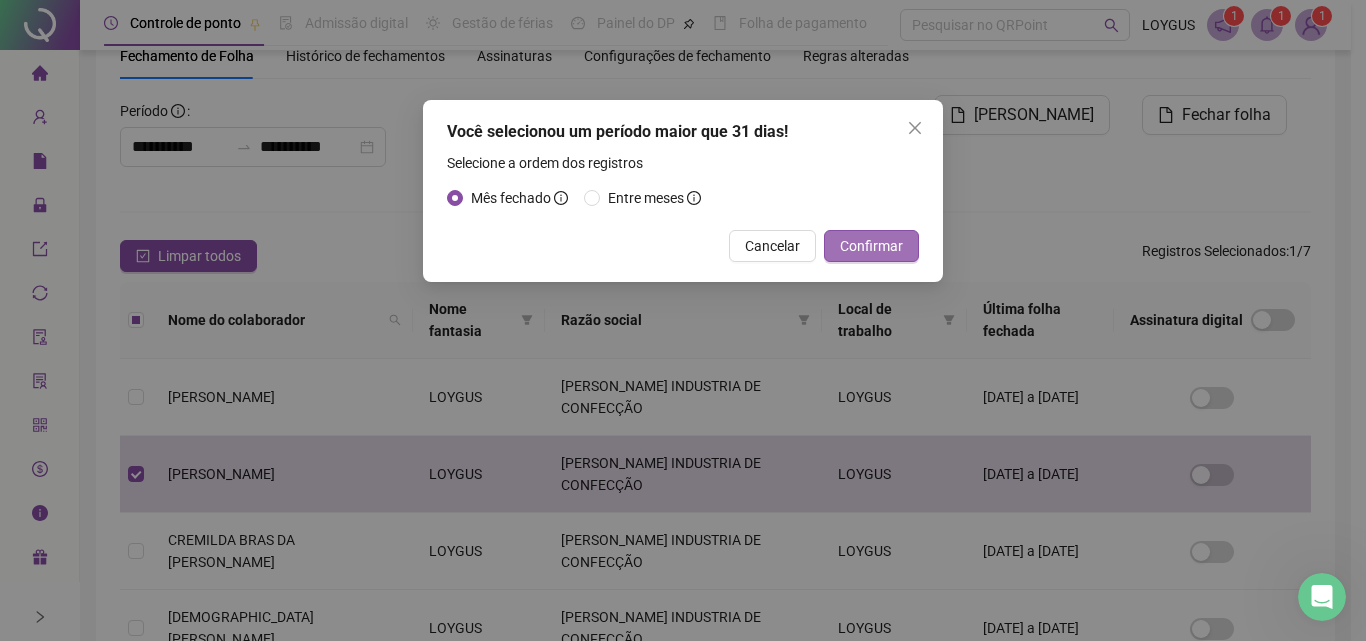 click on "Confirmar" at bounding box center (871, 246) 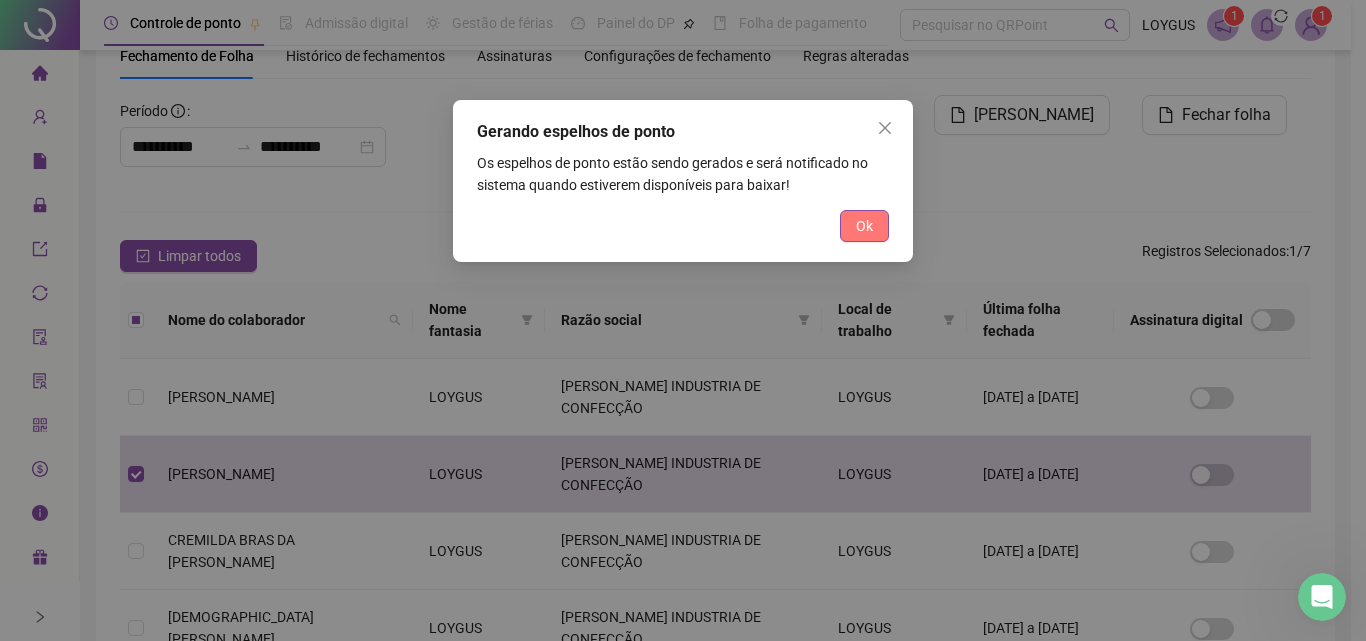 click on "Ok" at bounding box center [864, 226] 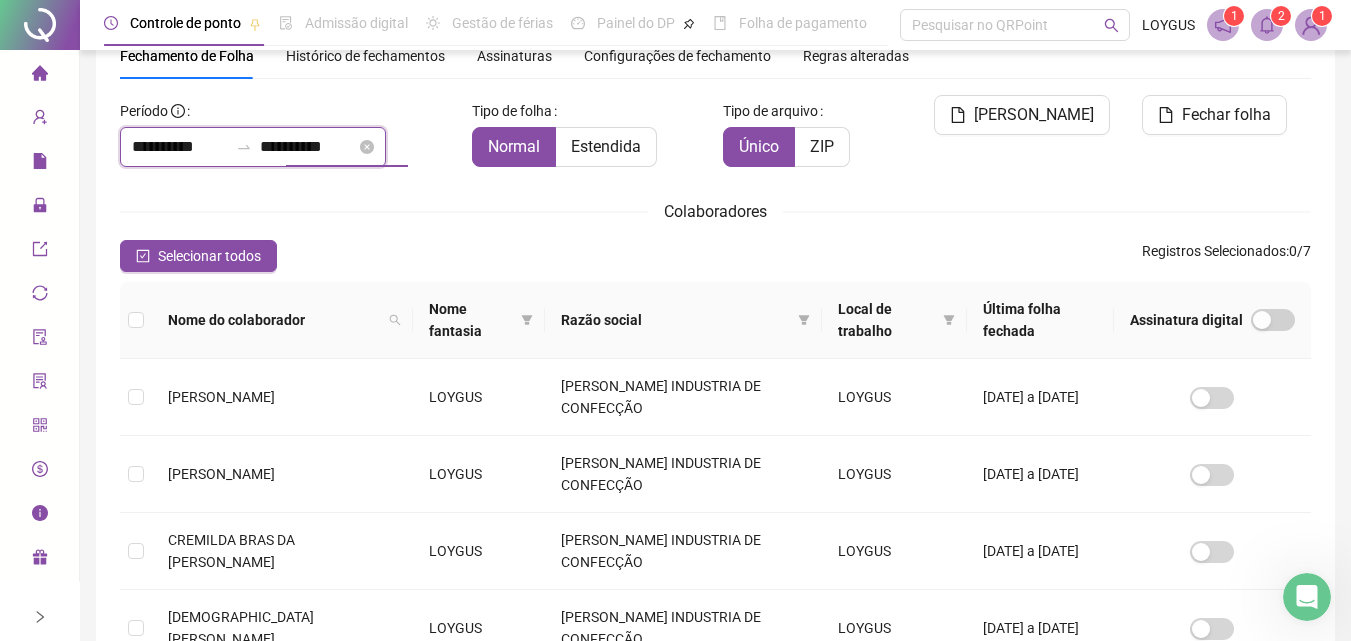 click on "**********" at bounding box center [308, 147] 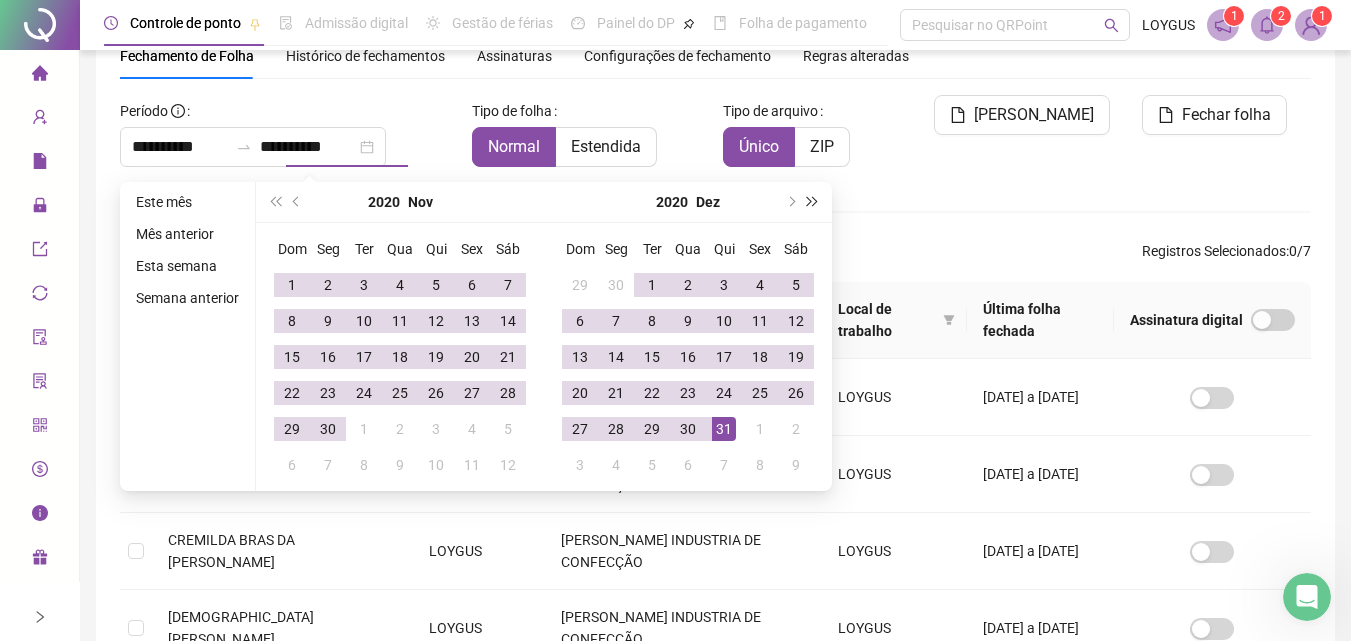click at bounding box center [813, 202] 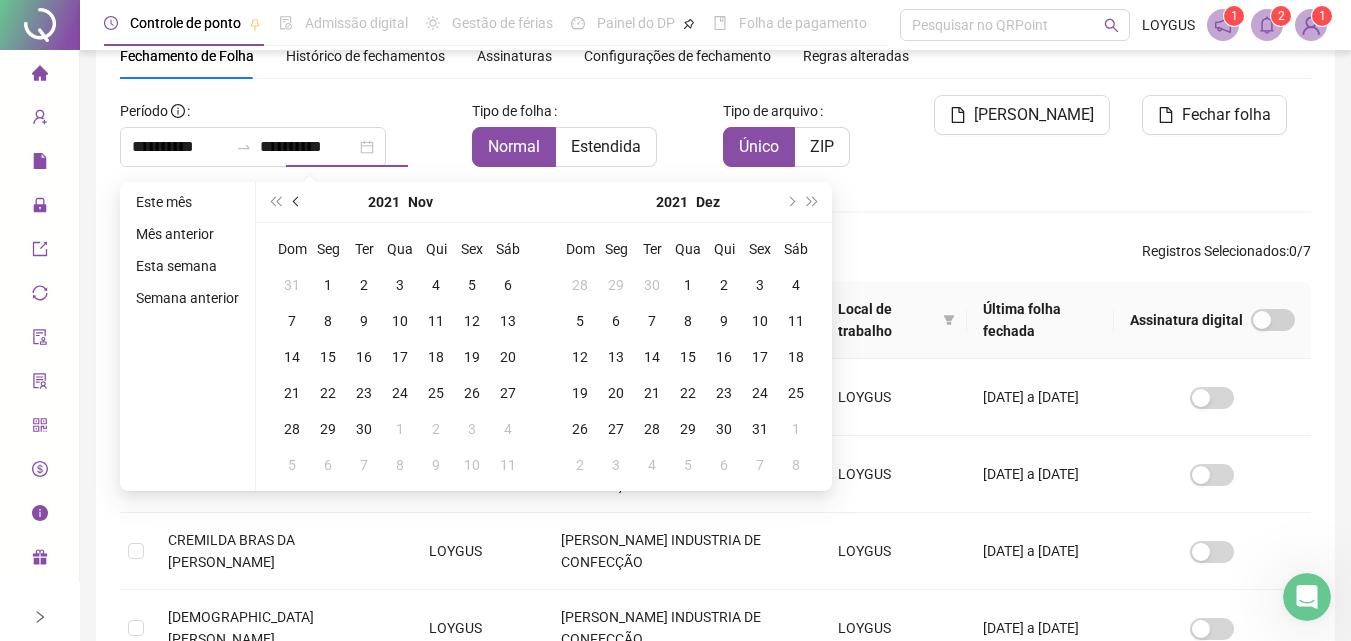 click at bounding box center (298, 202) 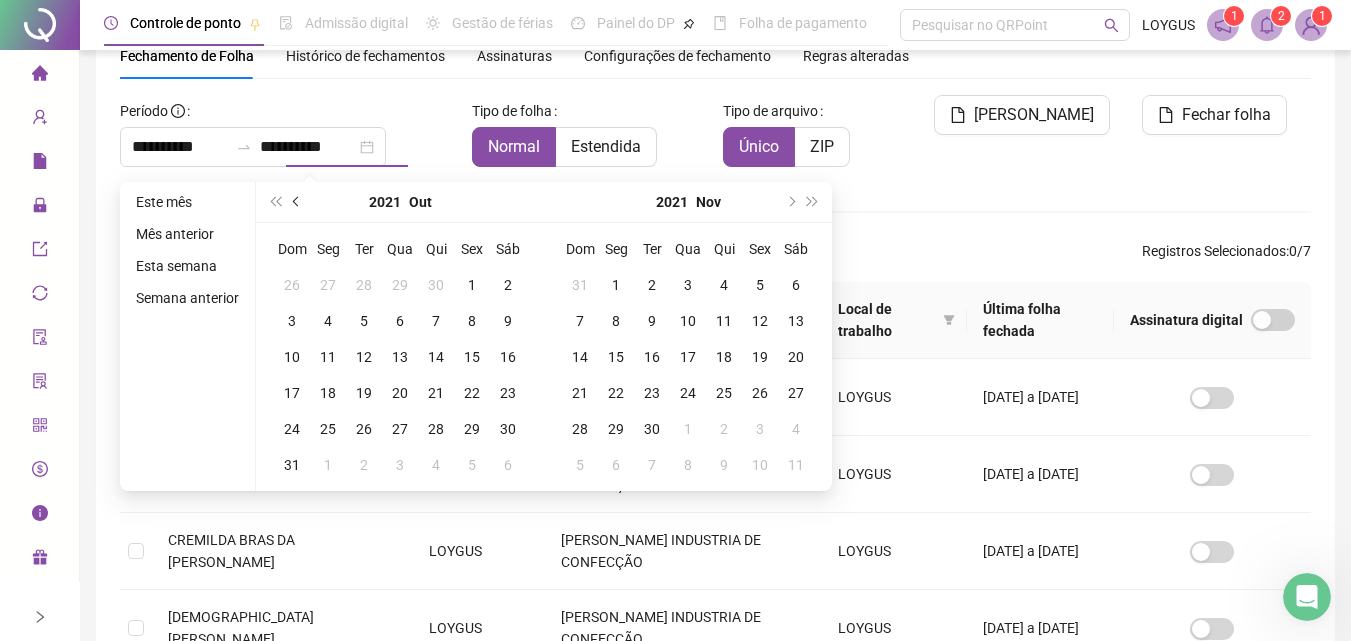 click at bounding box center [298, 202] 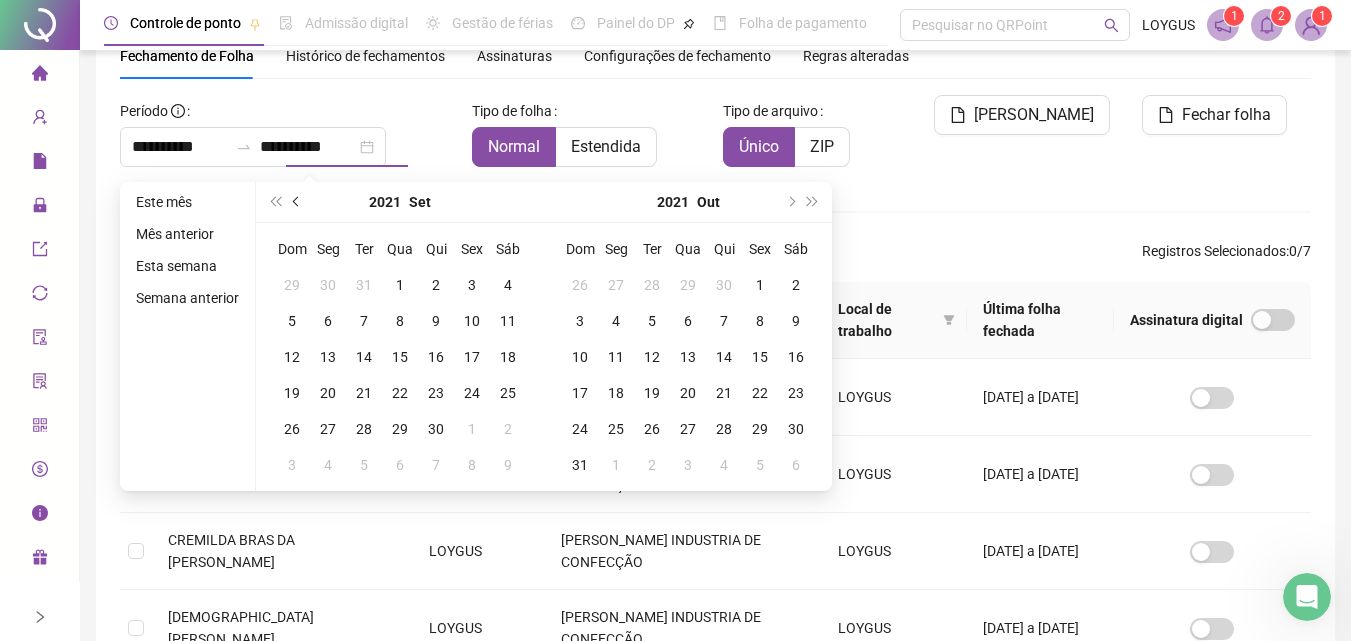 click at bounding box center [298, 202] 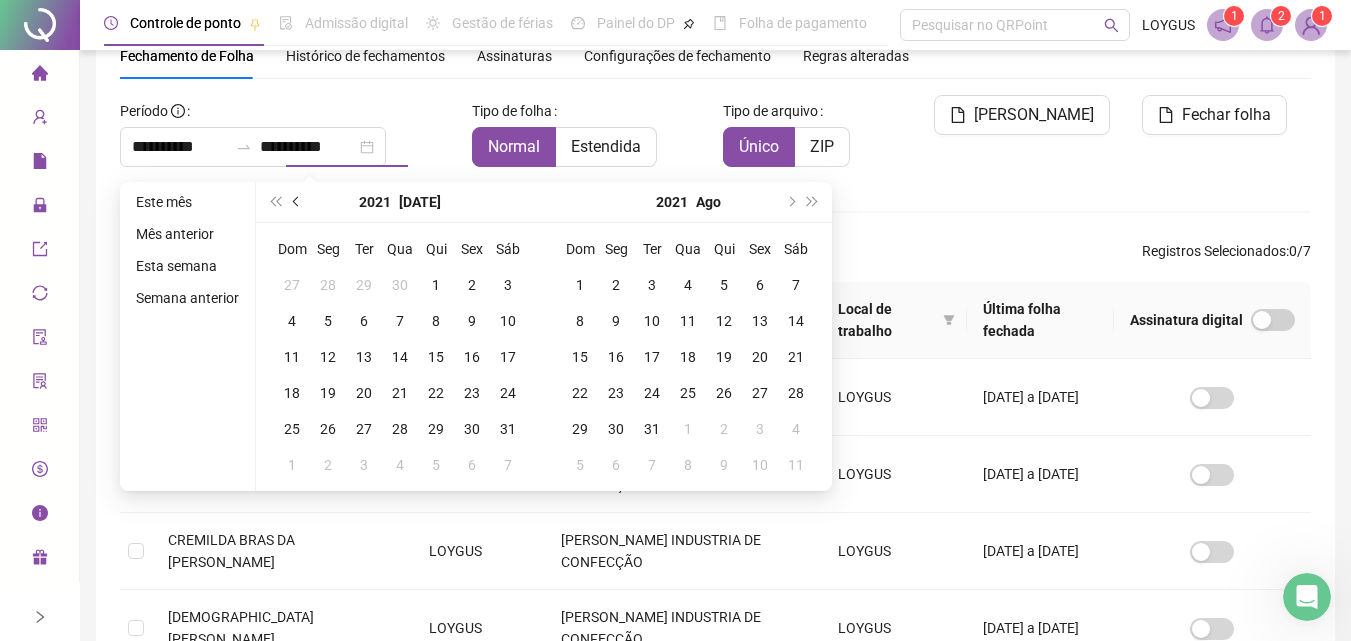 click at bounding box center (298, 202) 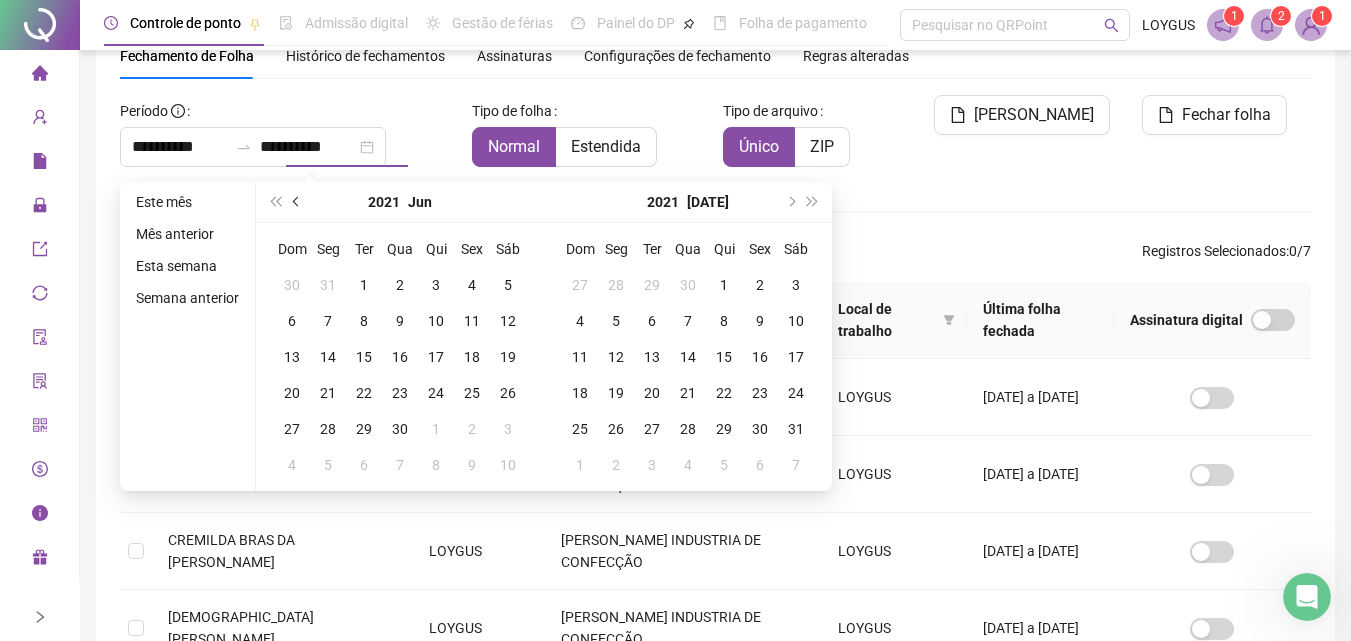 click at bounding box center [298, 202] 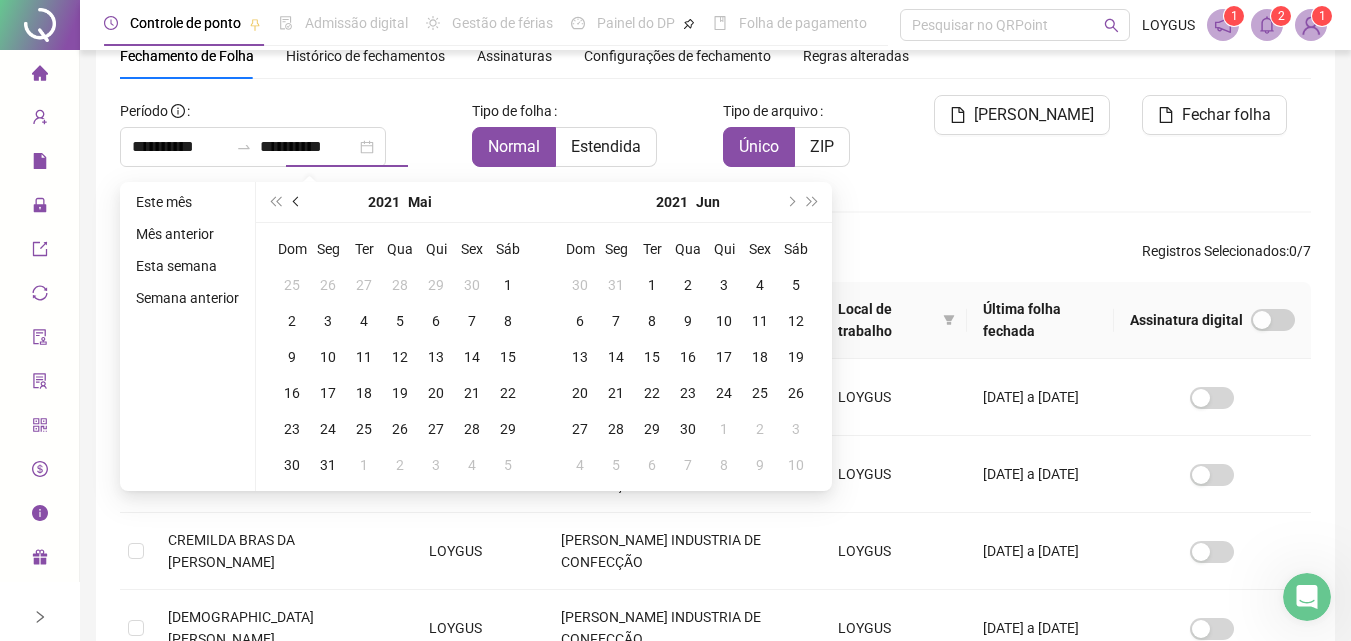 click at bounding box center [298, 202] 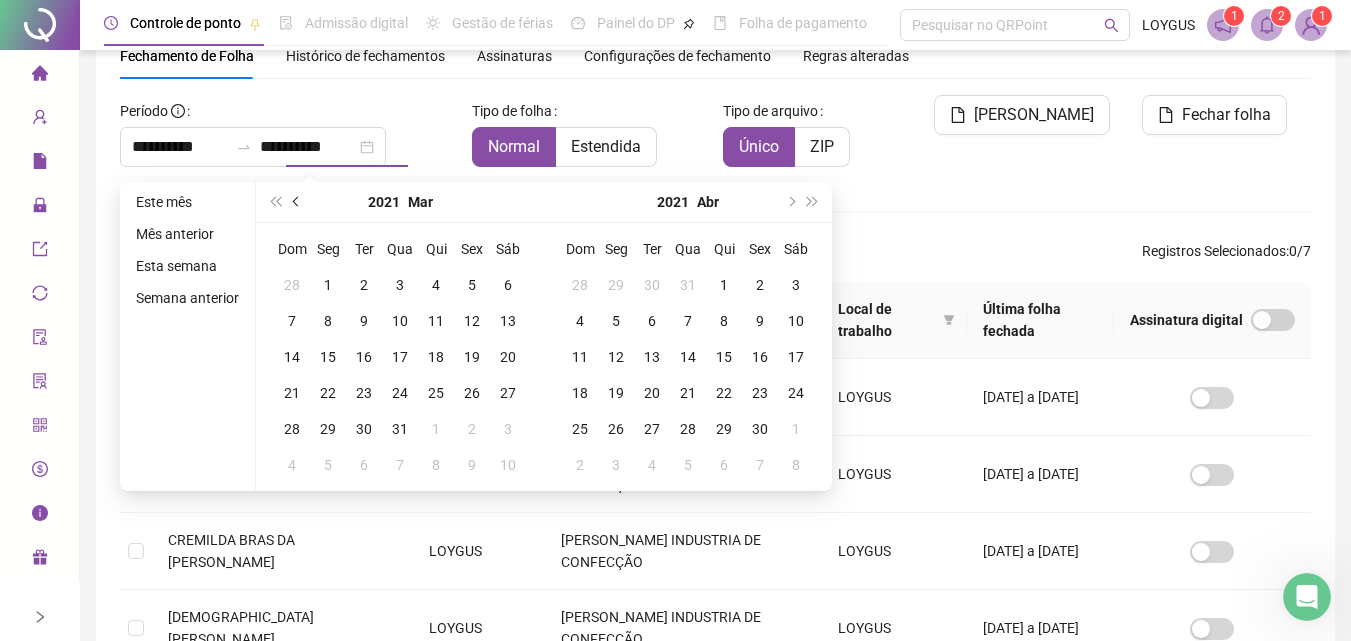 click at bounding box center (298, 202) 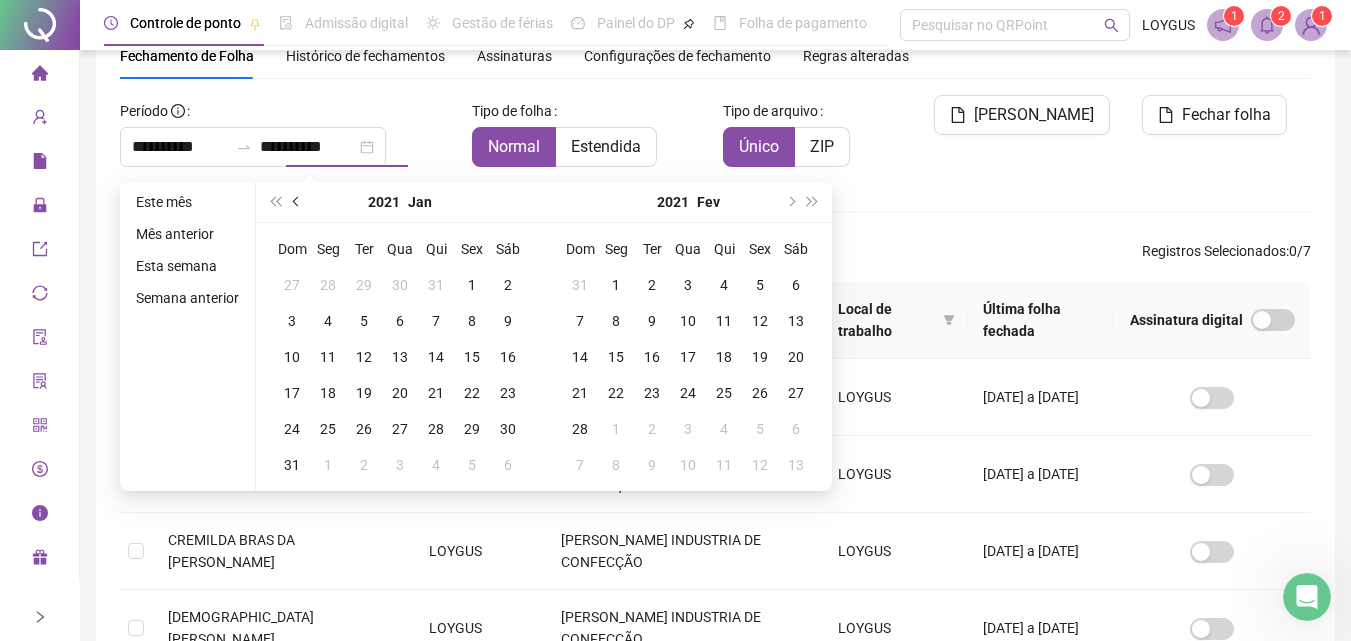 click at bounding box center [297, 202] 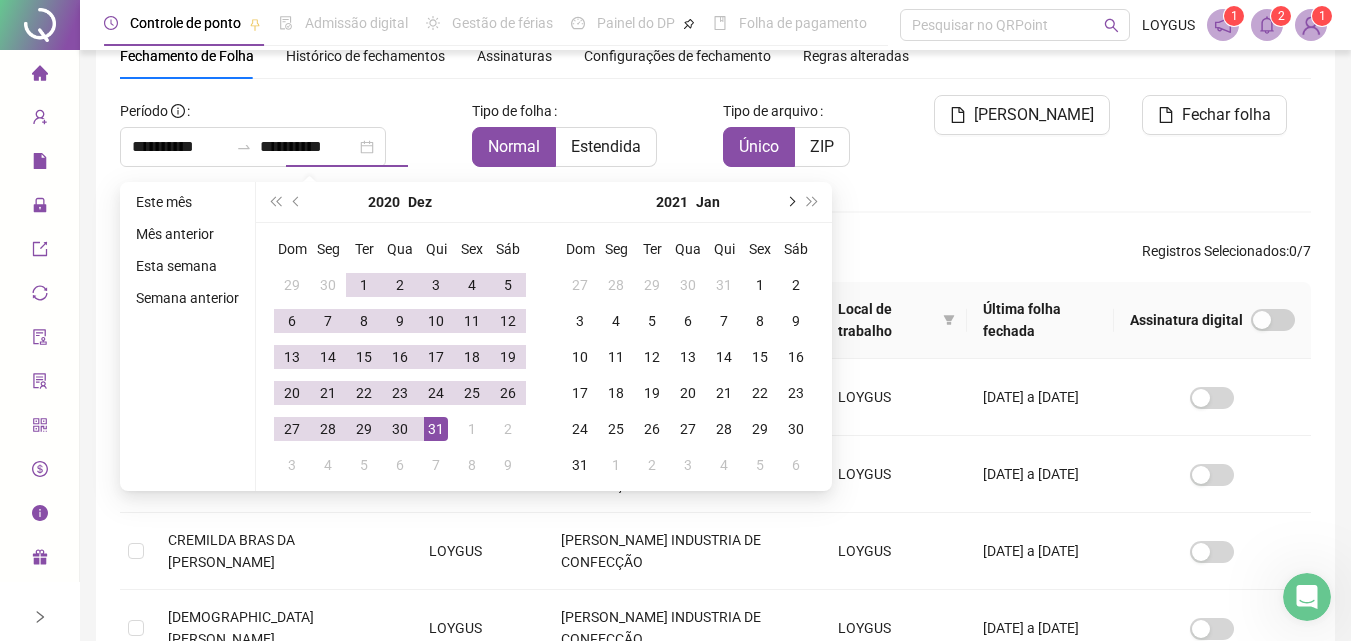 click at bounding box center [790, 202] 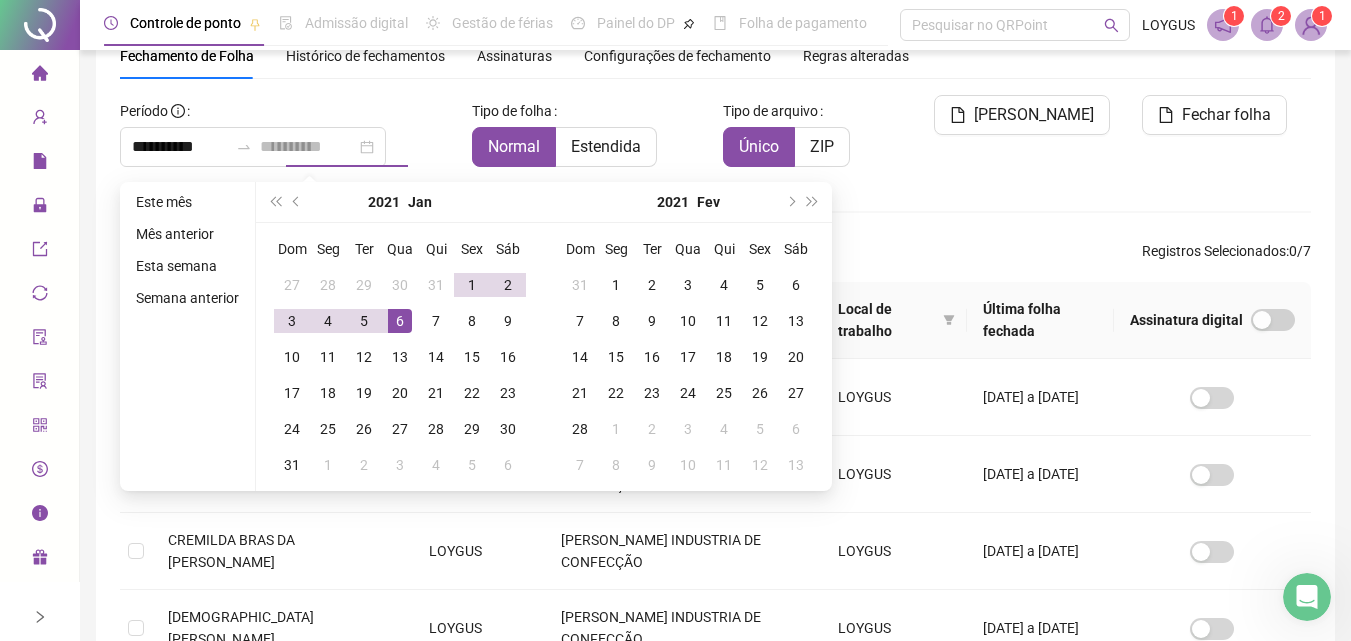 type on "**********" 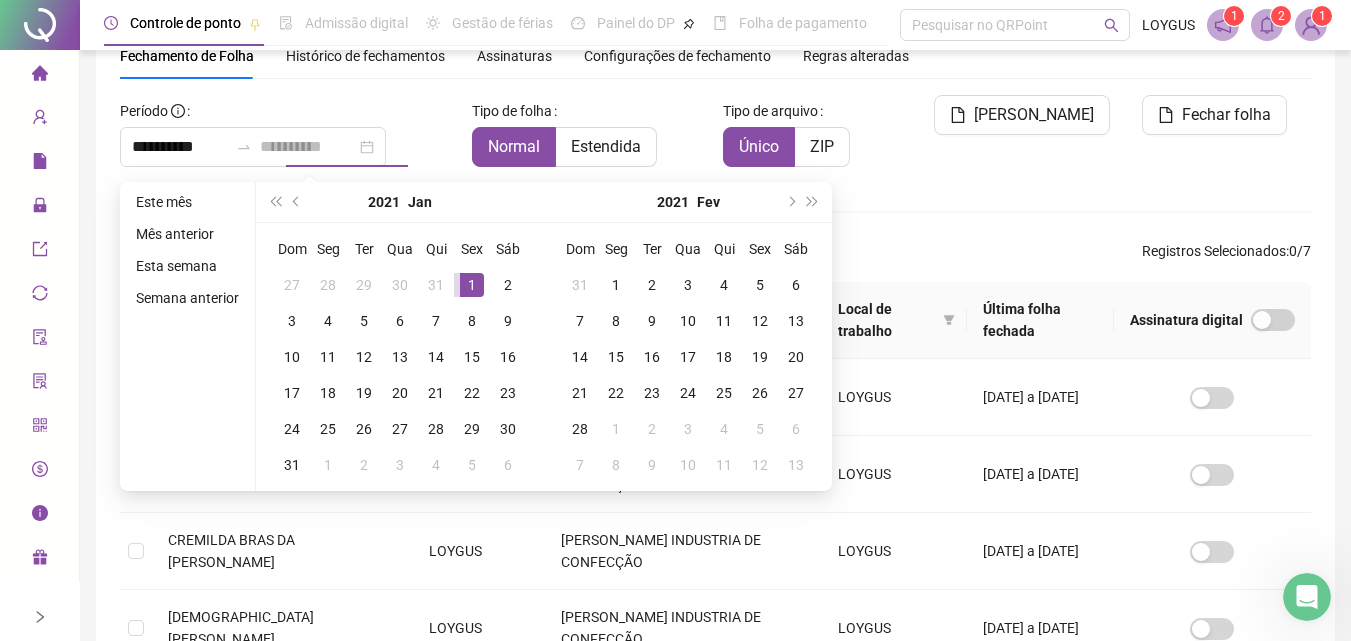 type on "**********" 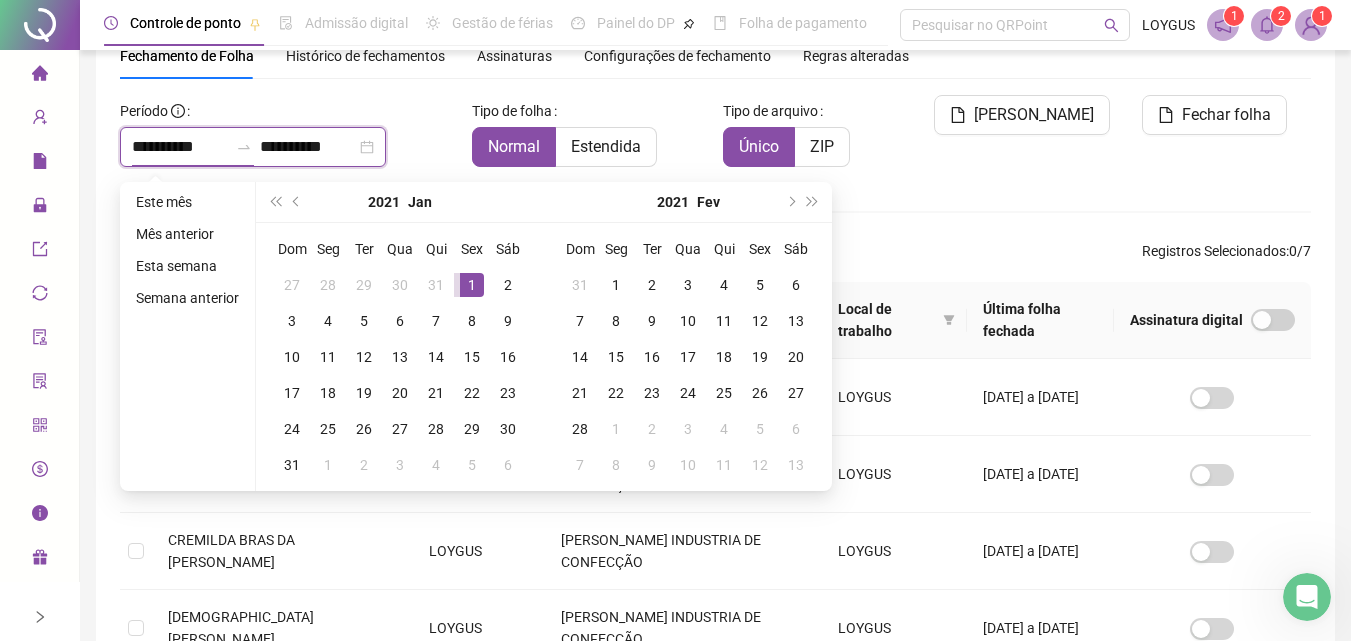 type on "**********" 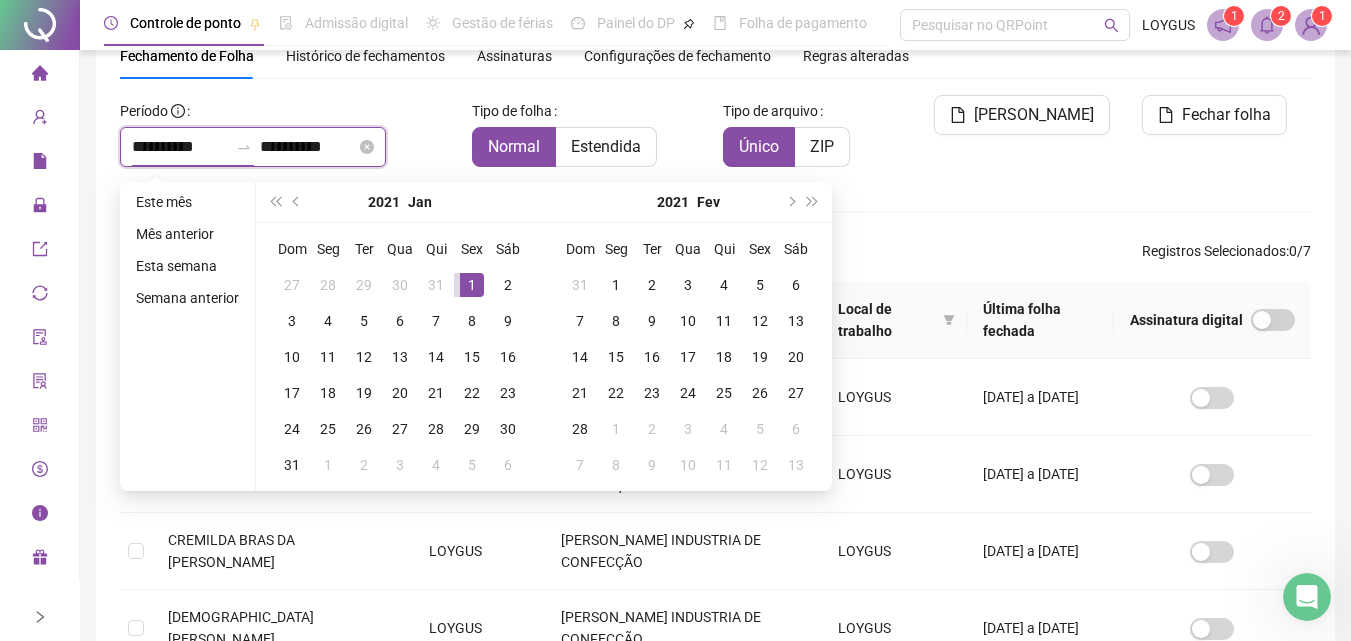 click on "**********" at bounding box center (180, 147) 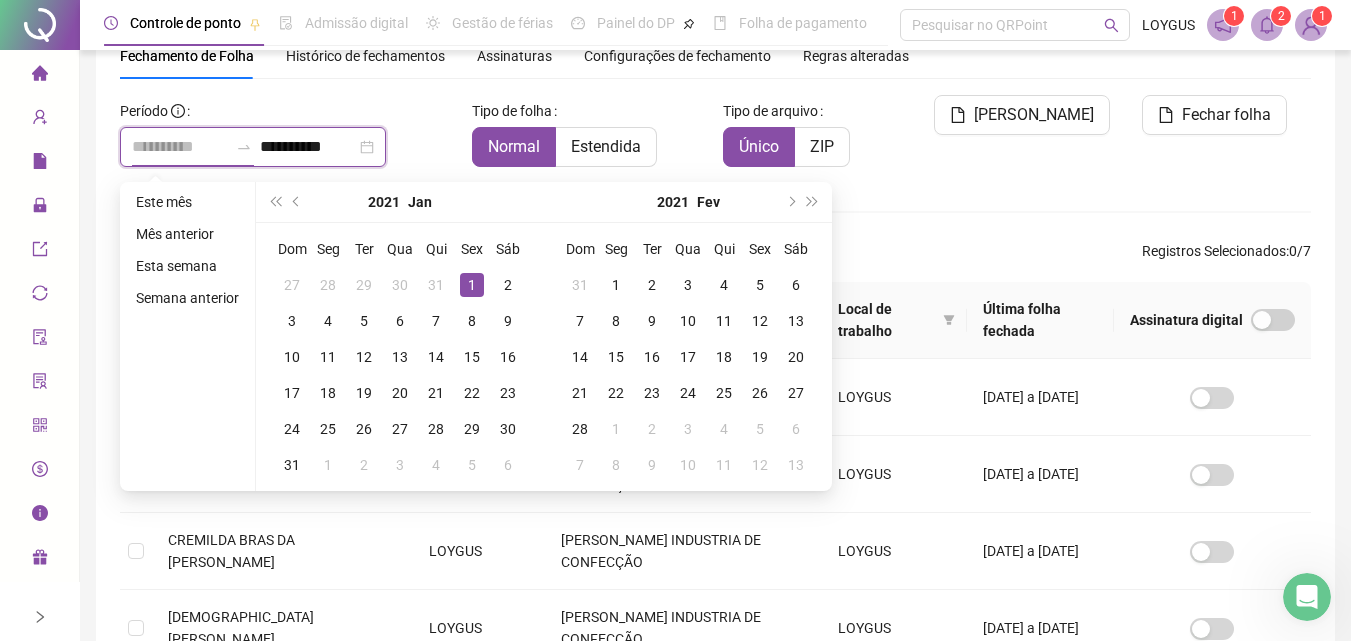 type on "**********" 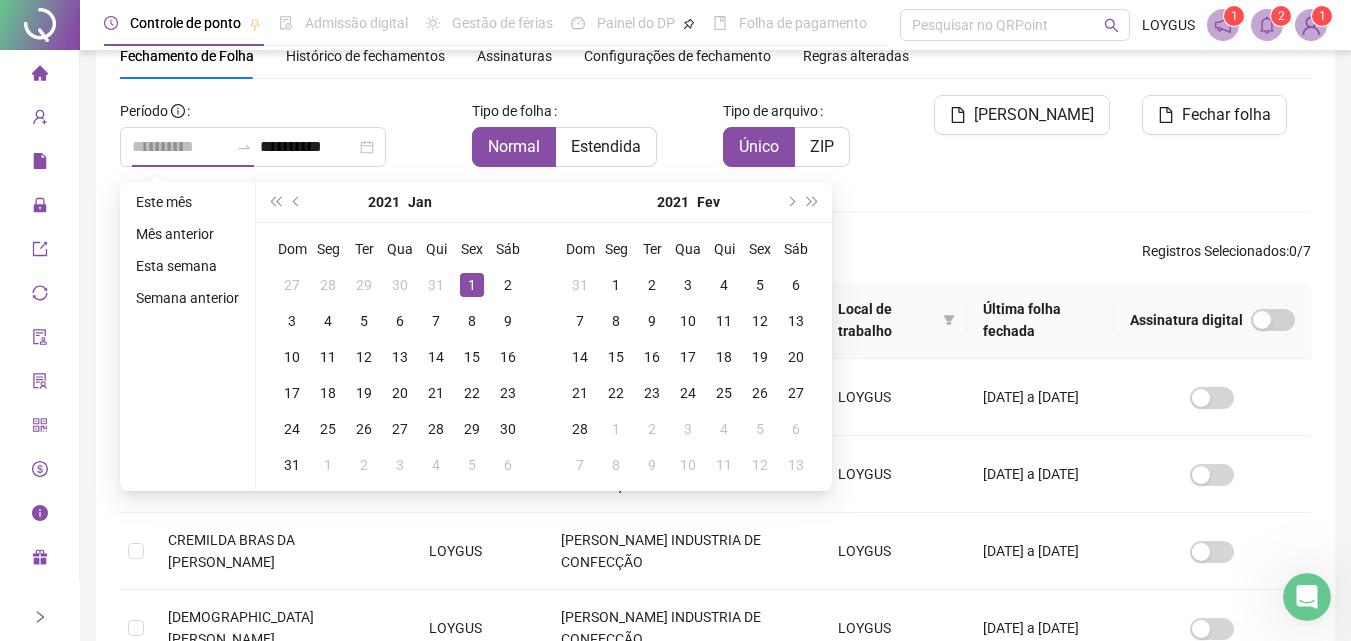 click on "1" at bounding box center [472, 285] 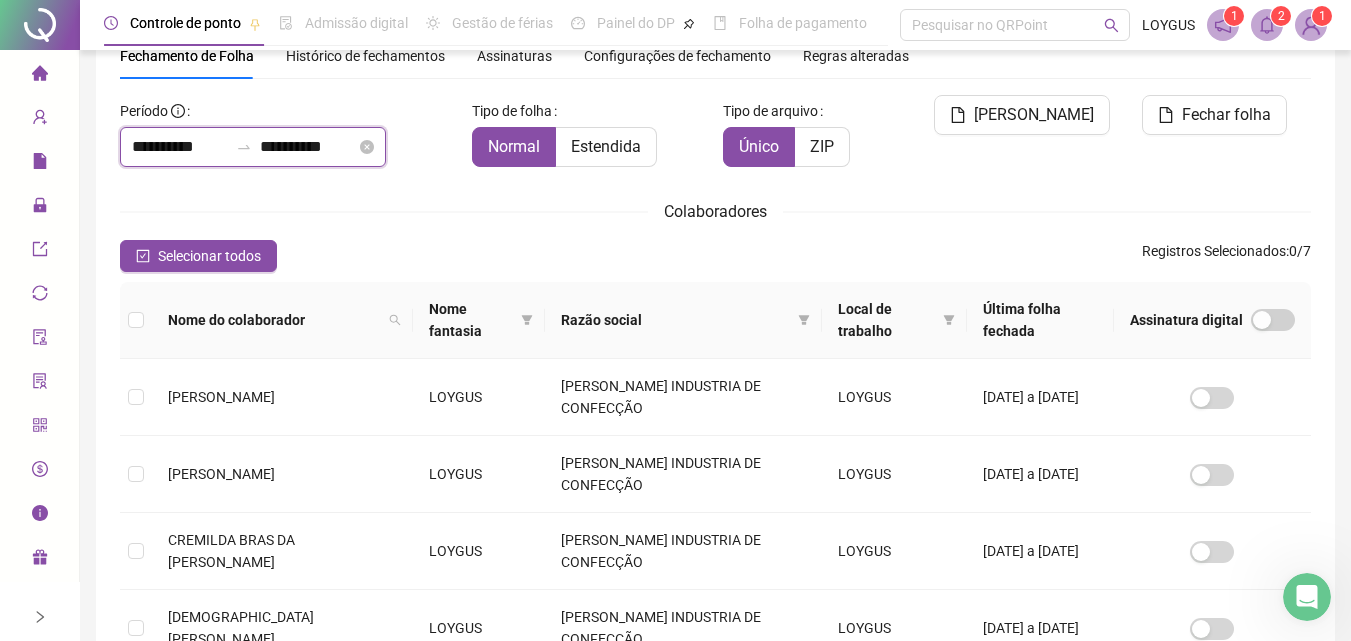 click on "**********" at bounding box center [308, 147] 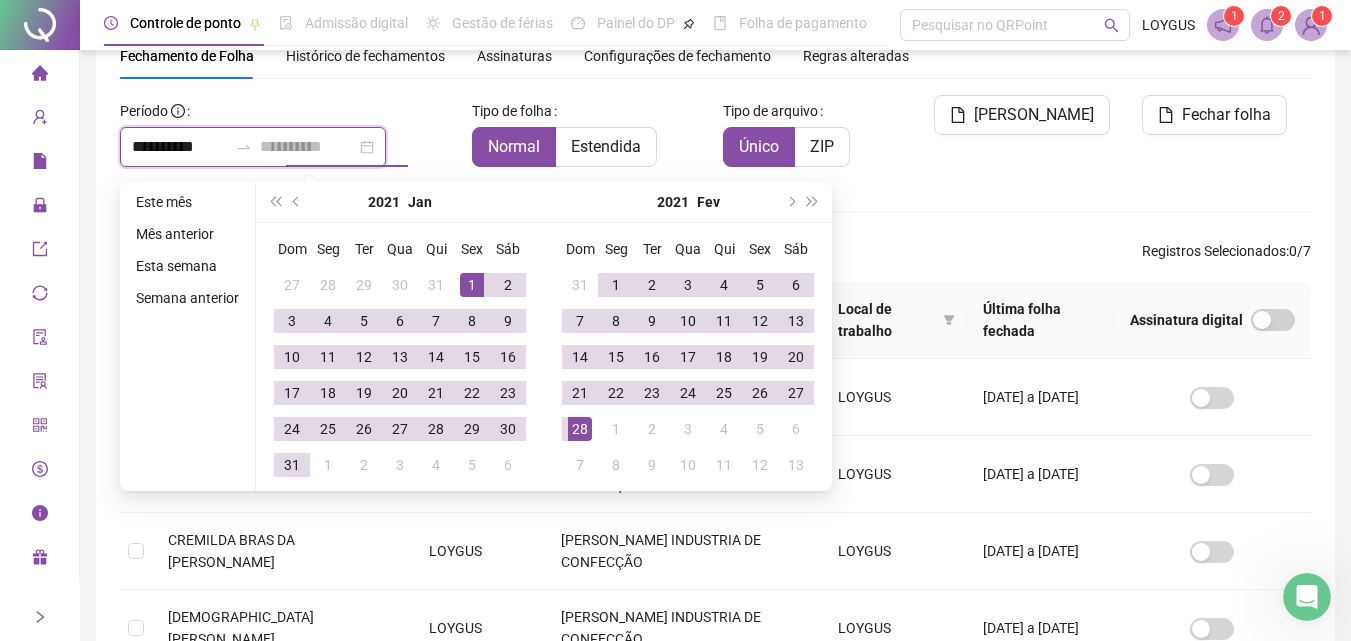 type on "**********" 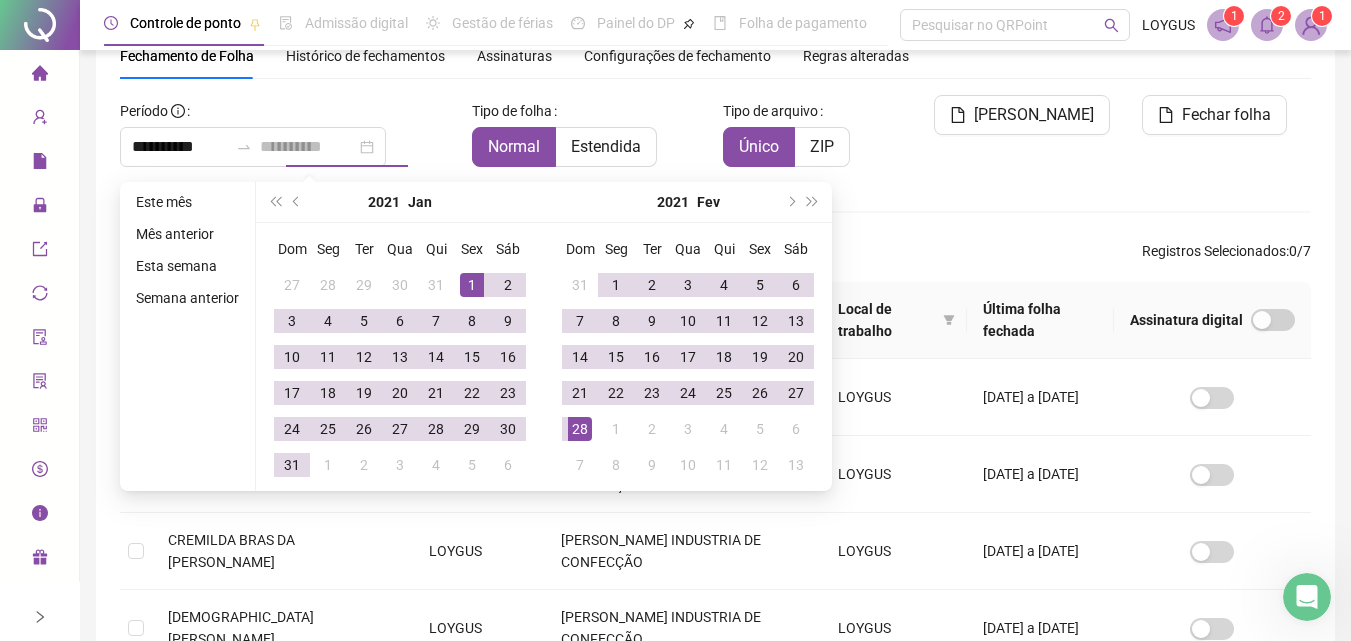 click on "28" at bounding box center (580, 429) 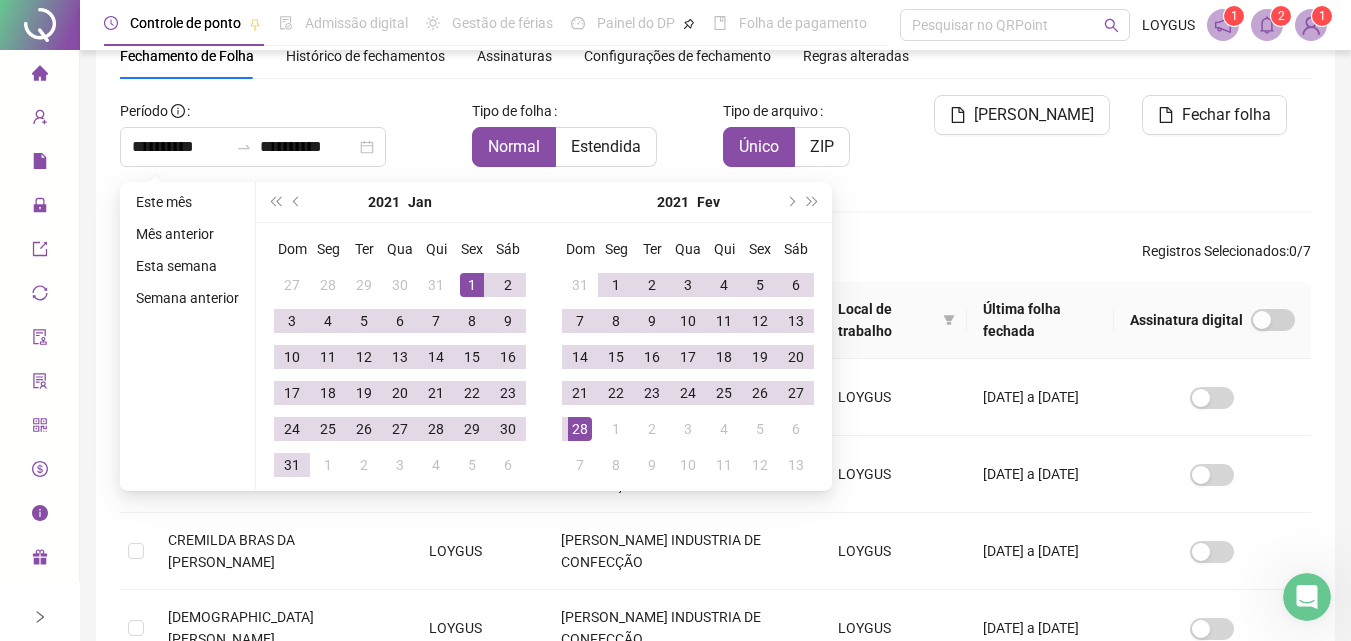 click on "Colaboradores" at bounding box center [715, 211] 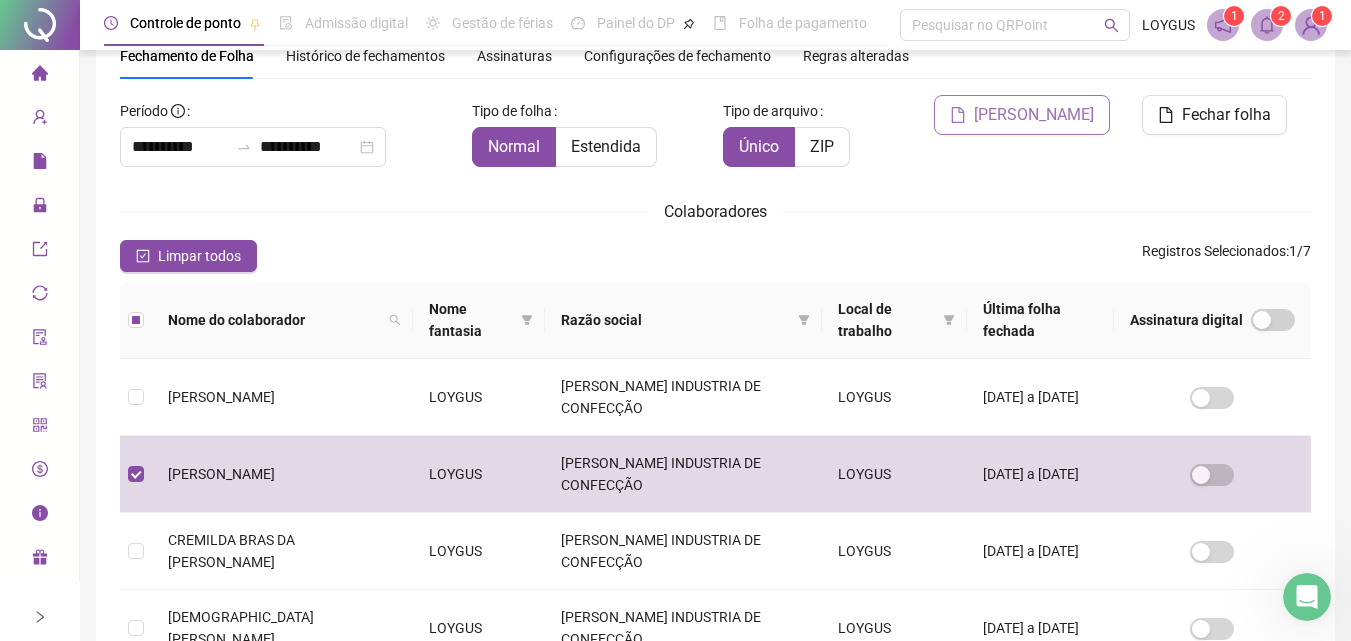 click on "[PERSON_NAME]" at bounding box center (1034, 115) 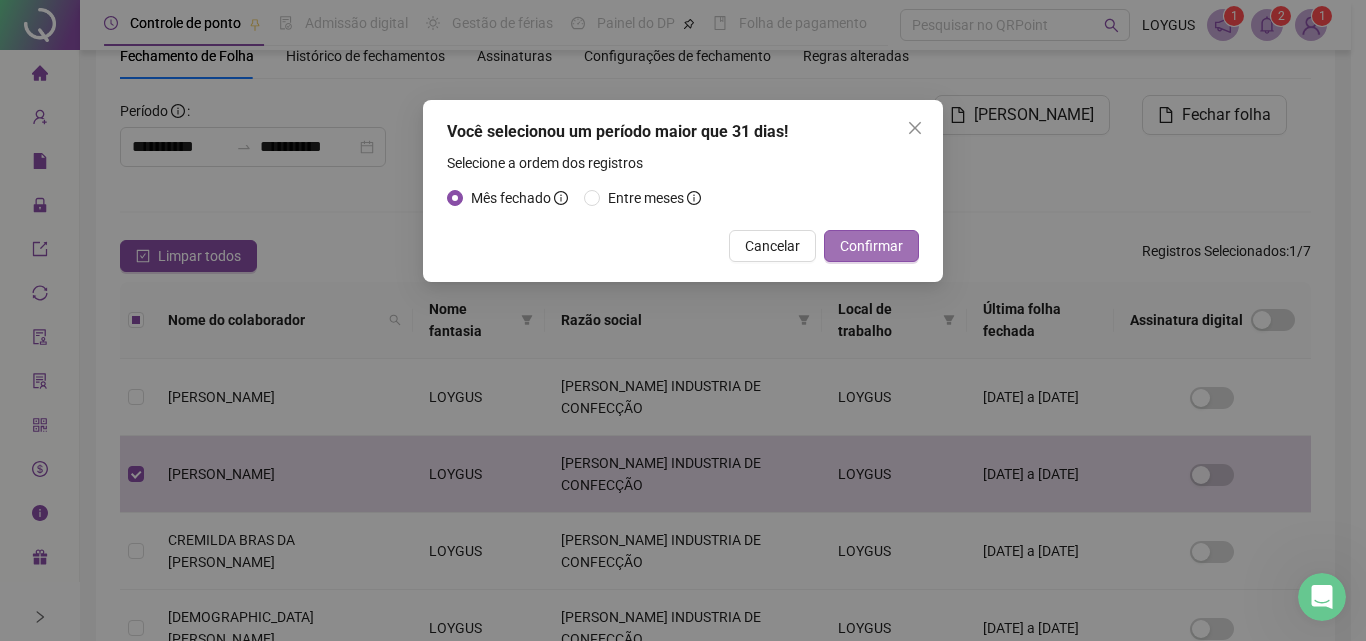 click on "Confirmar" at bounding box center (871, 246) 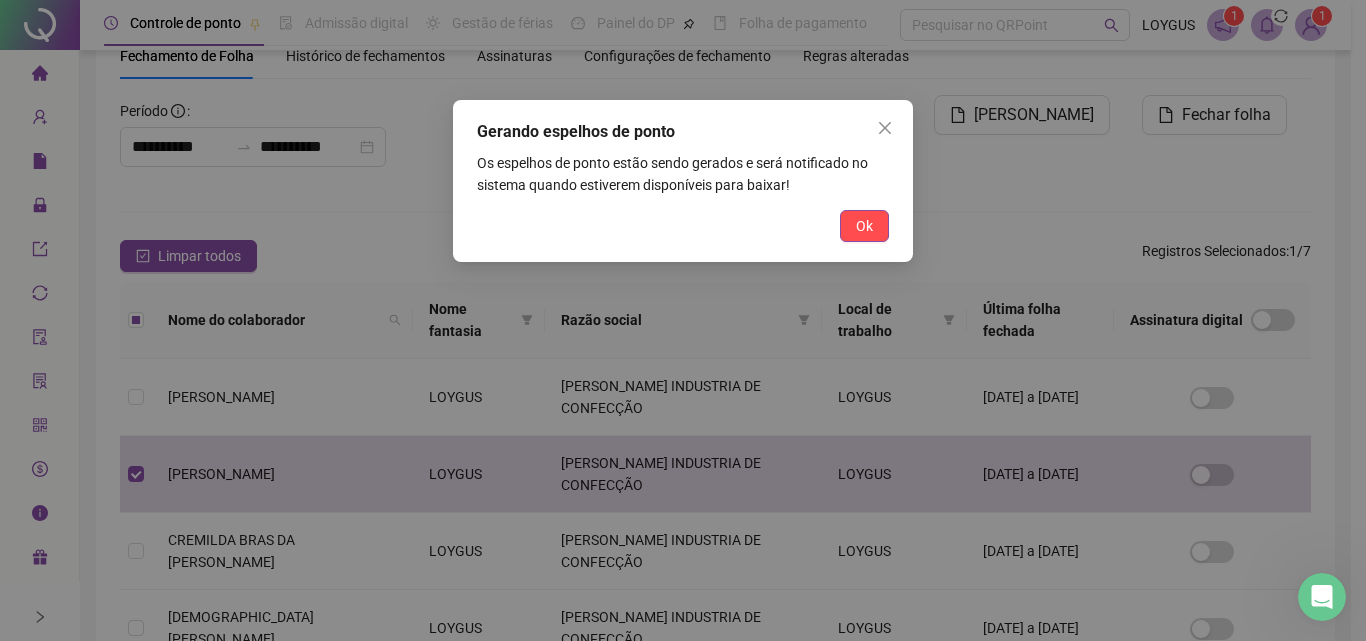 click on "Ok" at bounding box center [864, 226] 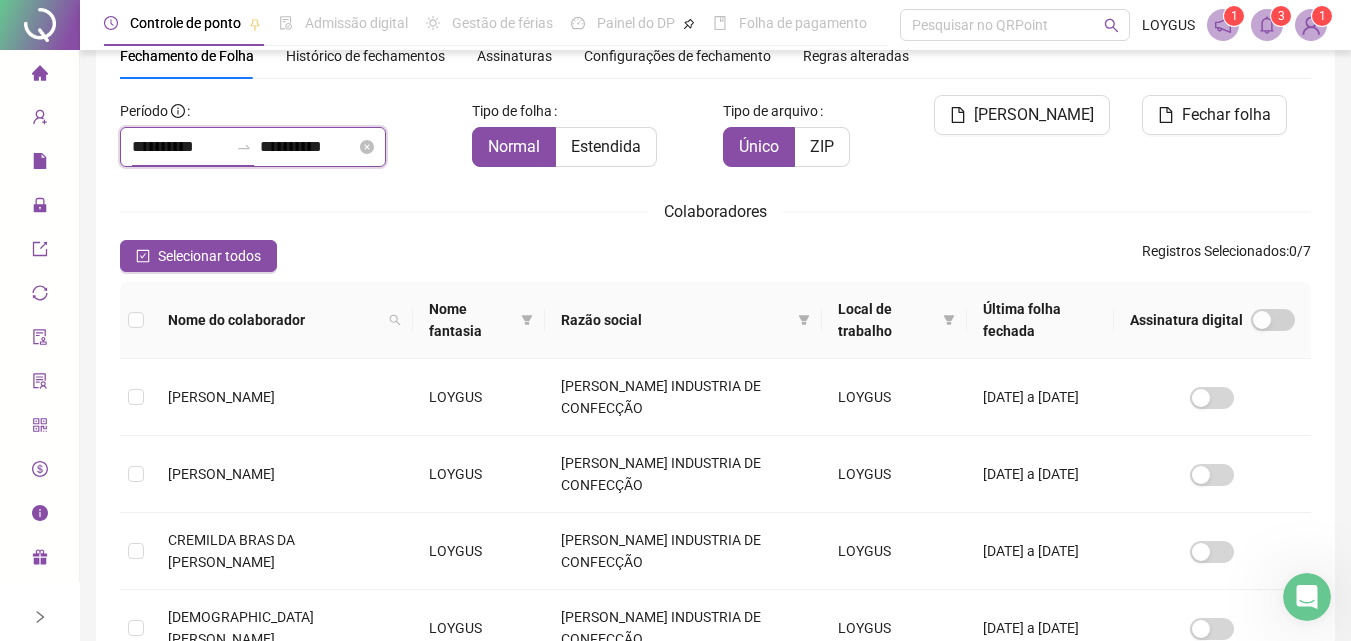 click on "**********" at bounding box center [180, 147] 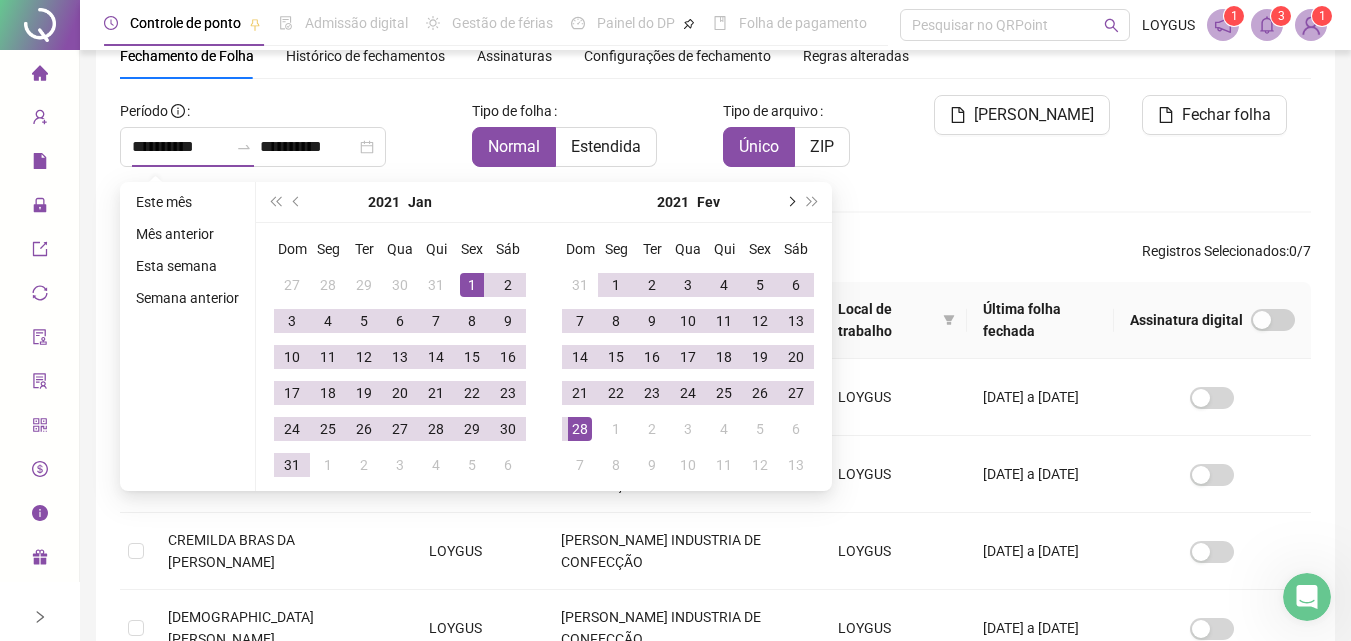 click at bounding box center [790, 202] 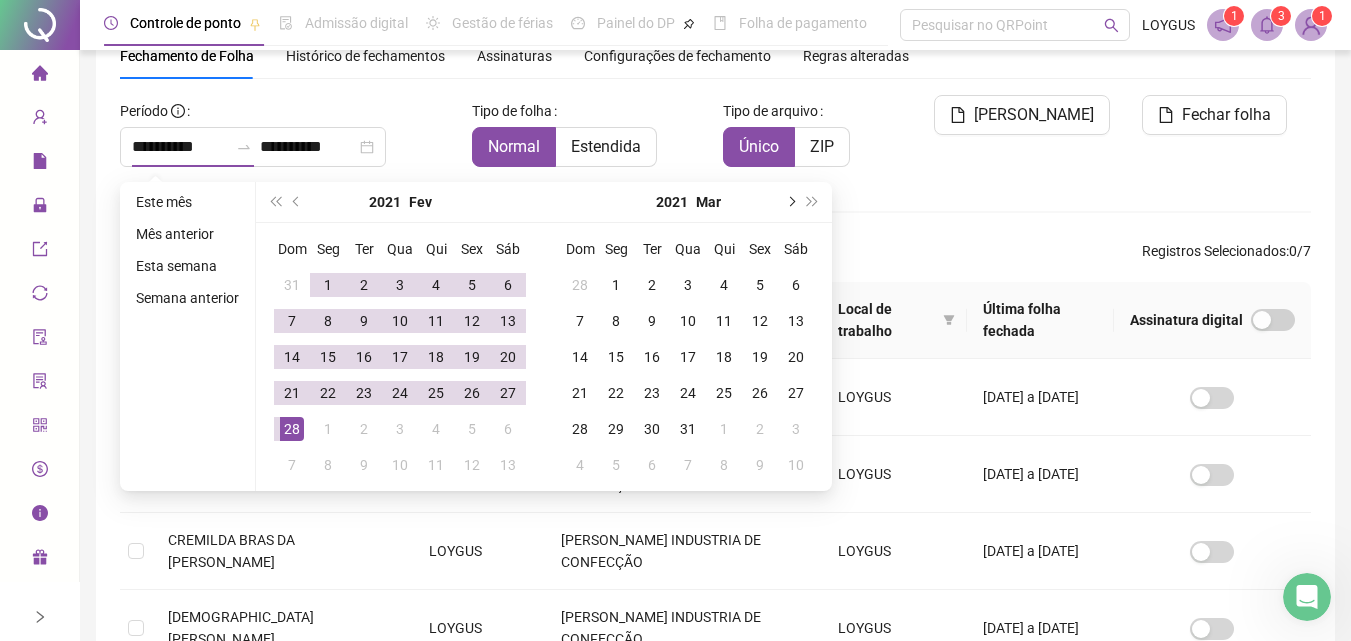 click at bounding box center [790, 202] 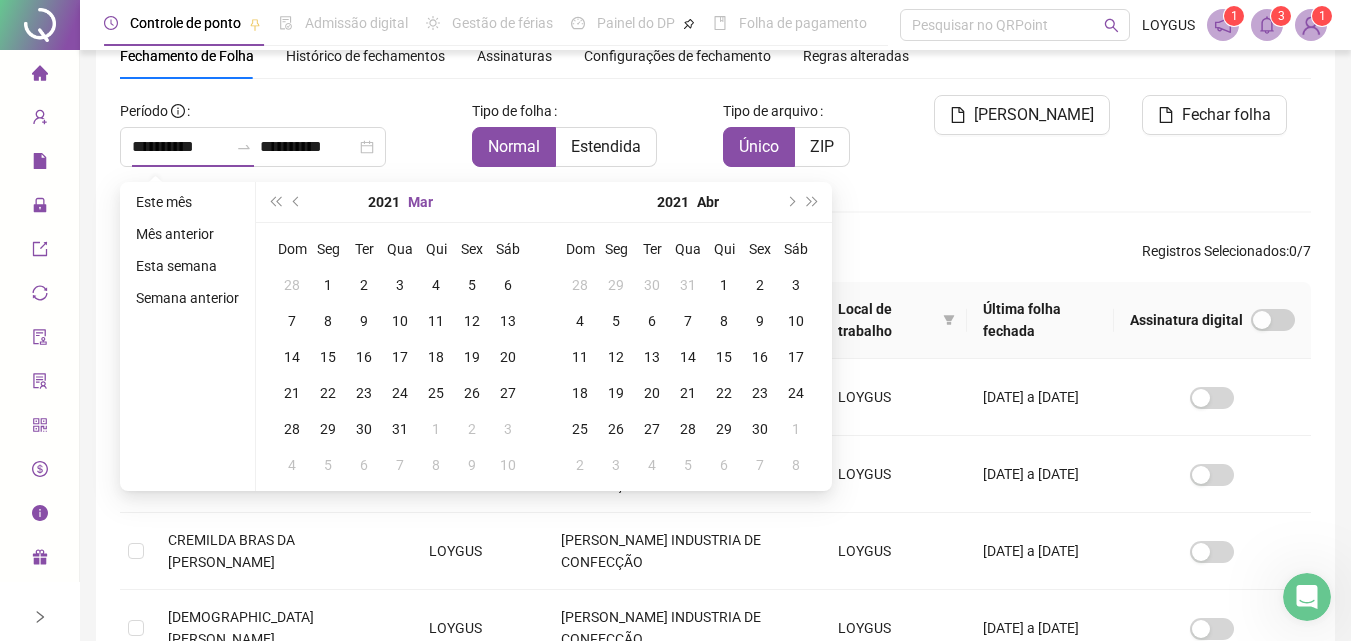 click on "Mar" at bounding box center (420, 202) 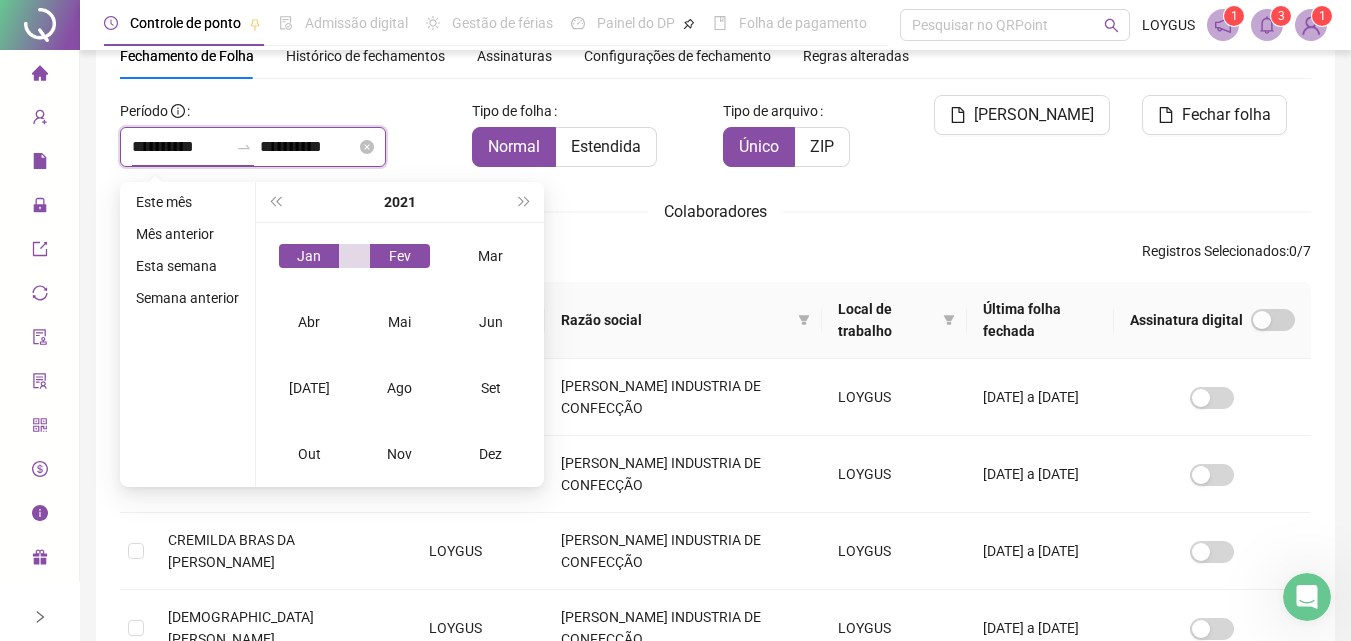 click on "**********" at bounding box center [180, 147] 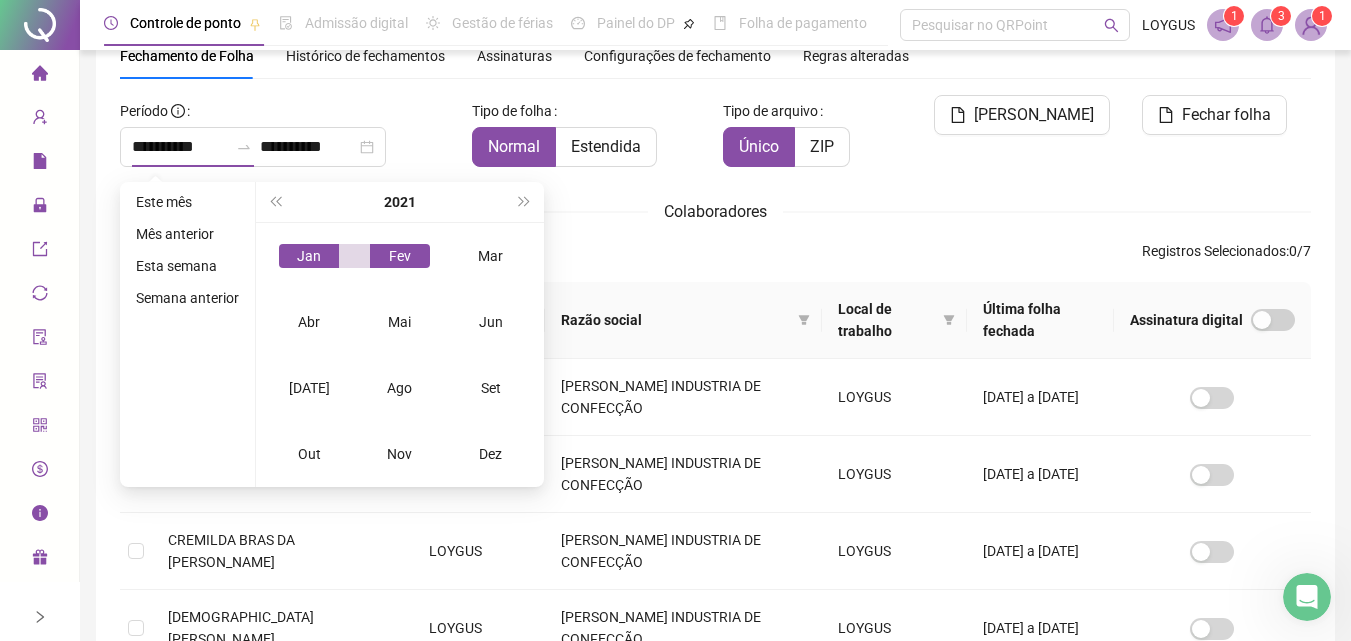click on "Selecionar todos Registros Selecionados :  0 / 7" at bounding box center (715, 256) 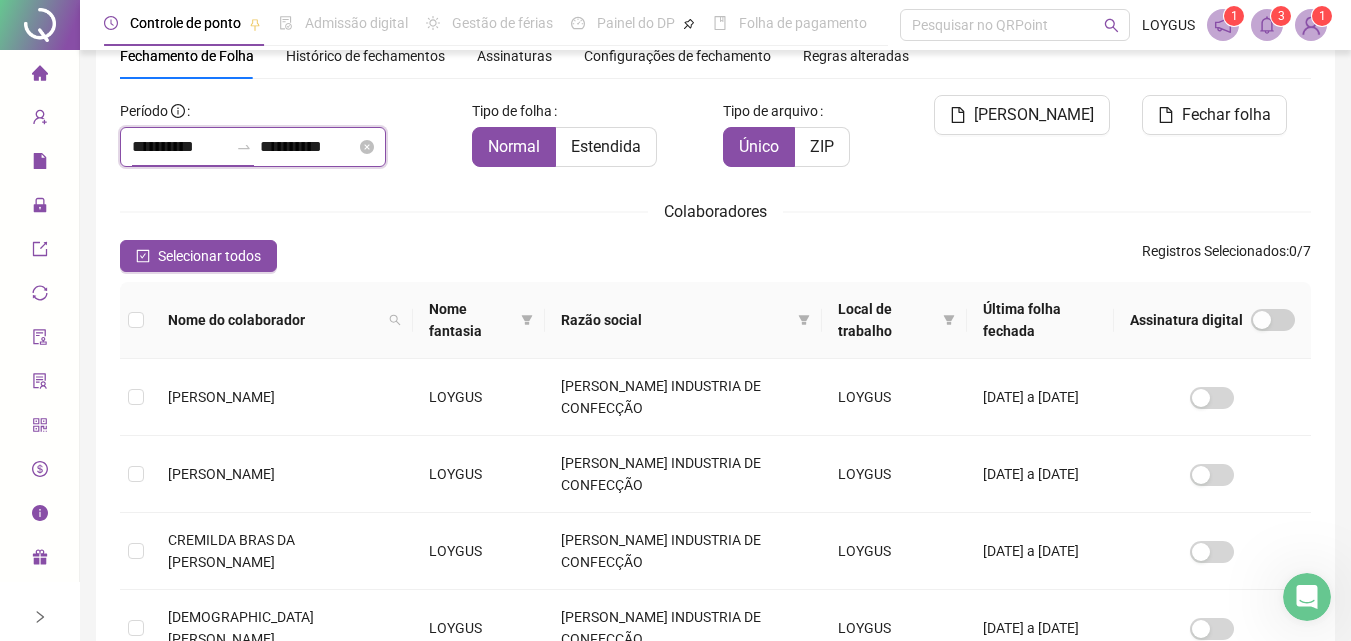 click on "**********" at bounding box center [180, 147] 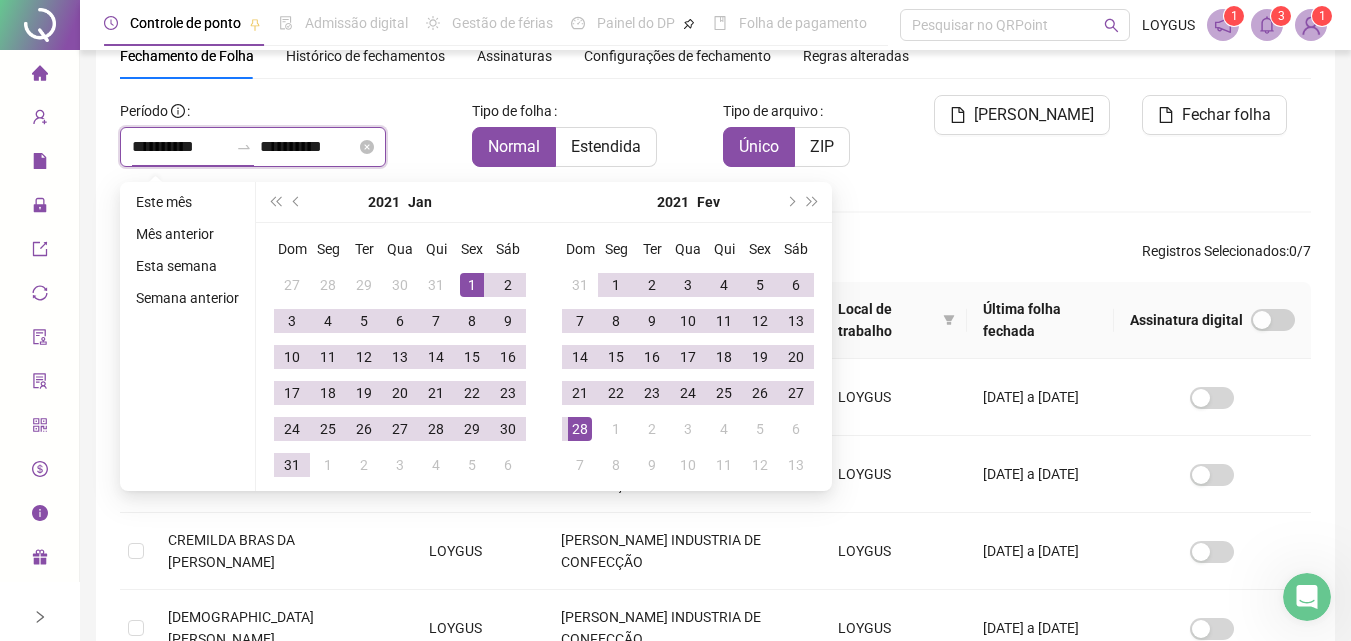 click on "**********" at bounding box center [180, 147] 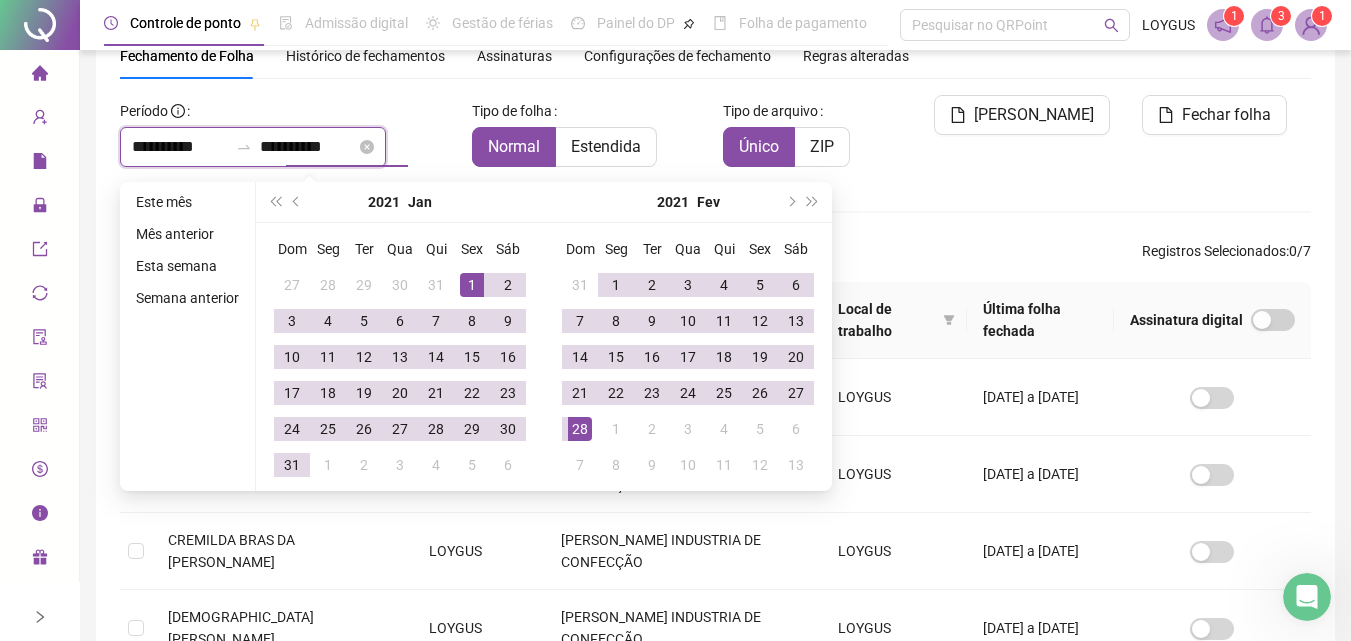 click on "**********" at bounding box center [308, 147] 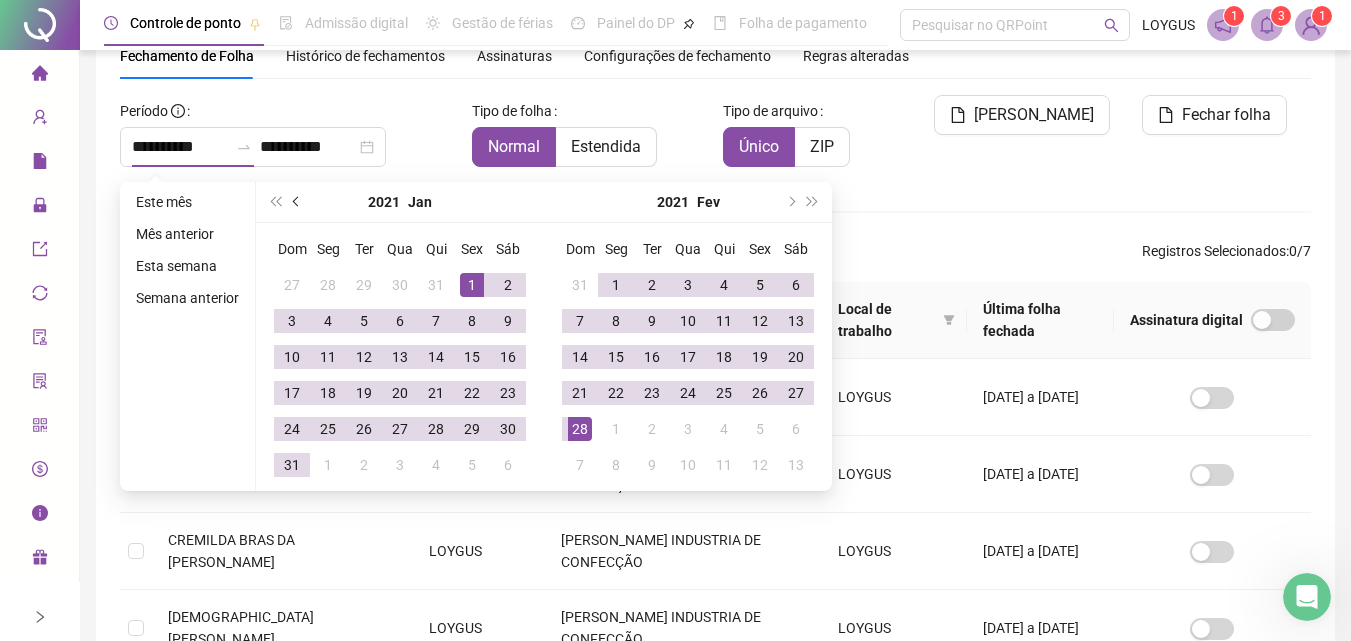 click at bounding box center (297, 202) 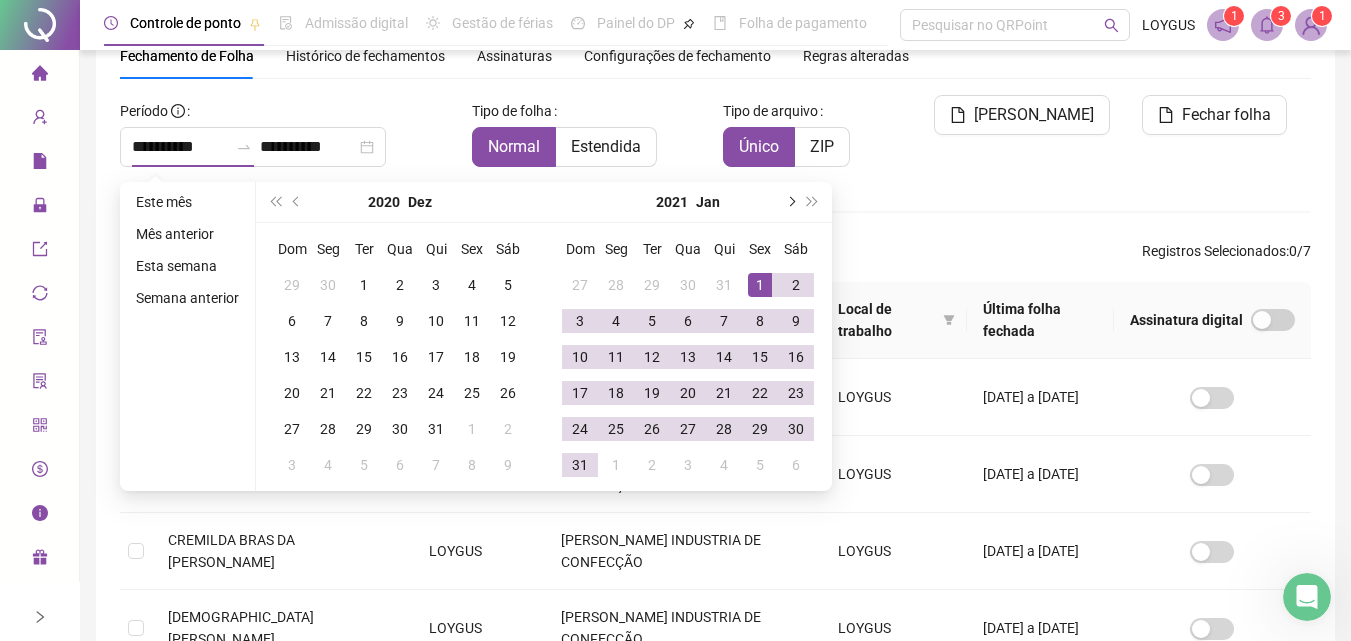 click at bounding box center (790, 202) 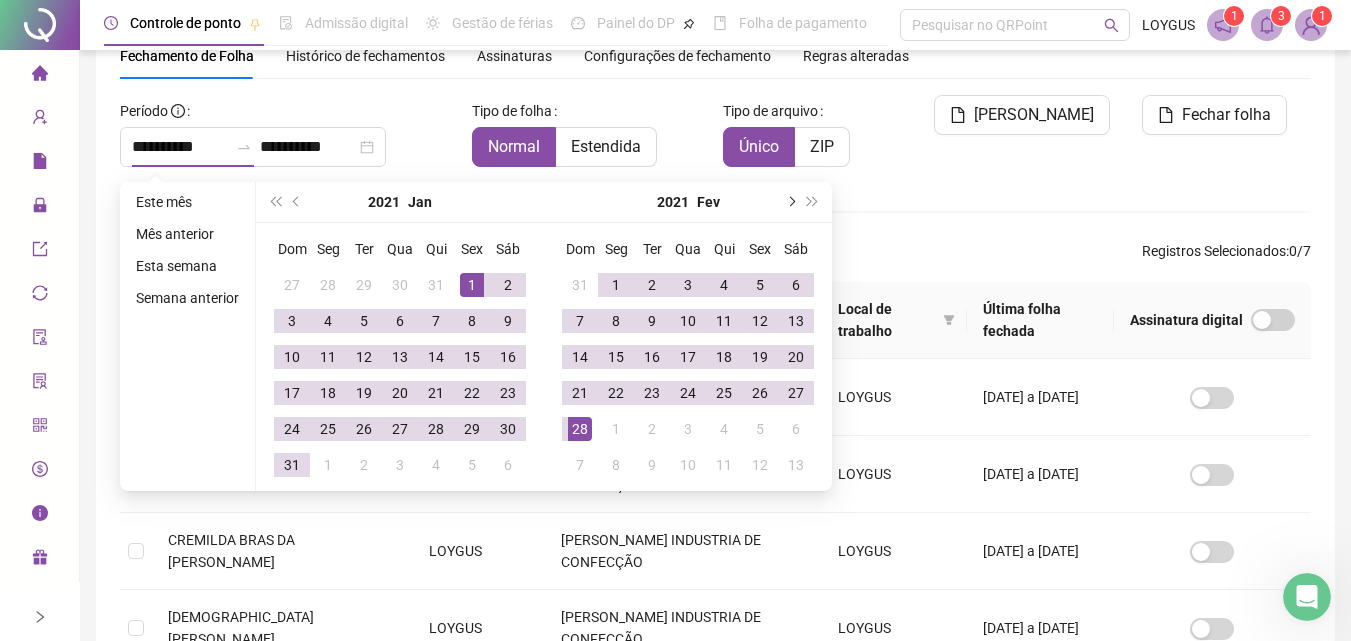 click at bounding box center [790, 202] 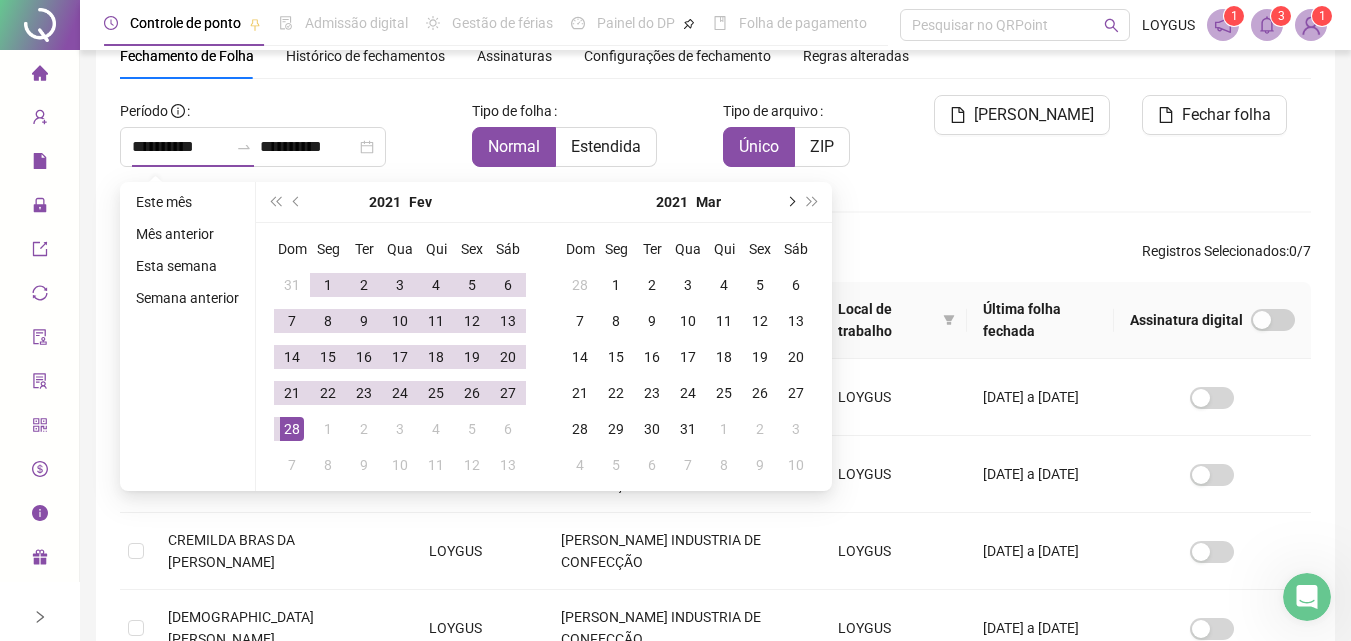 click at bounding box center (790, 202) 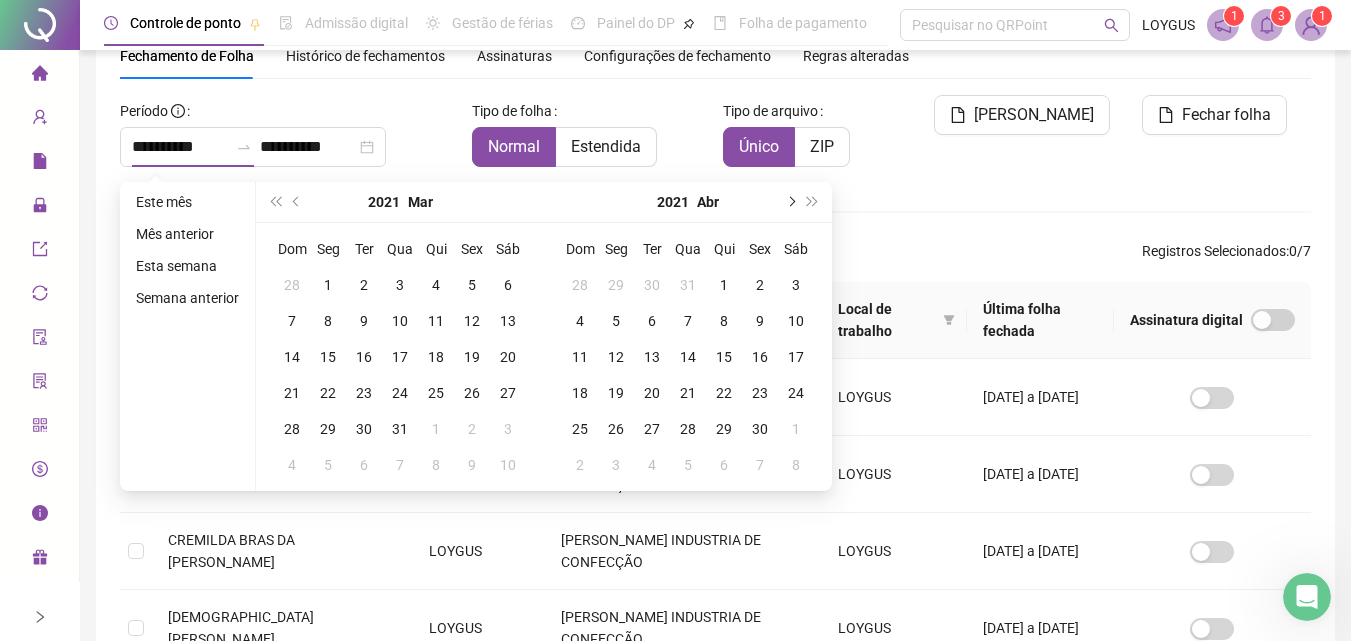 click at bounding box center [790, 202] 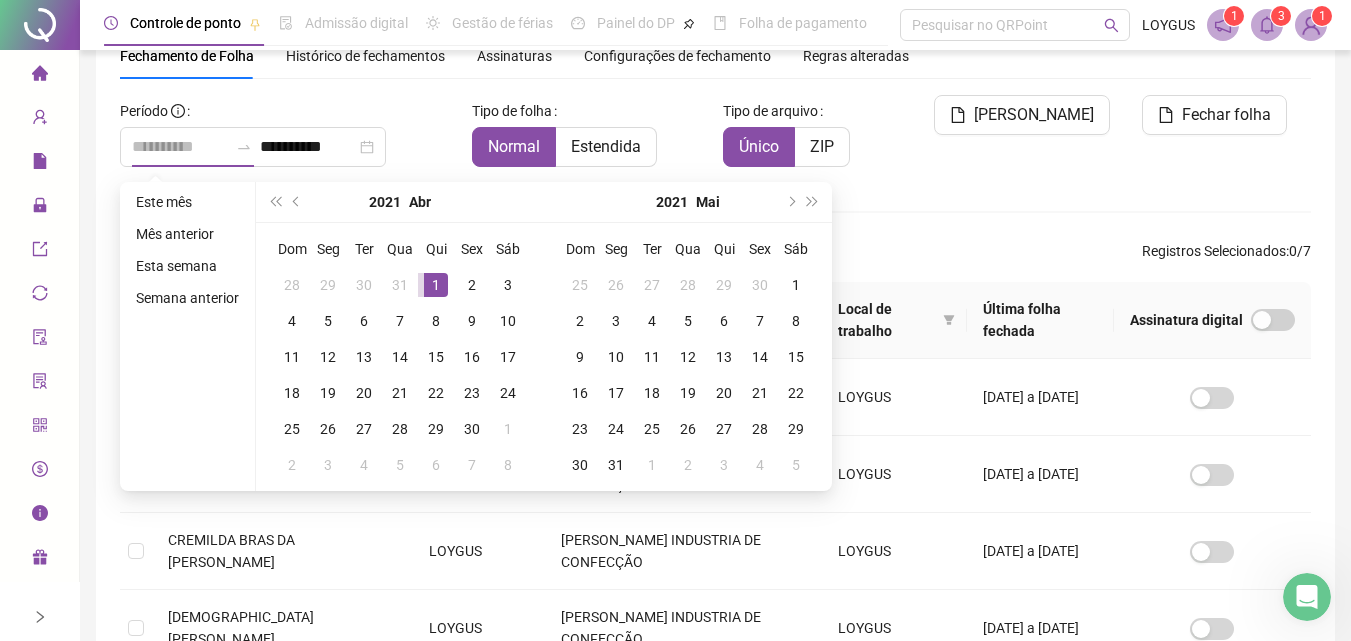 click on "1" at bounding box center [436, 285] 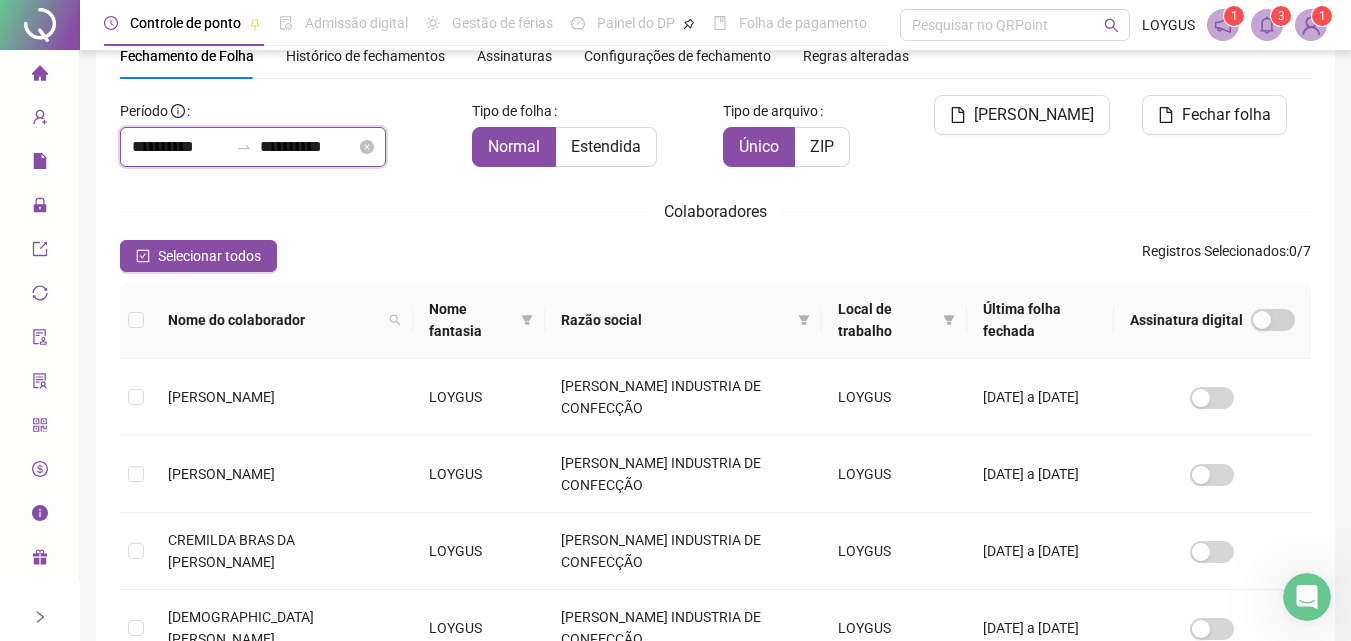 click on "**********" at bounding box center (180, 147) 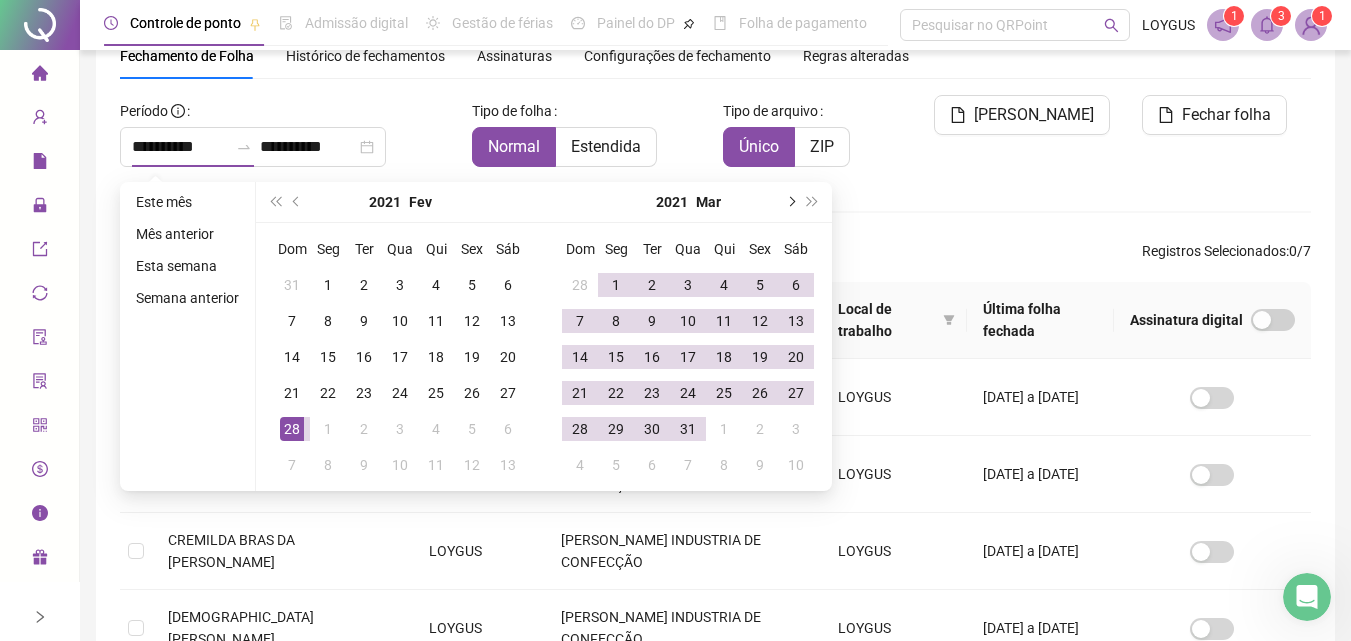 click at bounding box center [790, 202] 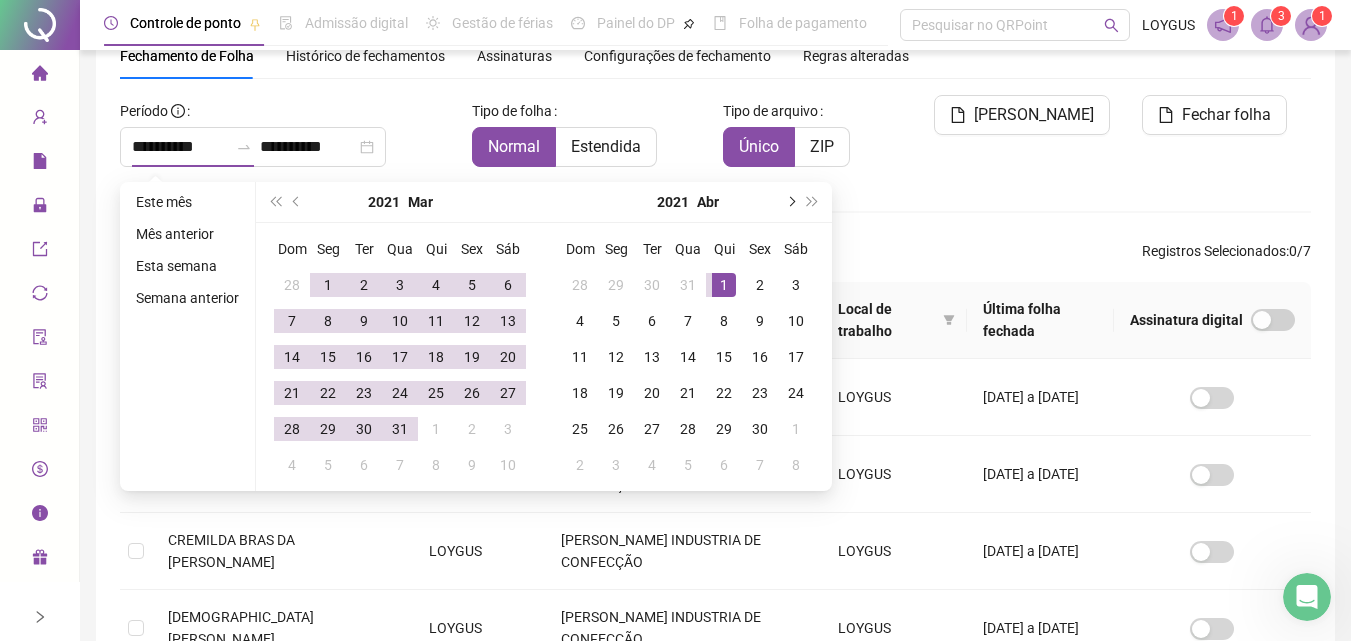 click at bounding box center [790, 202] 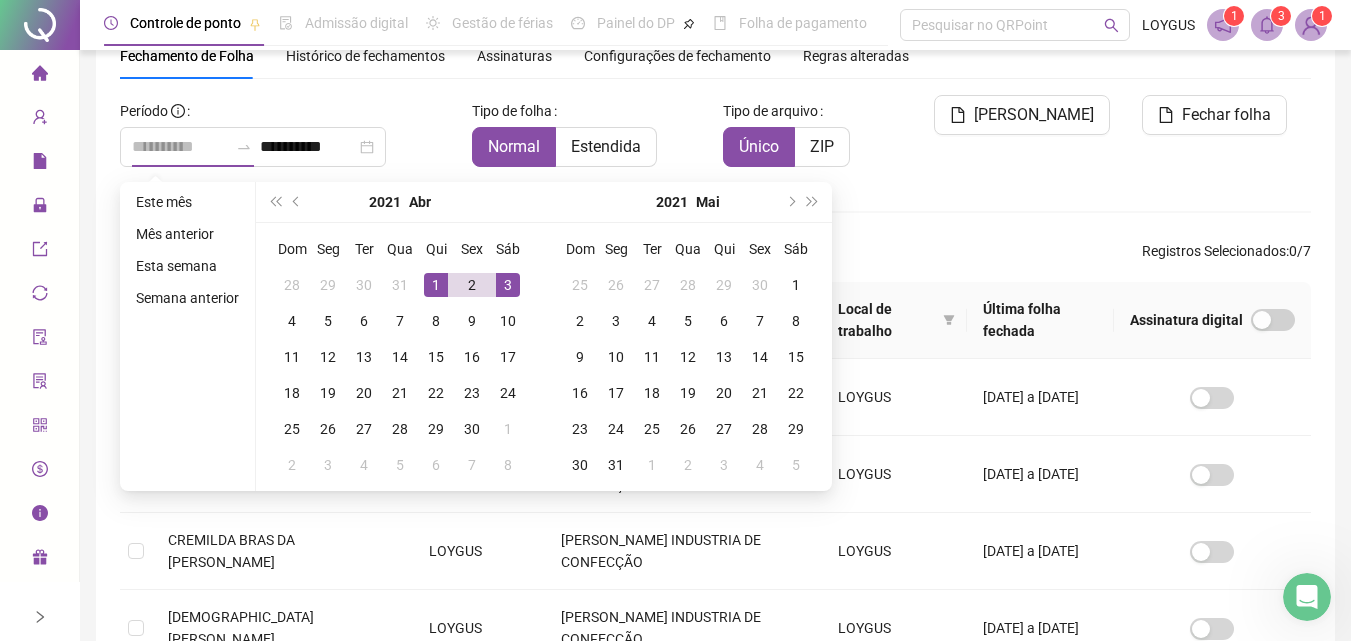 type on "**********" 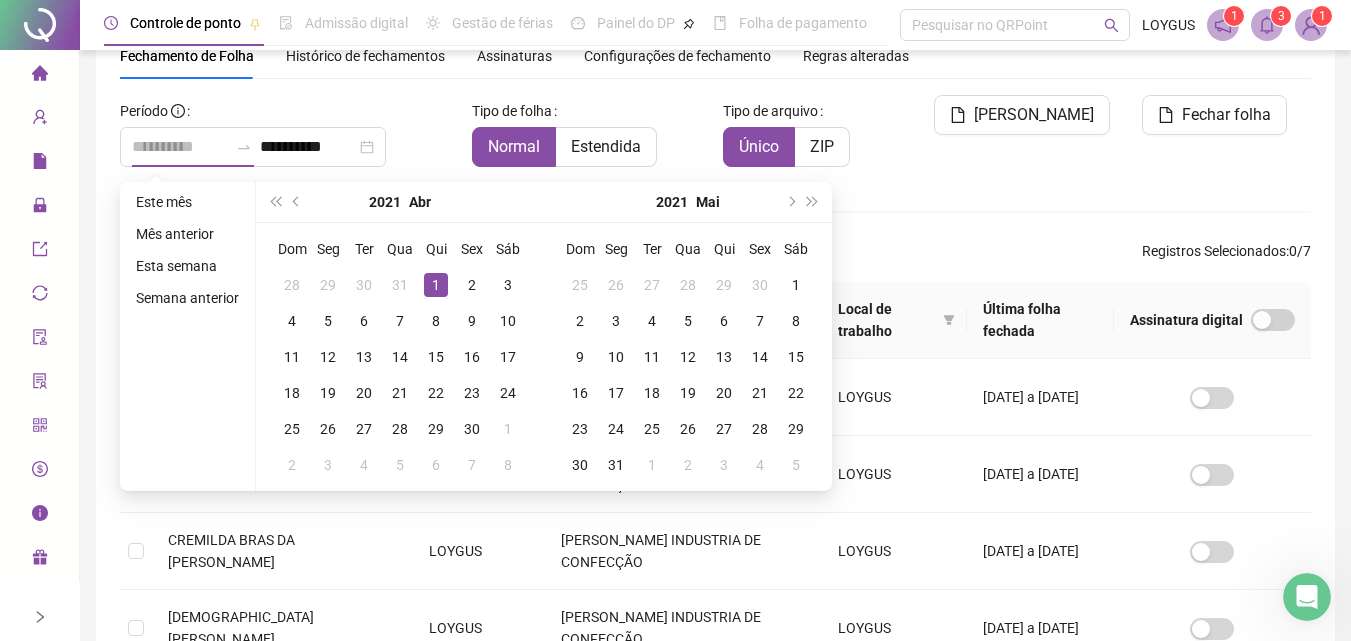 click on "1" at bounding box center [436, 285] 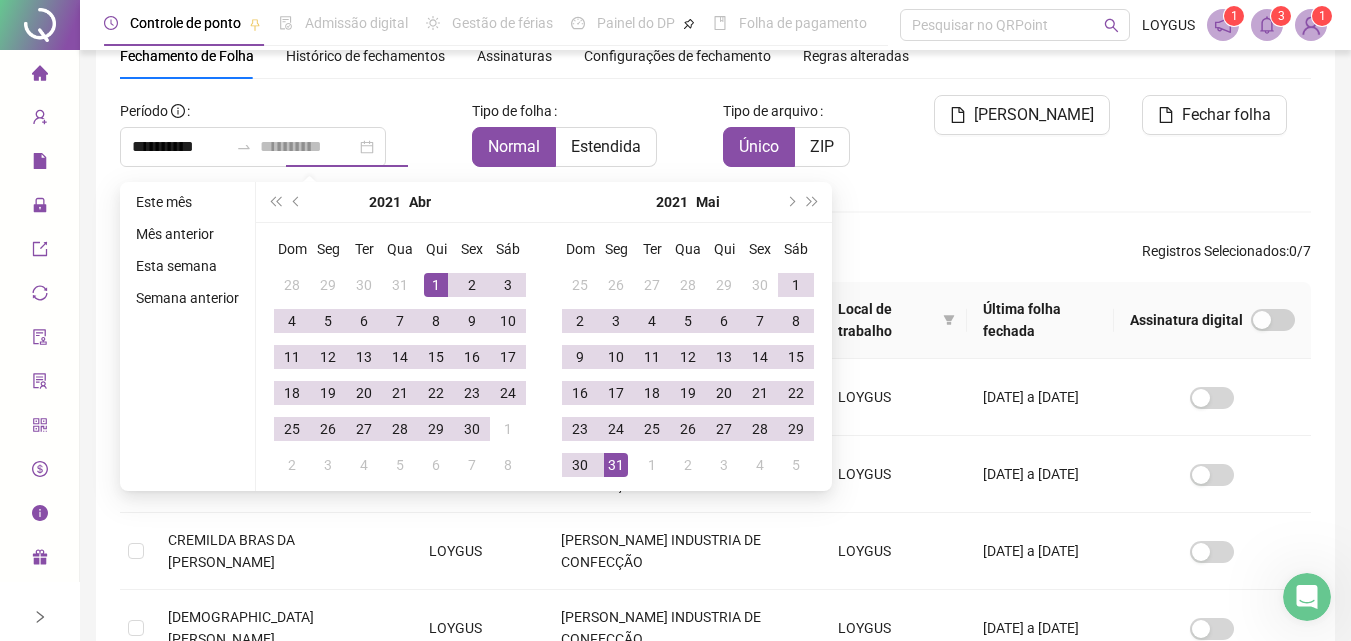 click on "31" at bounding box center (616, 465) 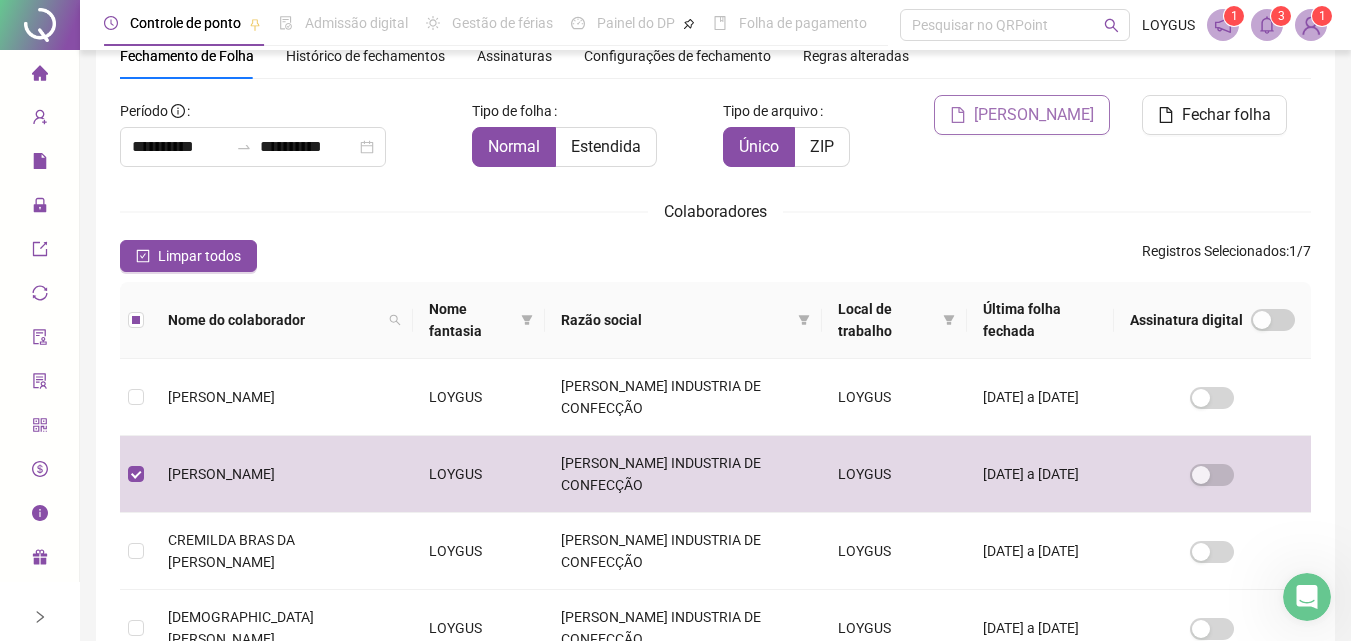 click on "[PERSON_NAME]" at bounding box center (1034, 115) 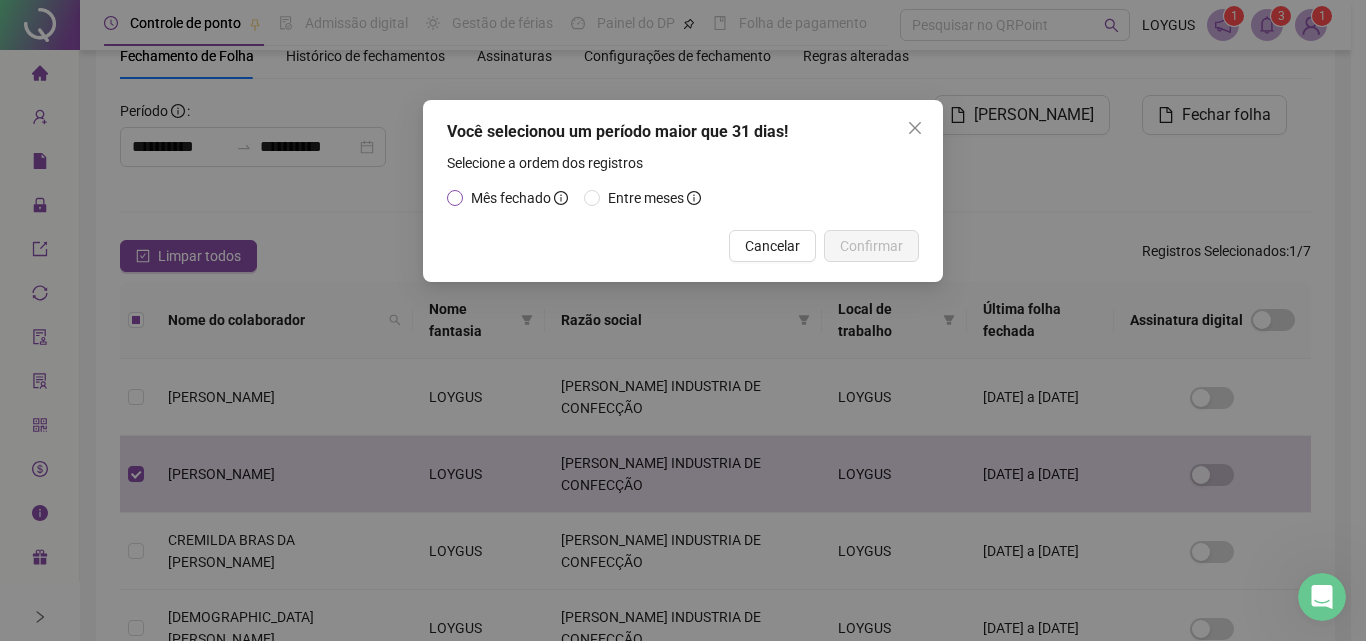 click on "Mês fechado" at bounding box center (511, 198) 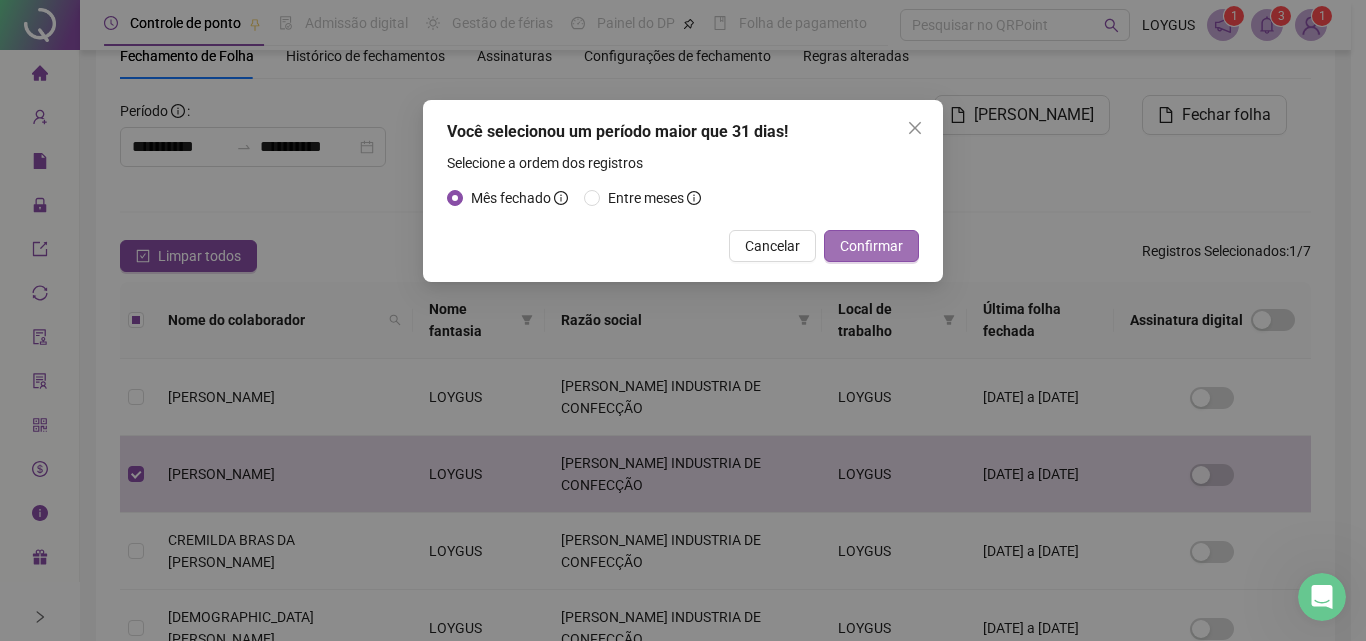 click on "Confirmar" at bounding box center [871, 246] 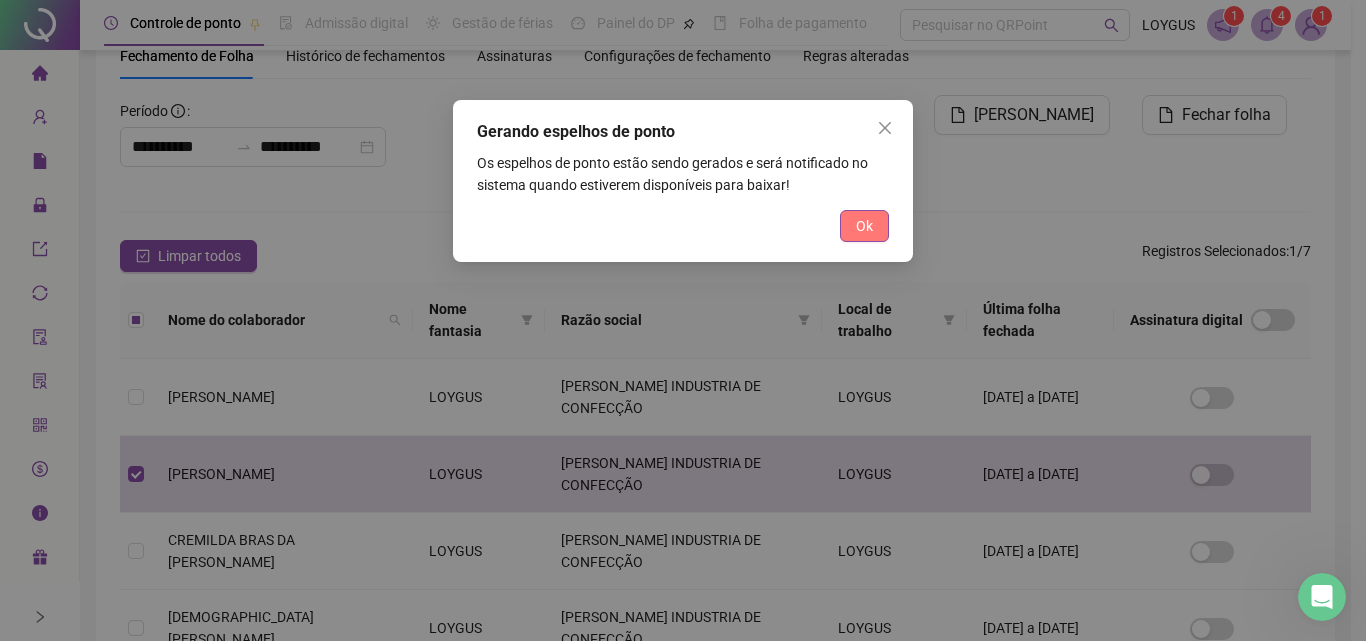 click on "Ok" at bounding box center (864, 226) 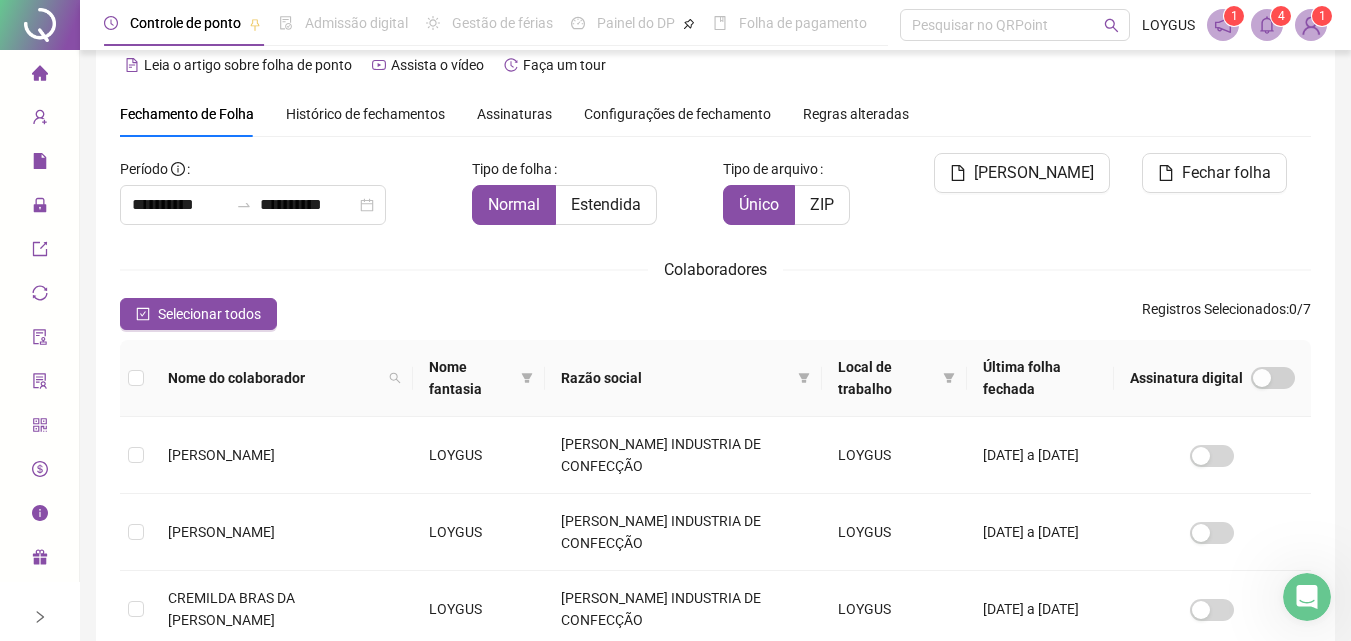 scroll, scrollTop: 0, scrollLeft: 0, axis: both 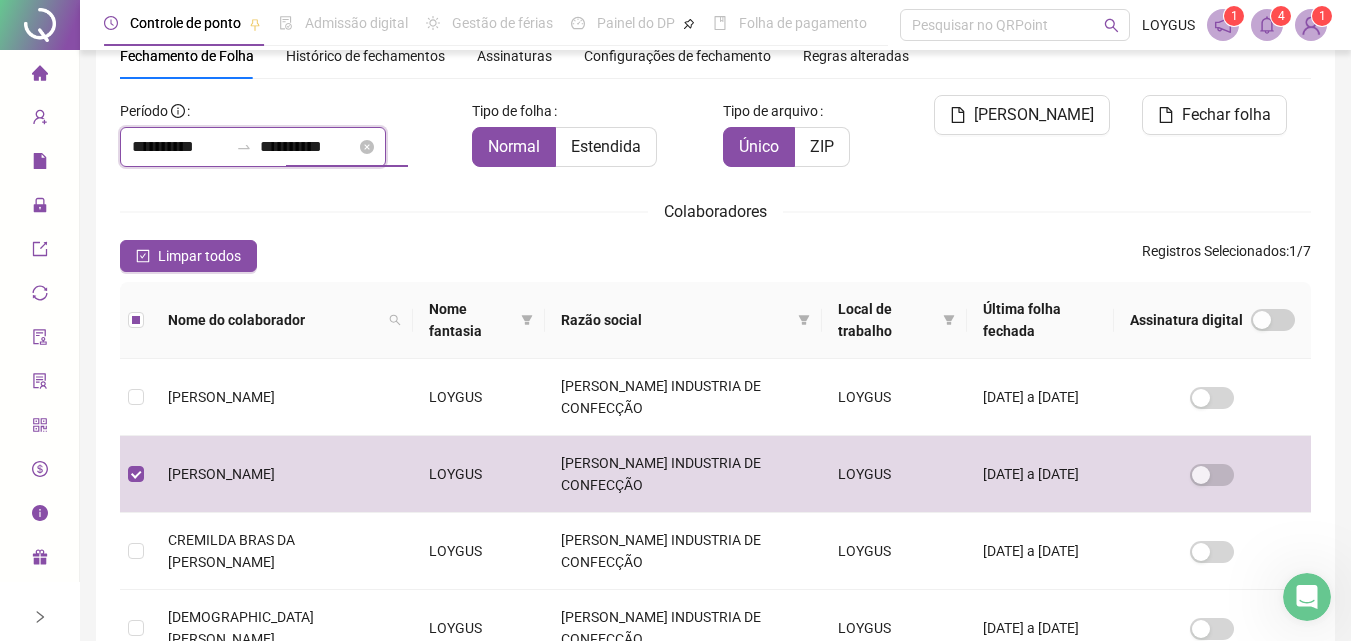click on "**********" at bounding box center (308, 147) 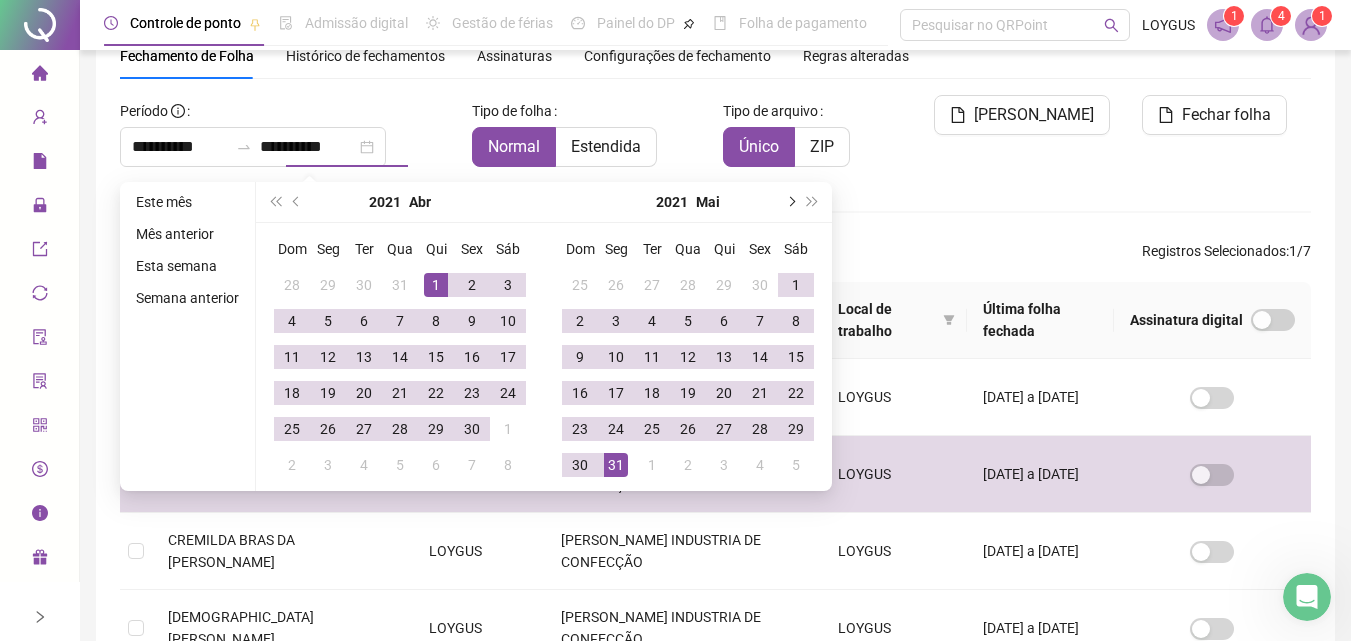 click at bounding box center [790, 202] 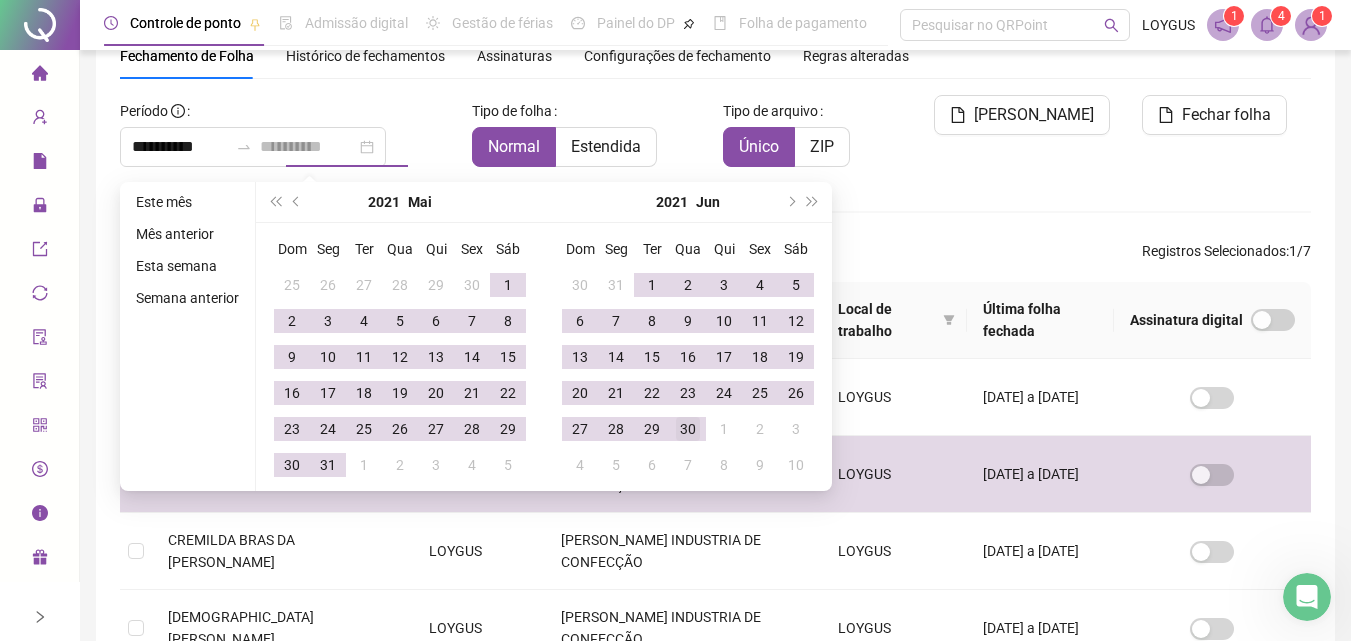 type on "**********" 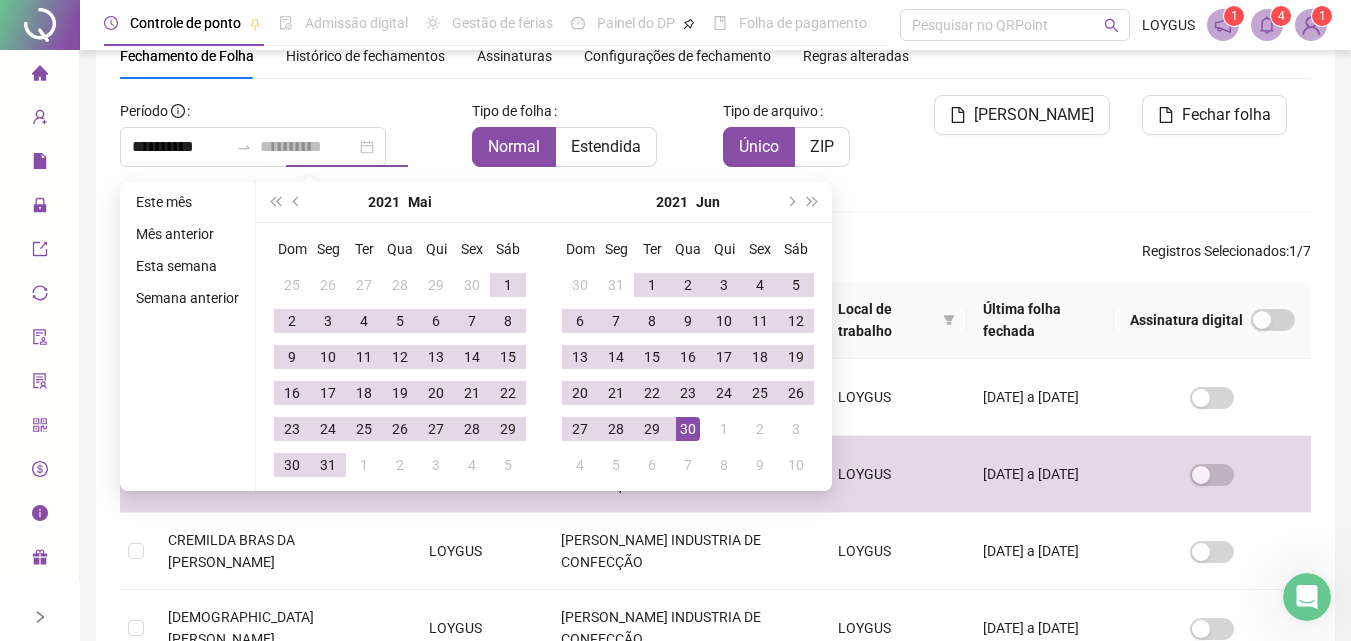 click on "30" at bounding box center (688, 429) 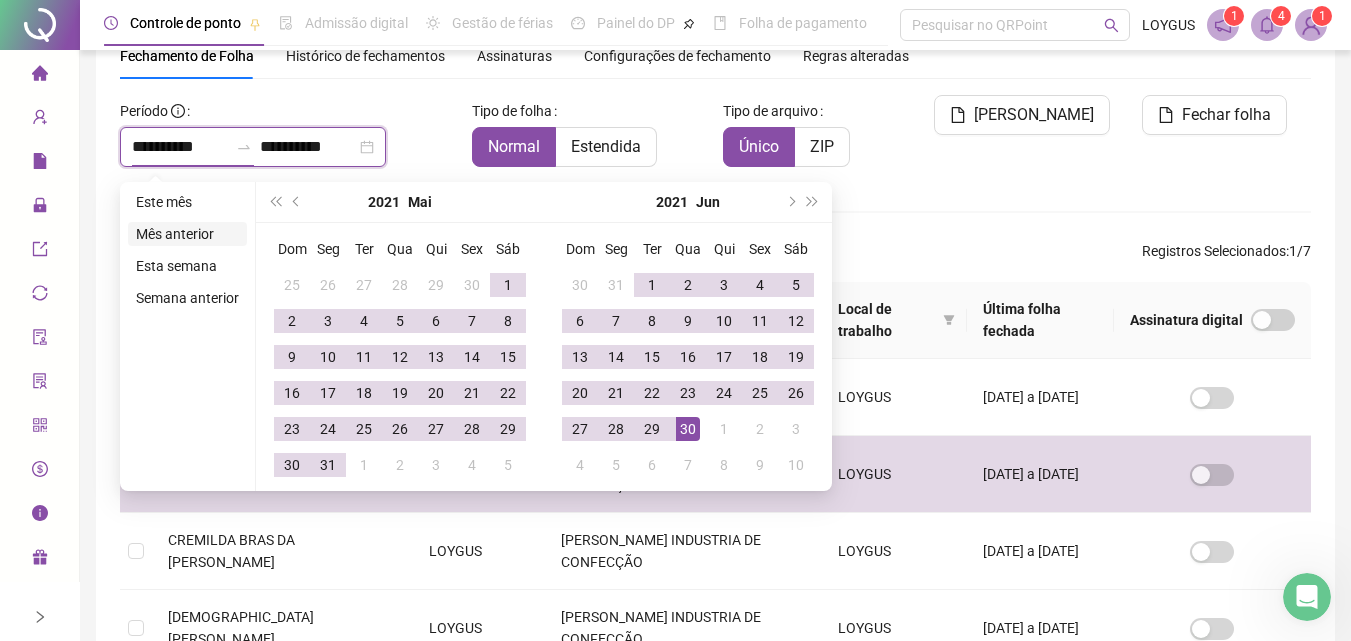 type on "**********" 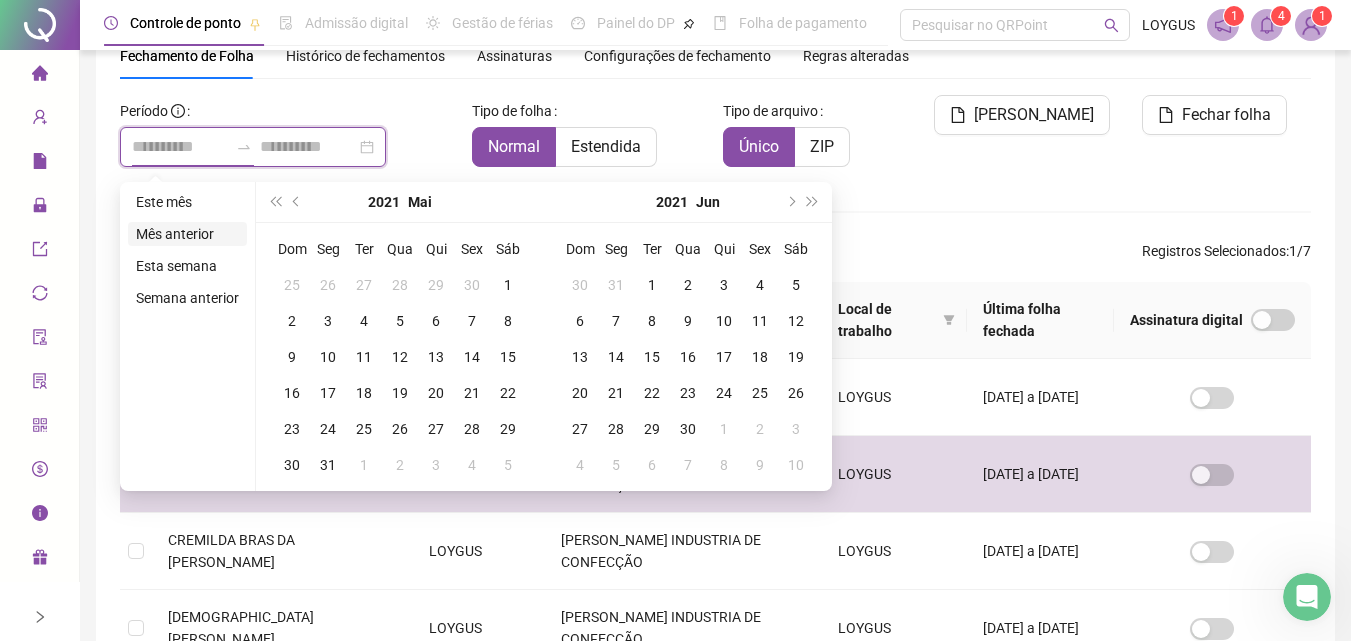 type on "**********" 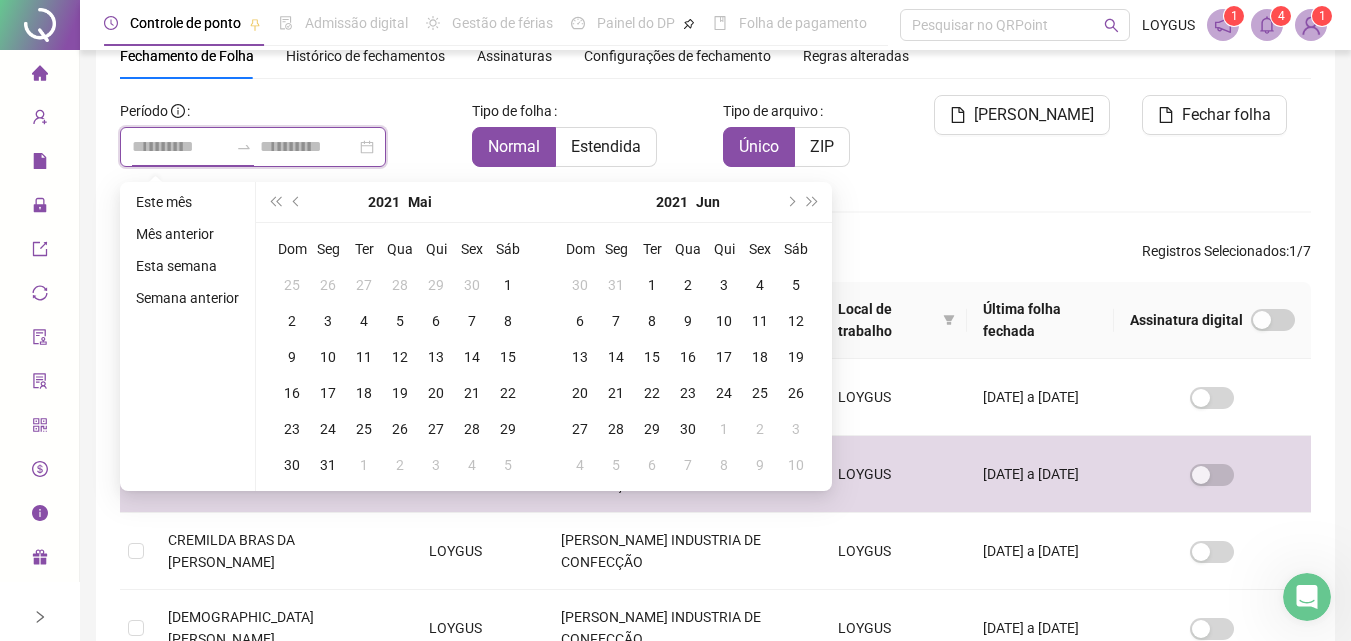 type on "**********" 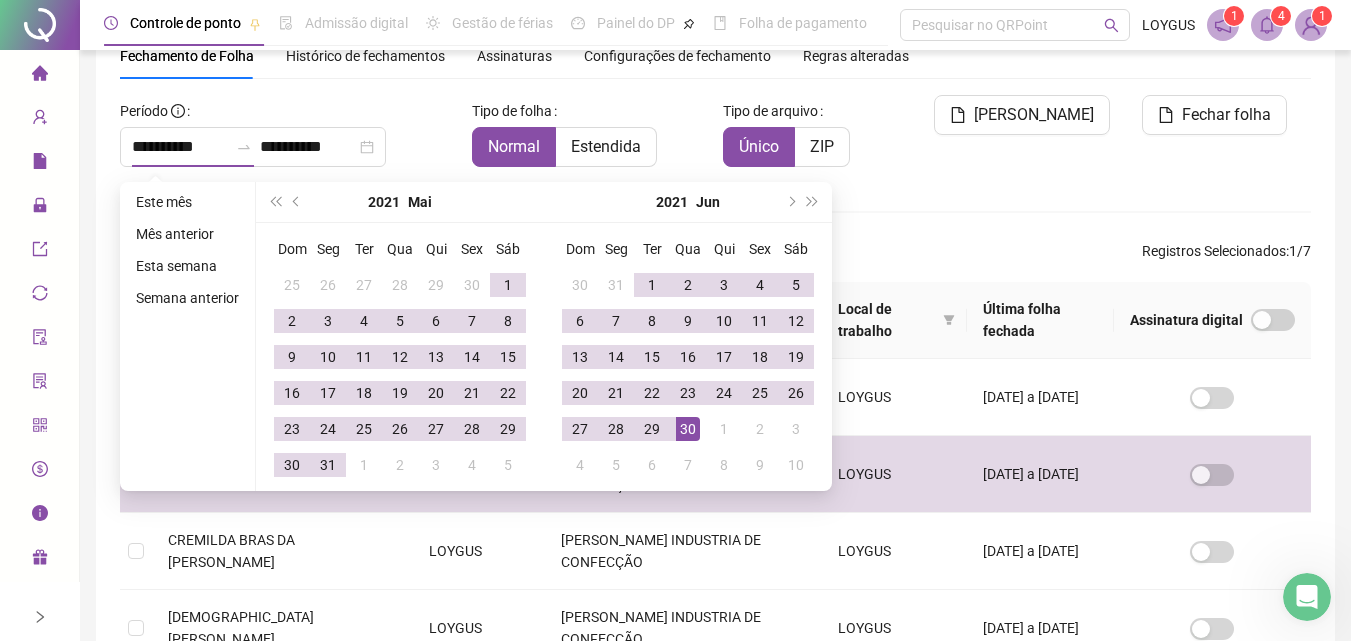 click on "**********" at bounding box center [715, 528] 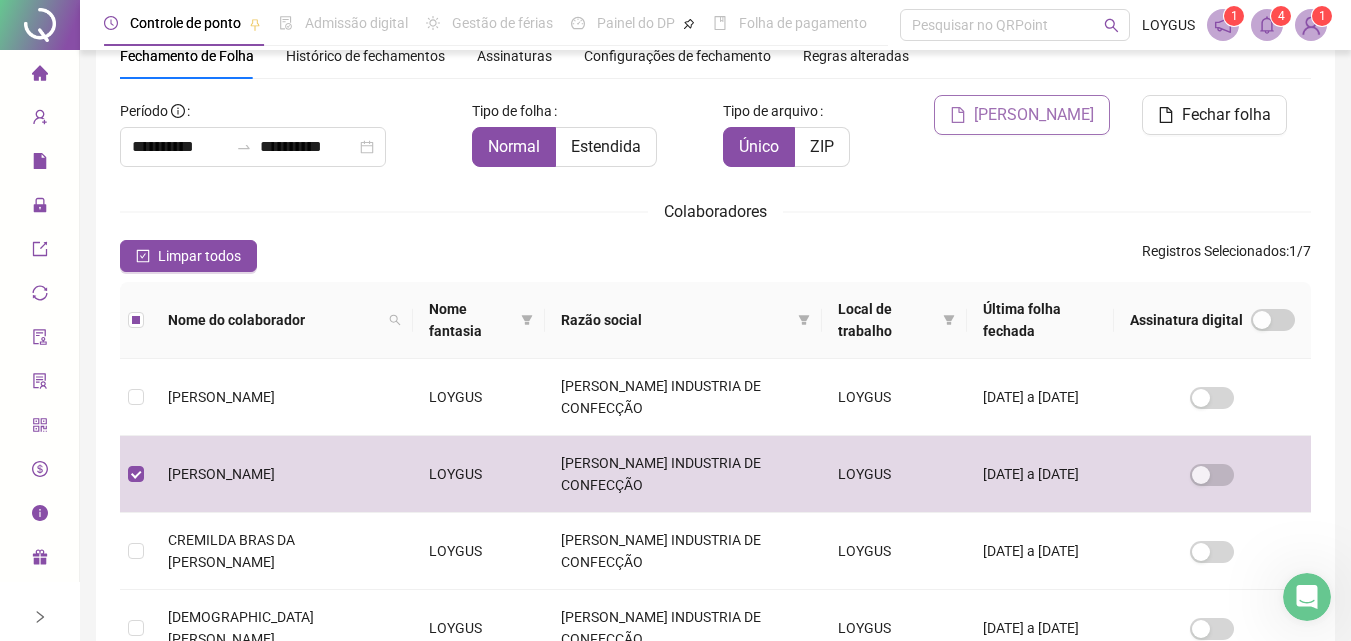 click on "[PERSON_NAME]" at bounding box center (1034, 115) 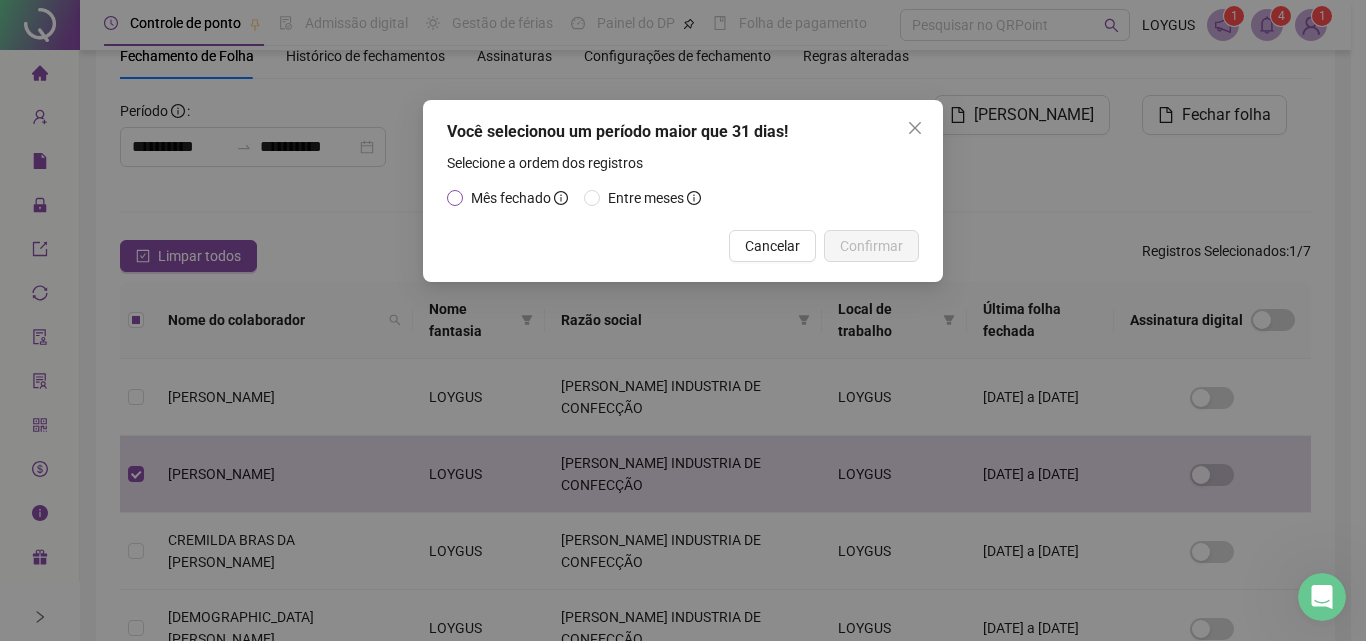 click on "Mês fechado" at bounding box center [511, 198] 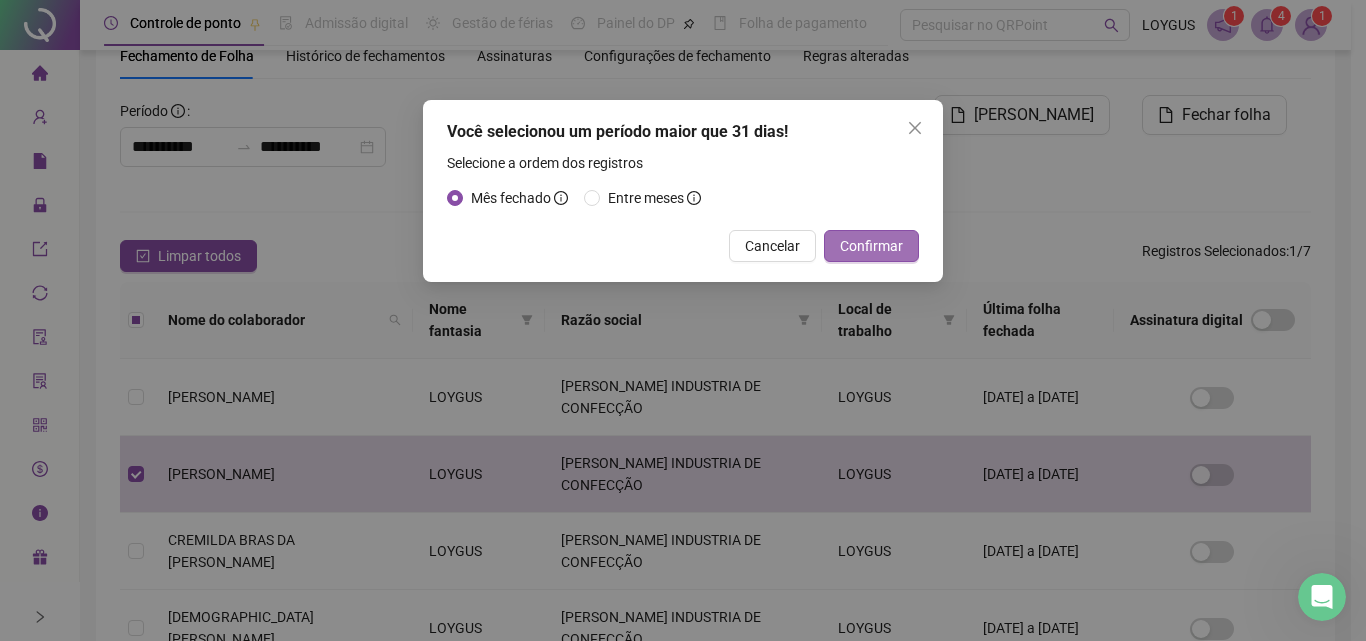 click on "Confirmar" at bounding box center [871, 246] 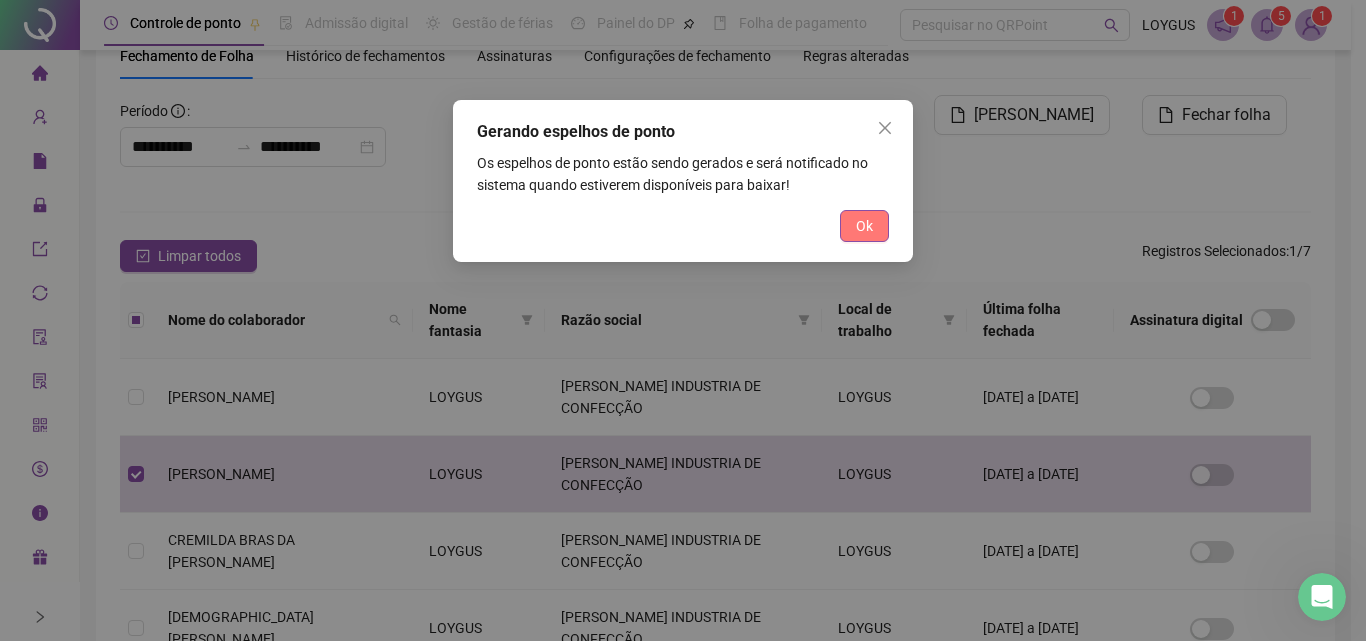 click on "Ok" at bounding box center (864, 226) 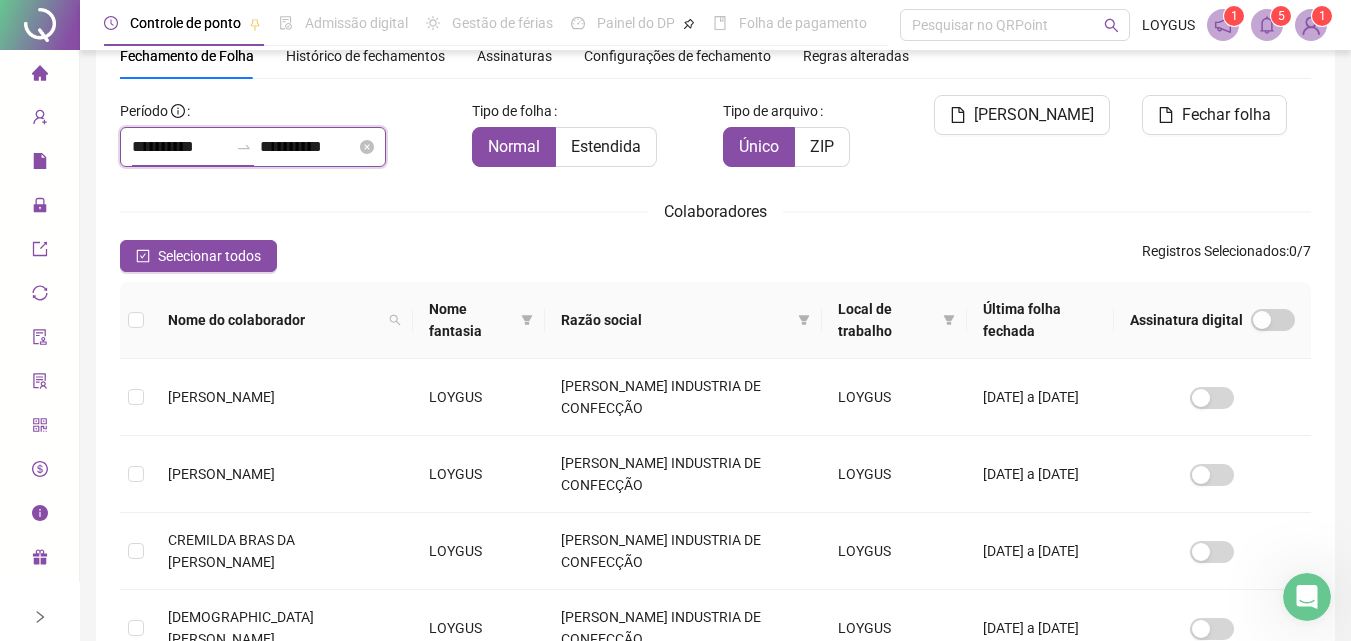 click on "**********" at bounding box center [180, 147] 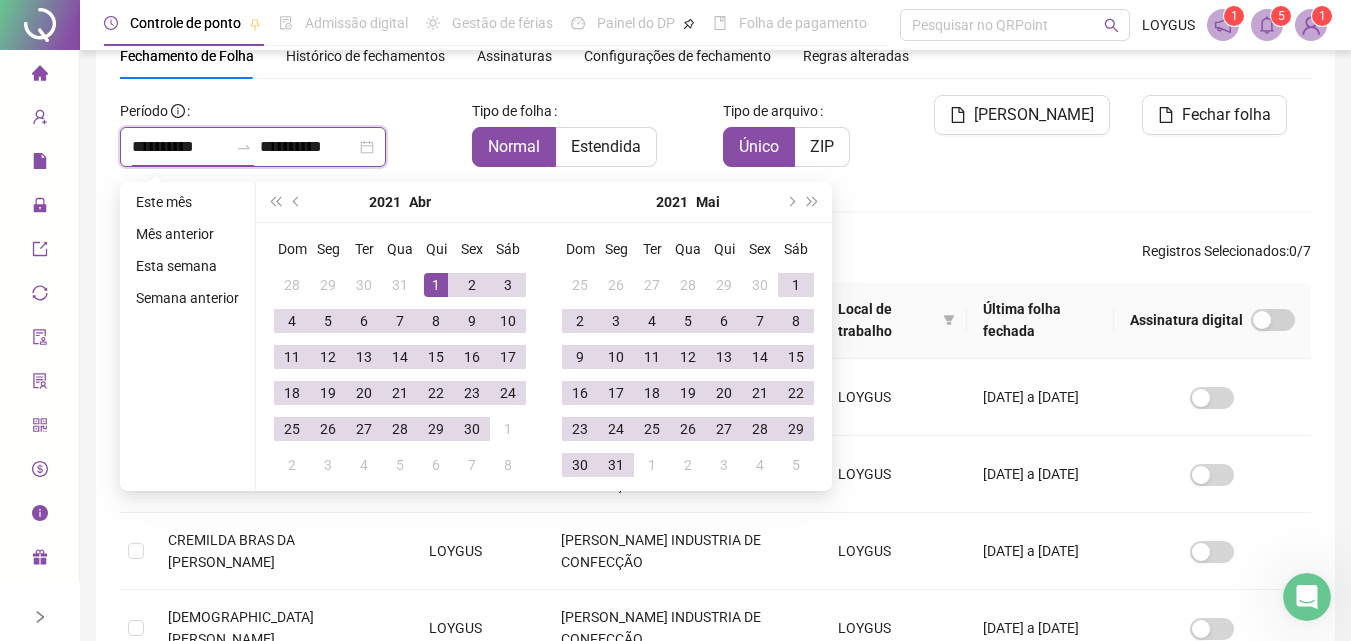 type on "**********" 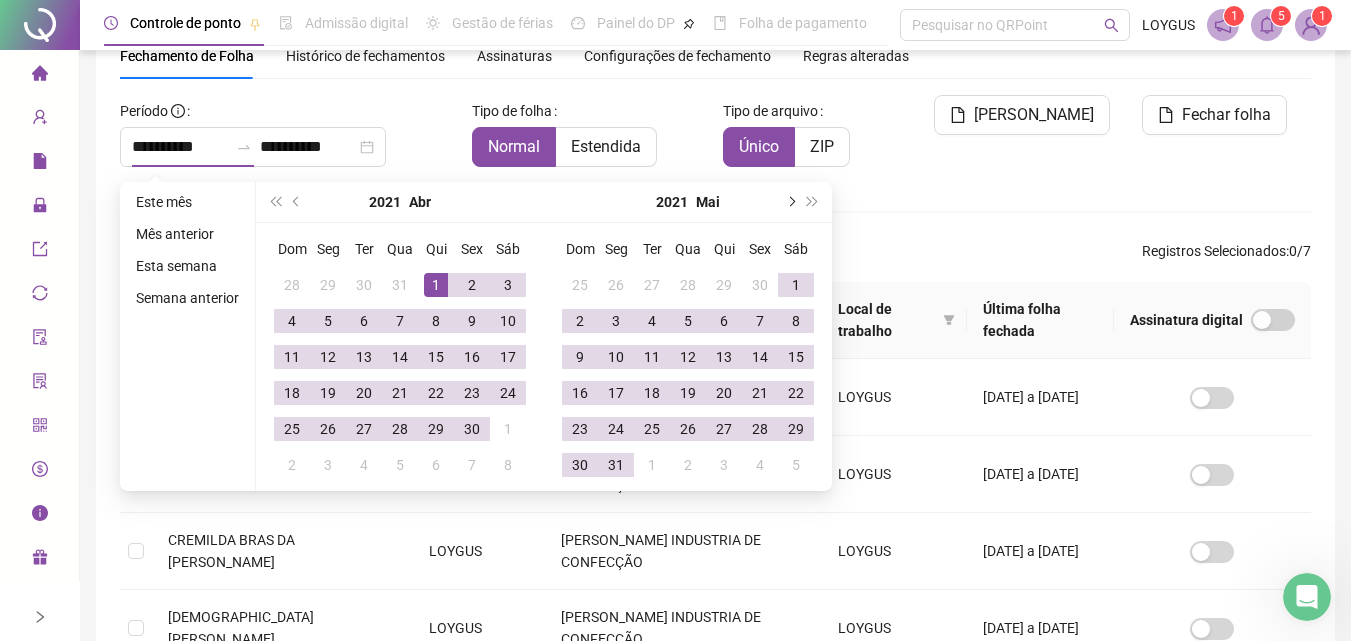 click at bounding box center (790, 202) 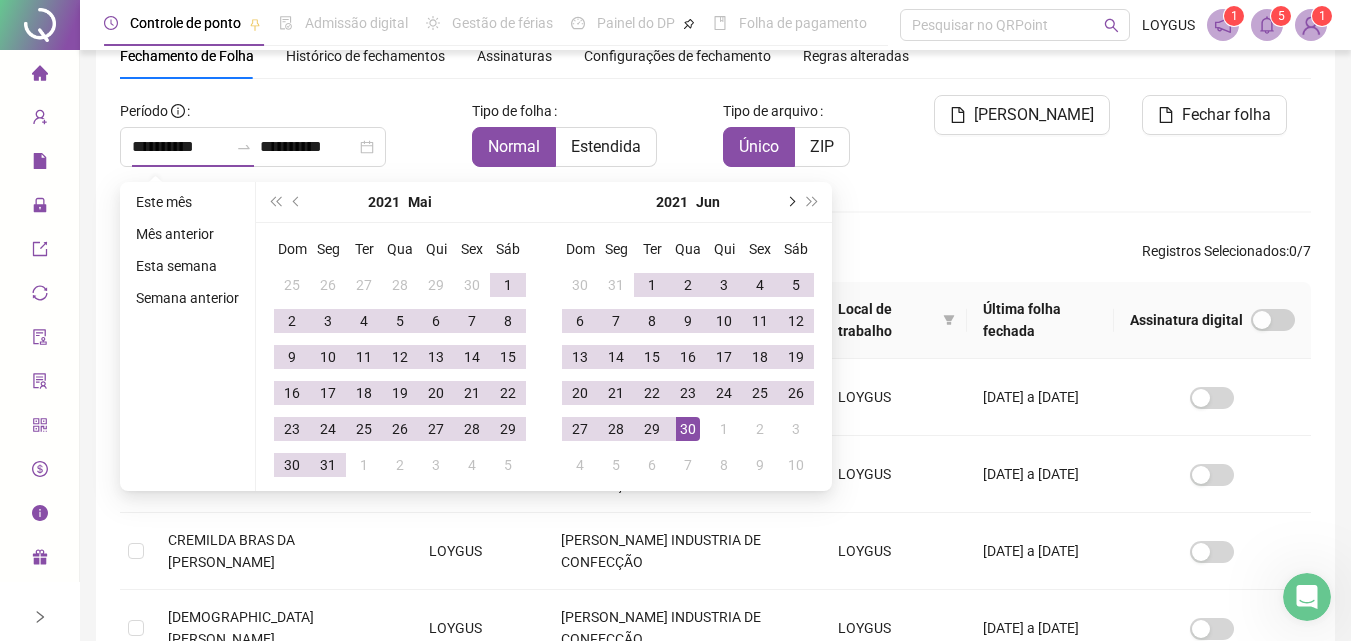 click at bounding box center (790, 202) 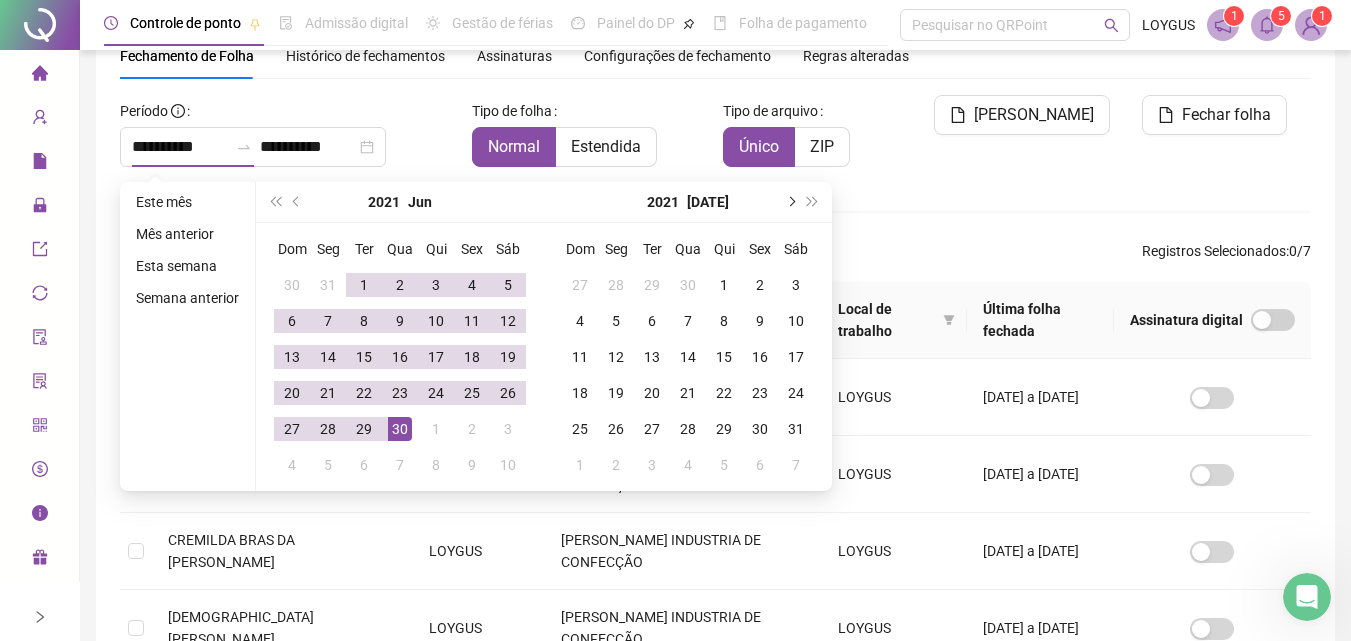 click at bounding box center [790, 202] 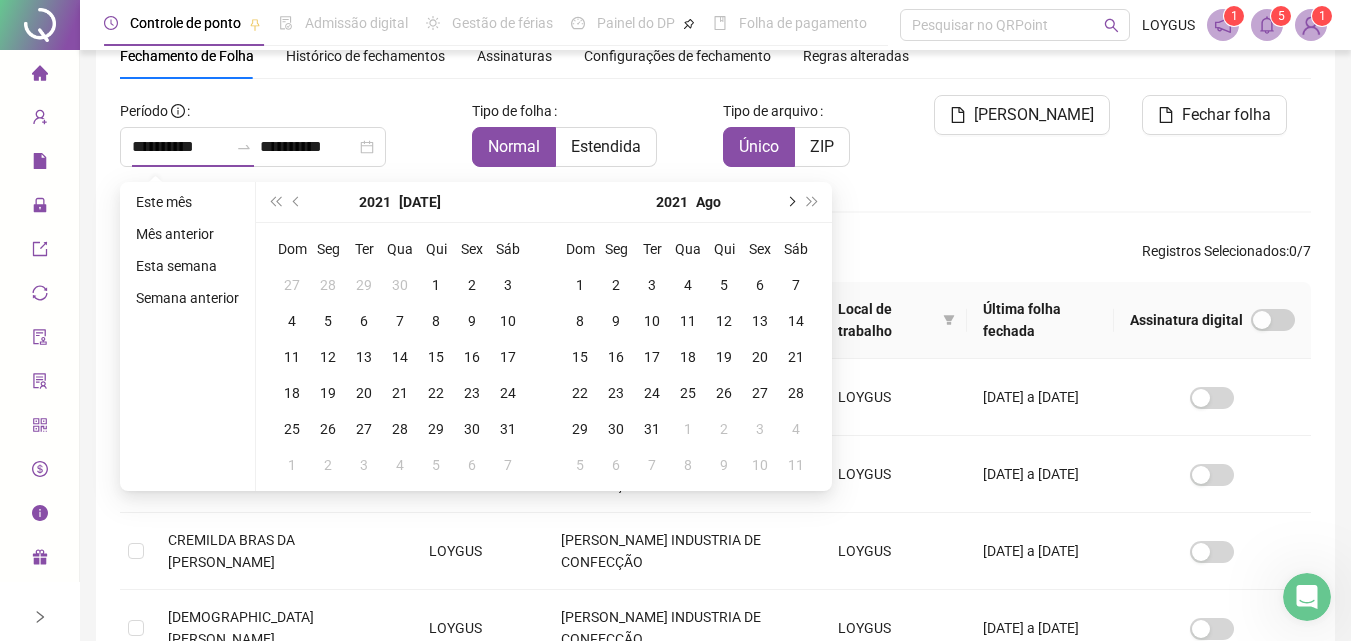 click at bounding box center (790, 202) 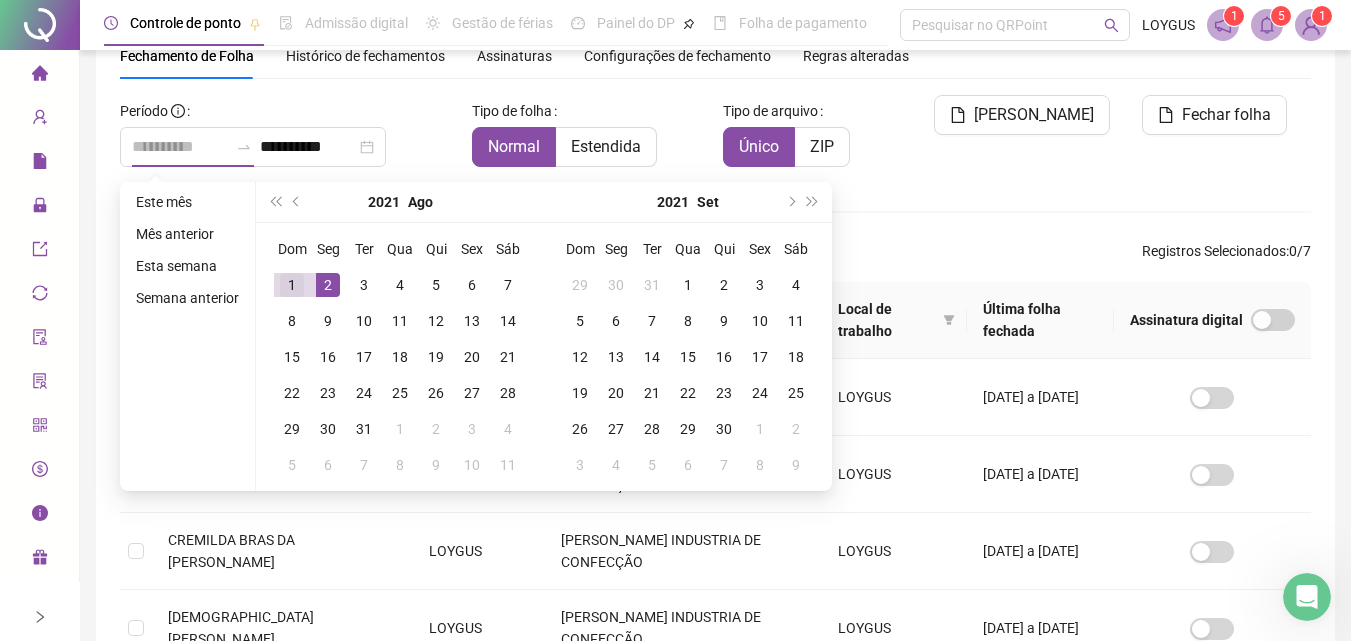type on "**********" 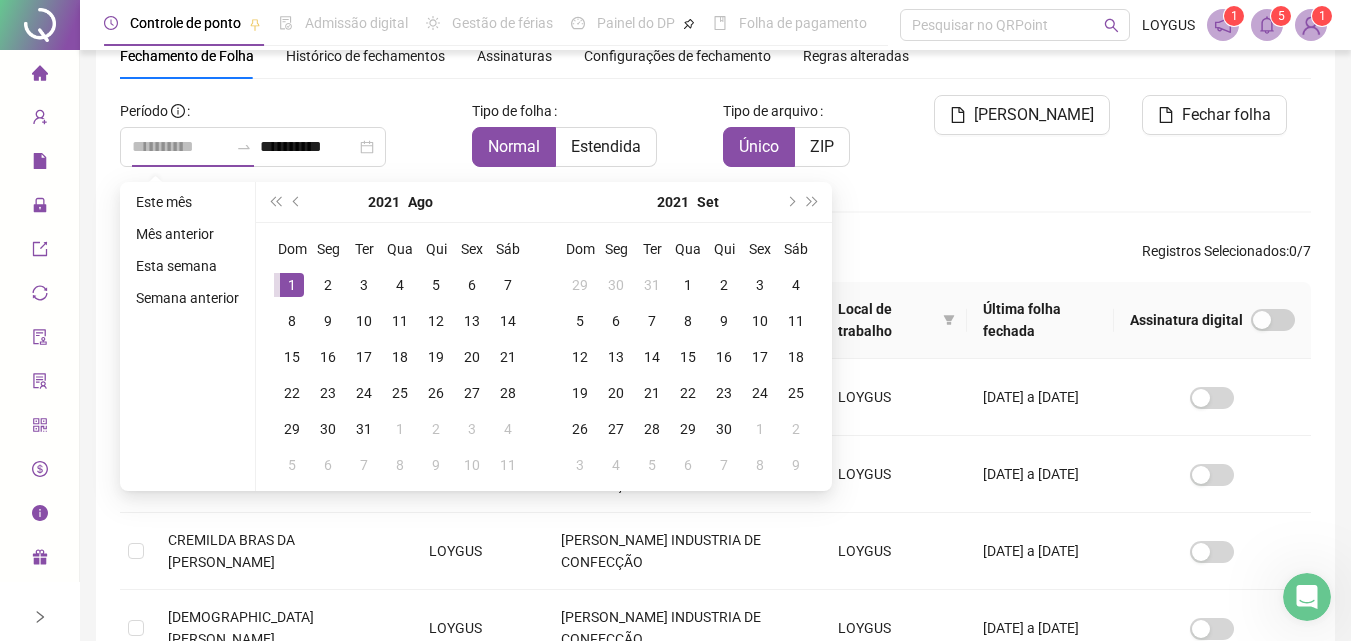 click on "1" at bounding box center (292, 285) 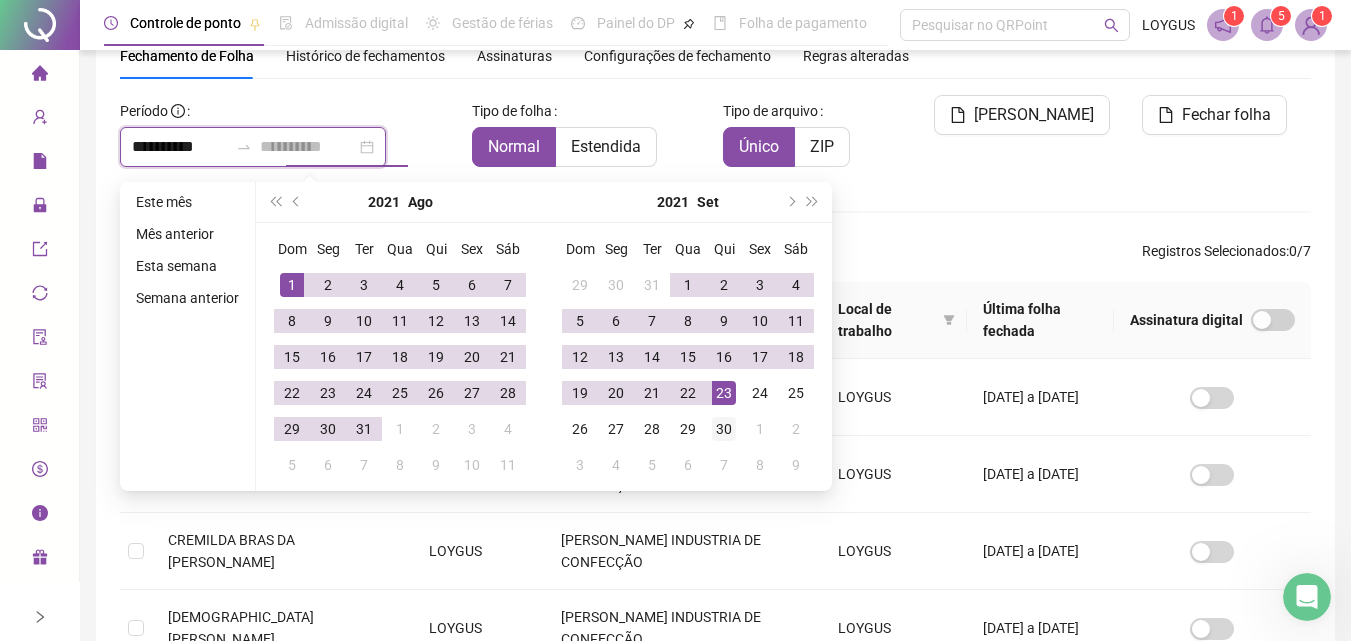 type on "**********" 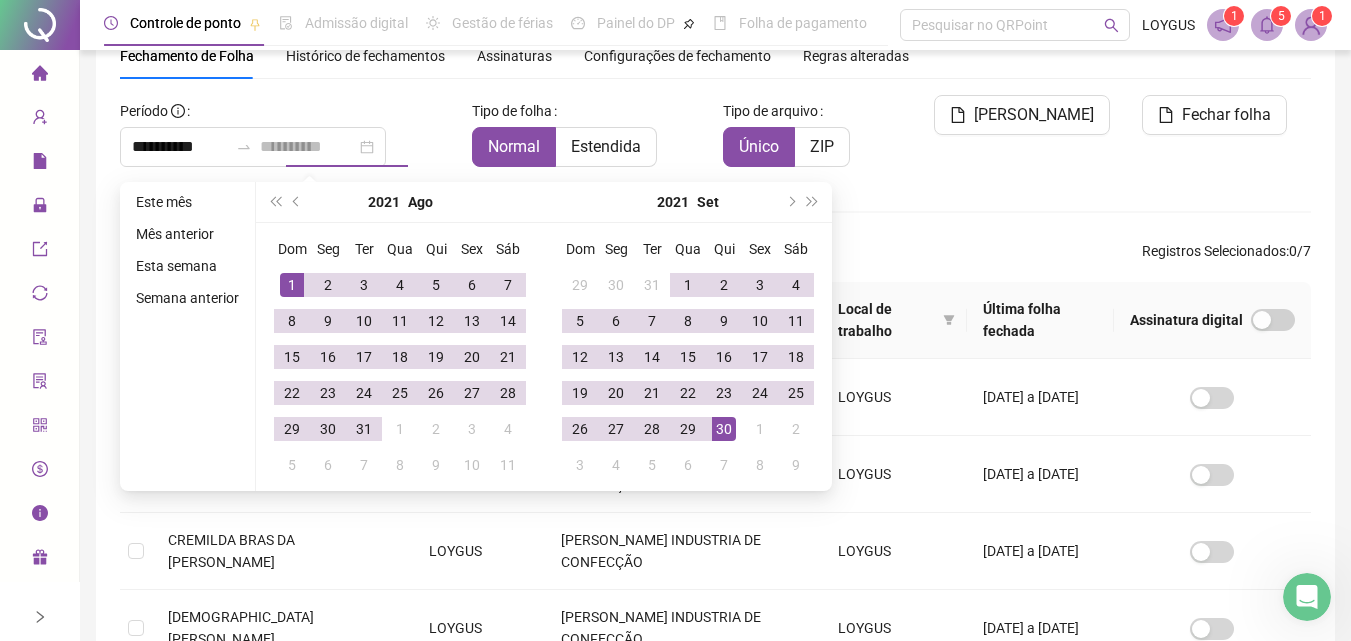 click on "30" at bounding box center [724, 429] 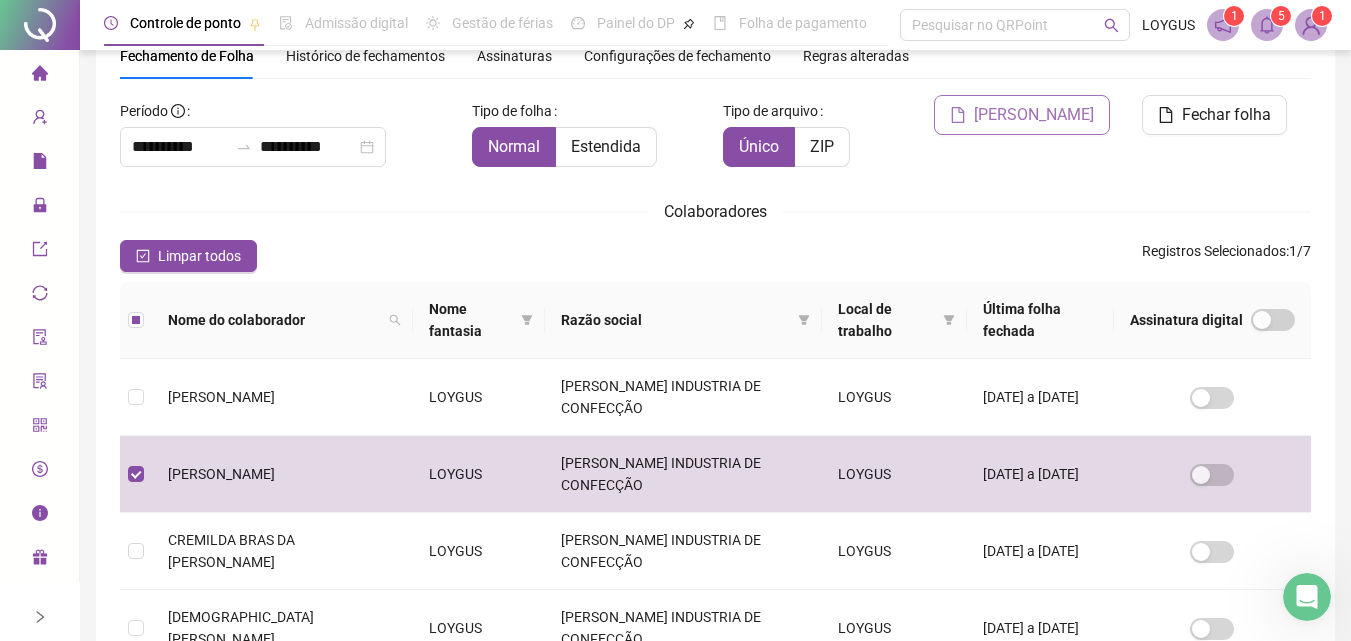 click on "[PERSON_NAME]" at bounding box center (1034, 115) 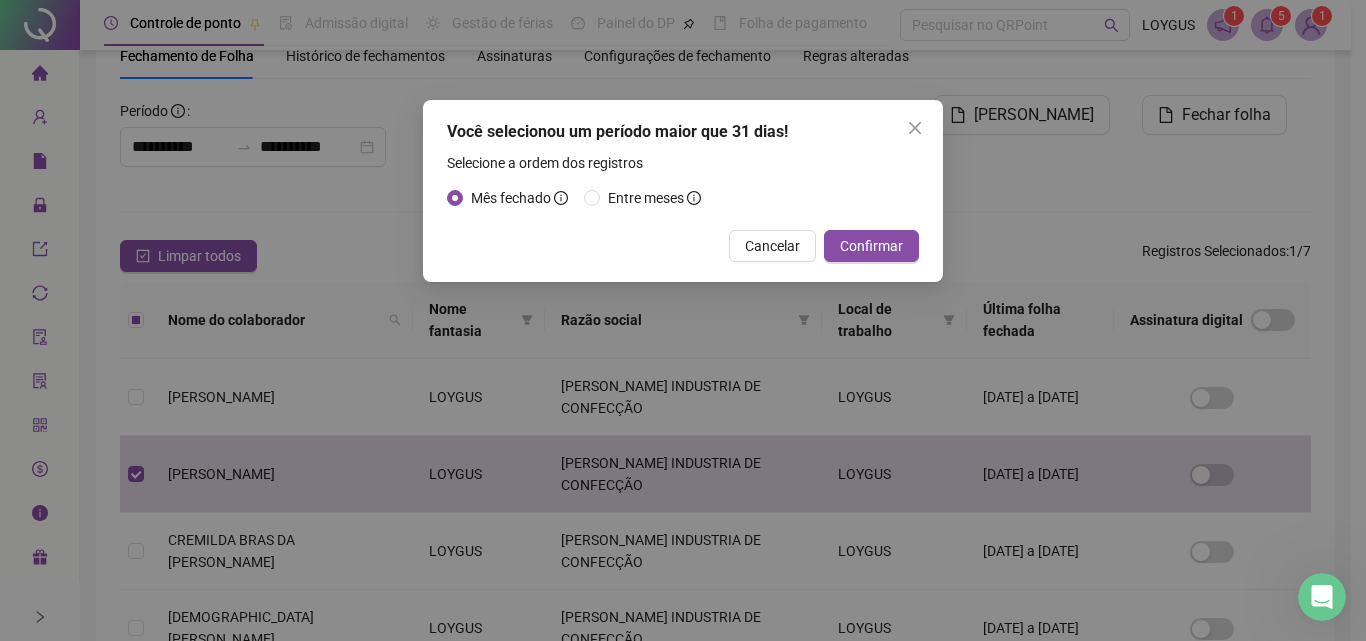 click on "Confirmar" at bounding box center [871, 246] 